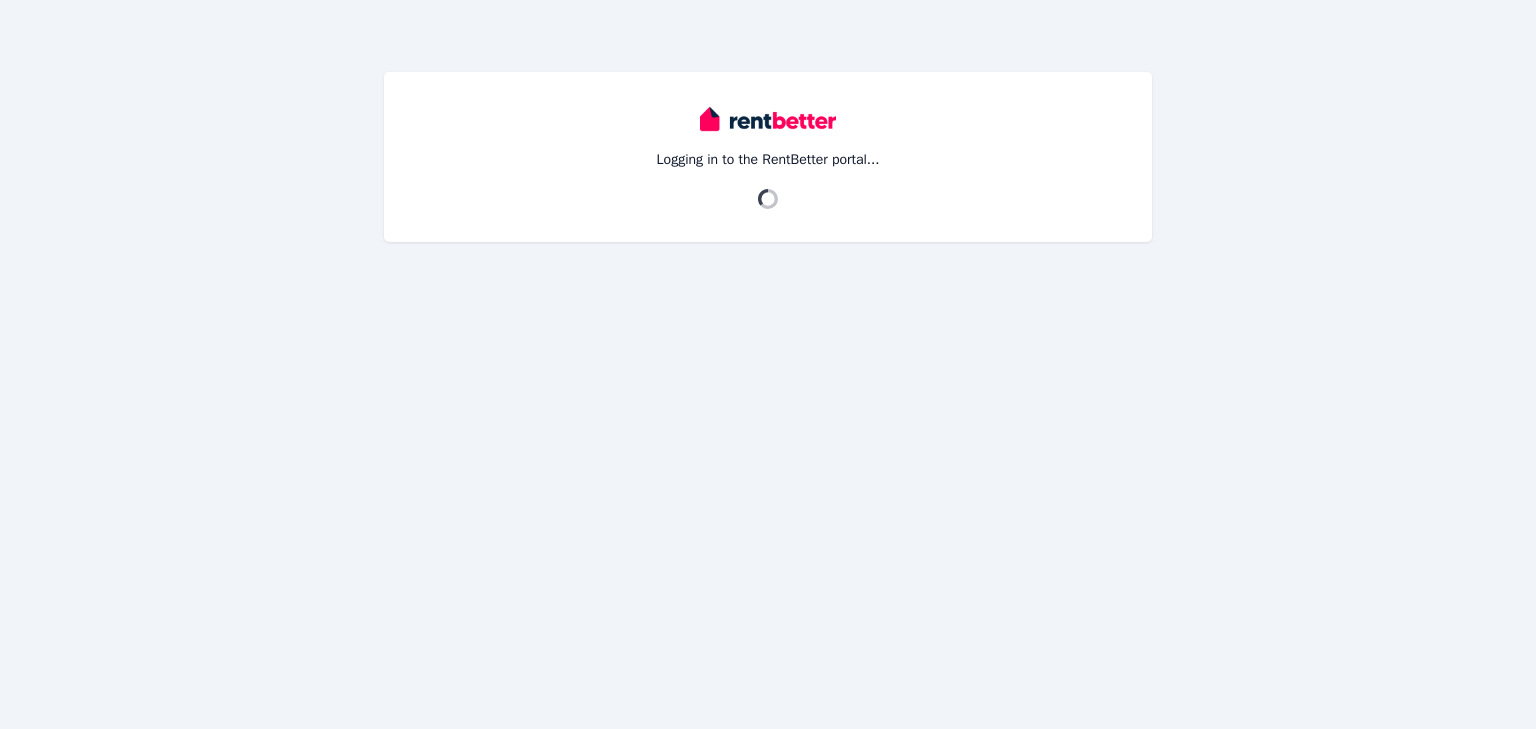 scroll, scrollTop: 0, scrollLeft: 0, axis: both 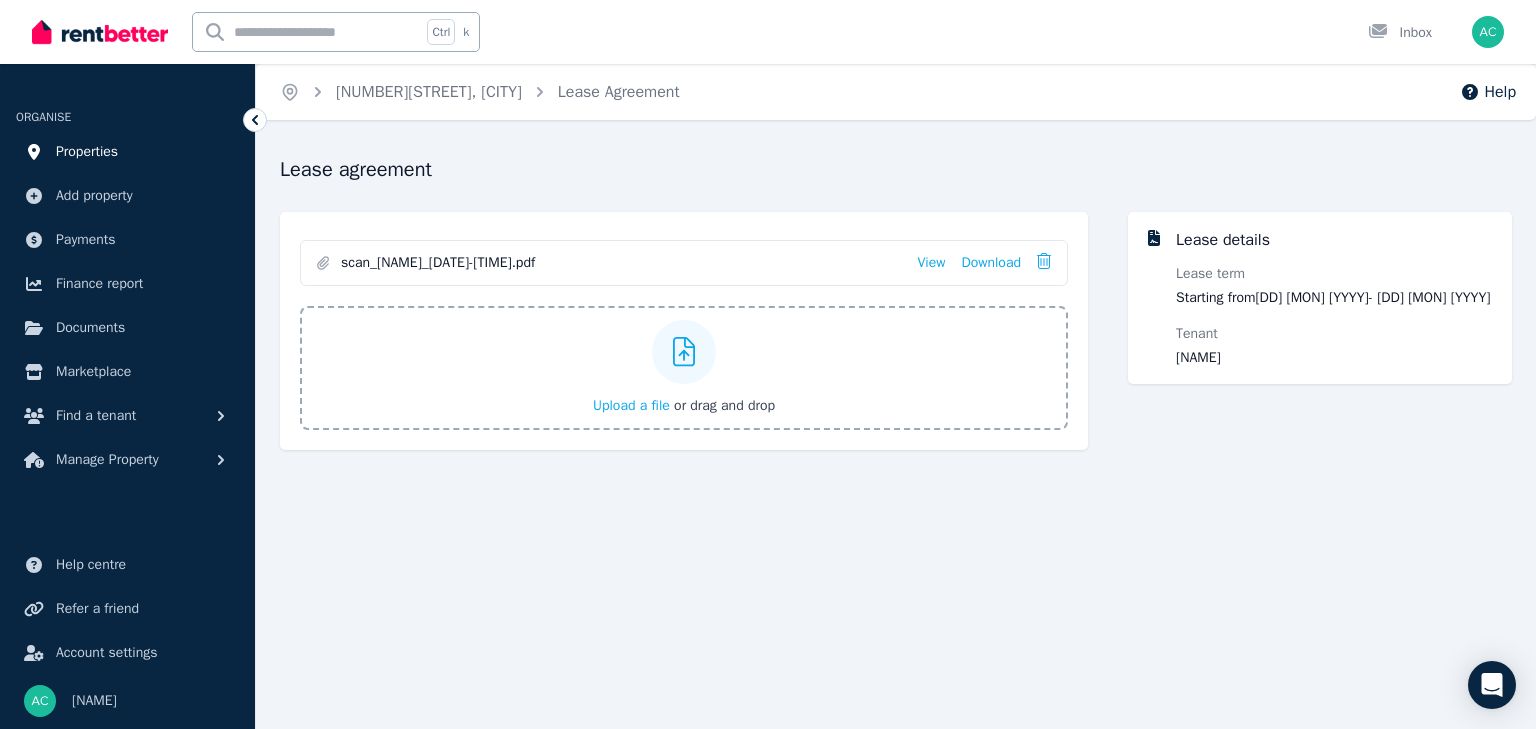 click on "Properties" at bounding box center [127, 152] 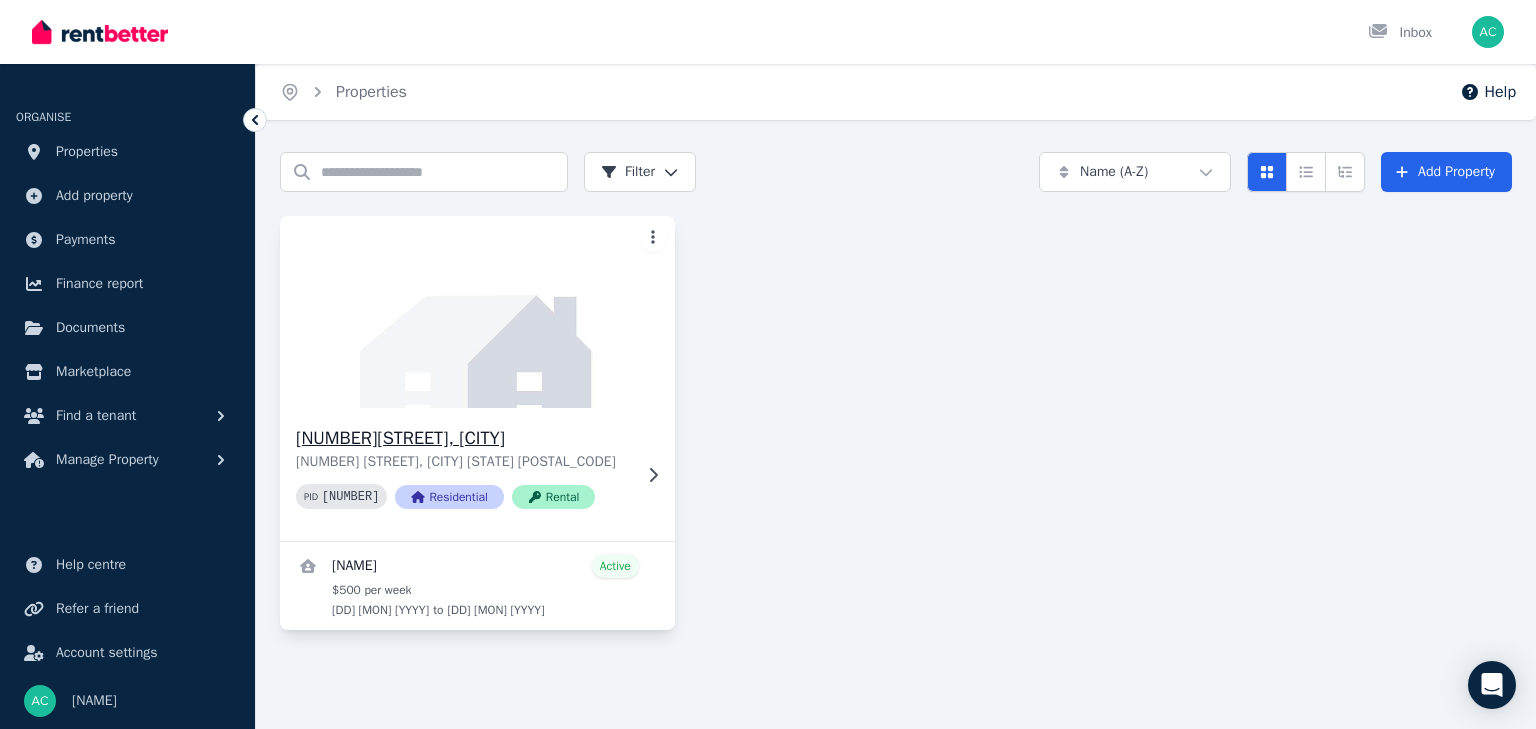 click on "[NUMBER][STREET], [CITY]" at bounding box center (463, 438) 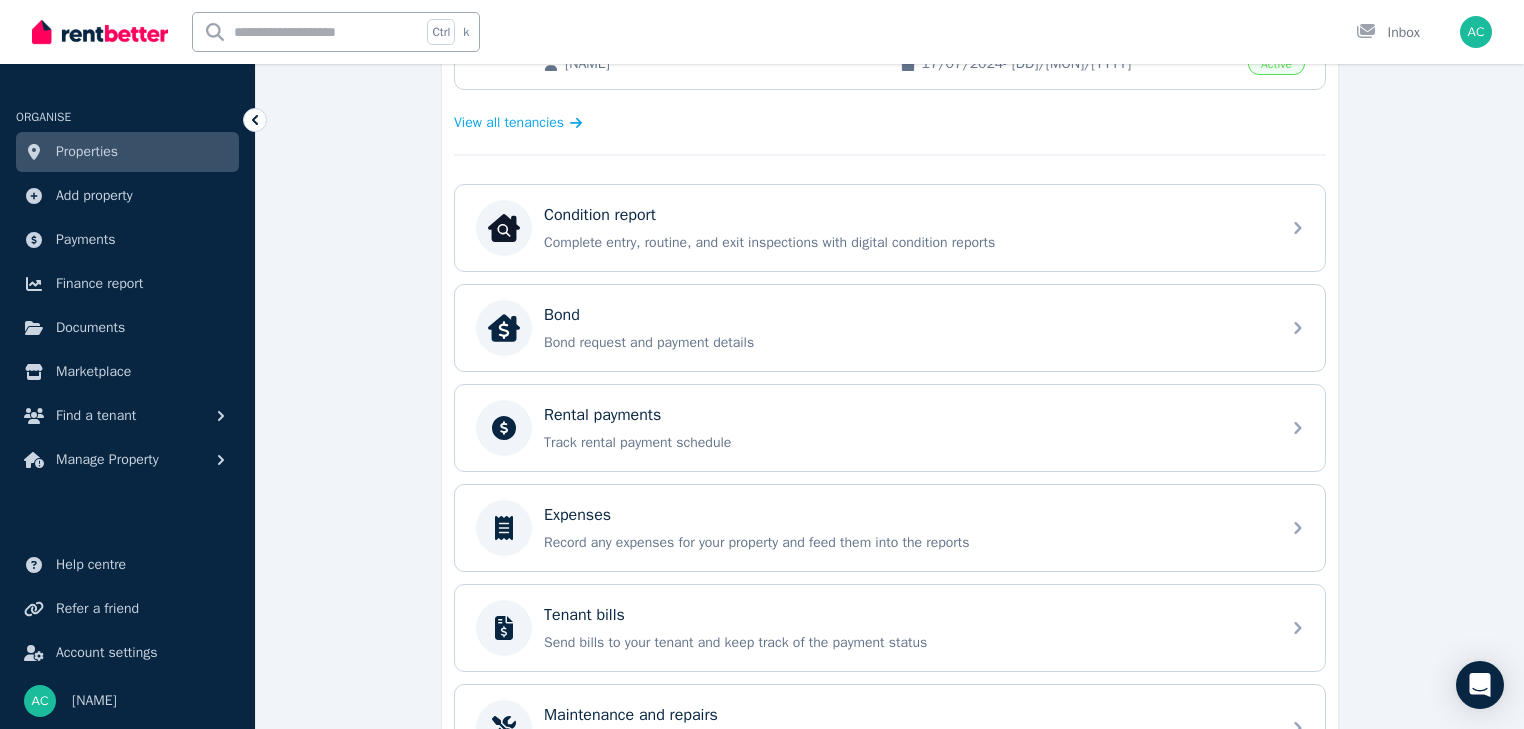 scroll, scrollTop: 480, scrollLeft: 0, axis: vertical 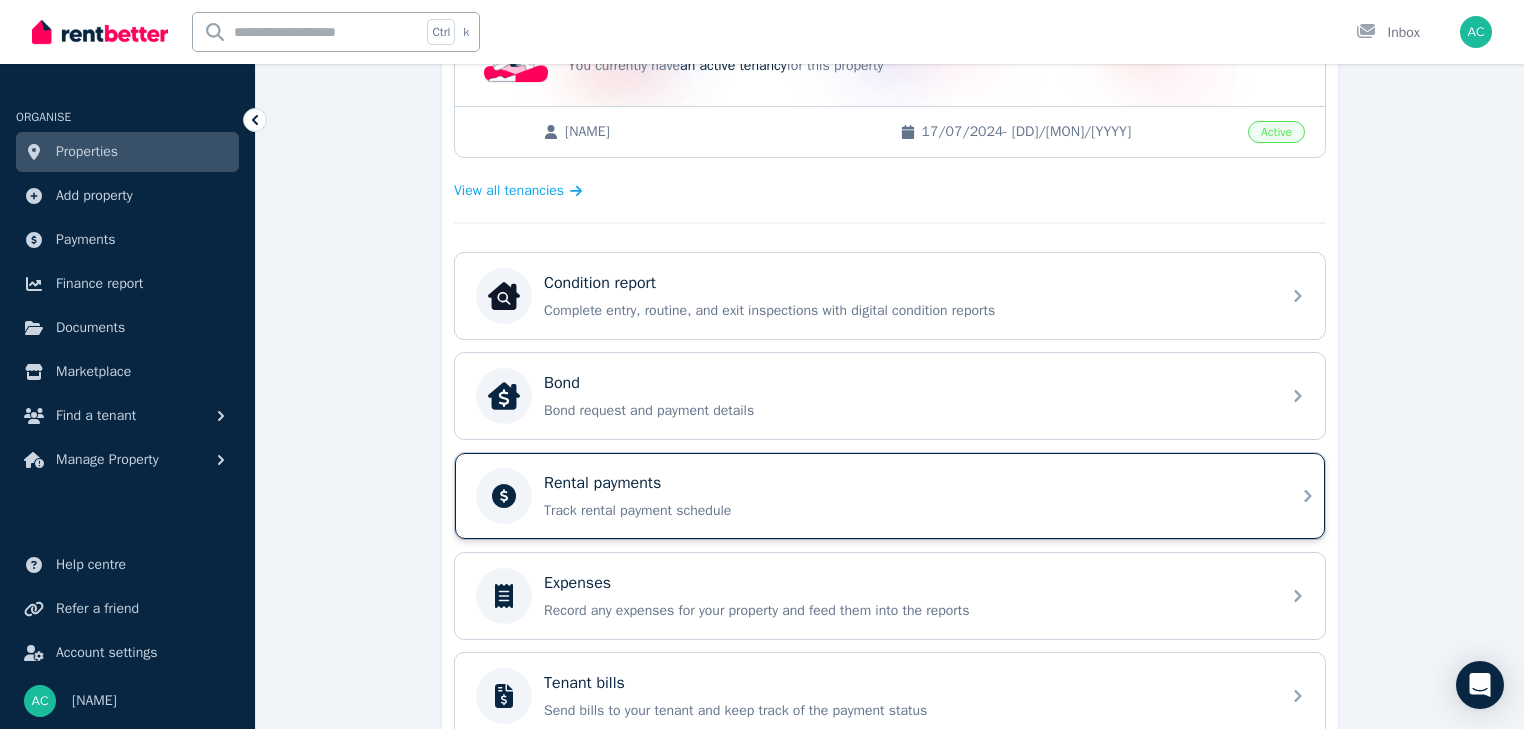 click on "Track rental payment schedule" at bounding box center [906, 511] 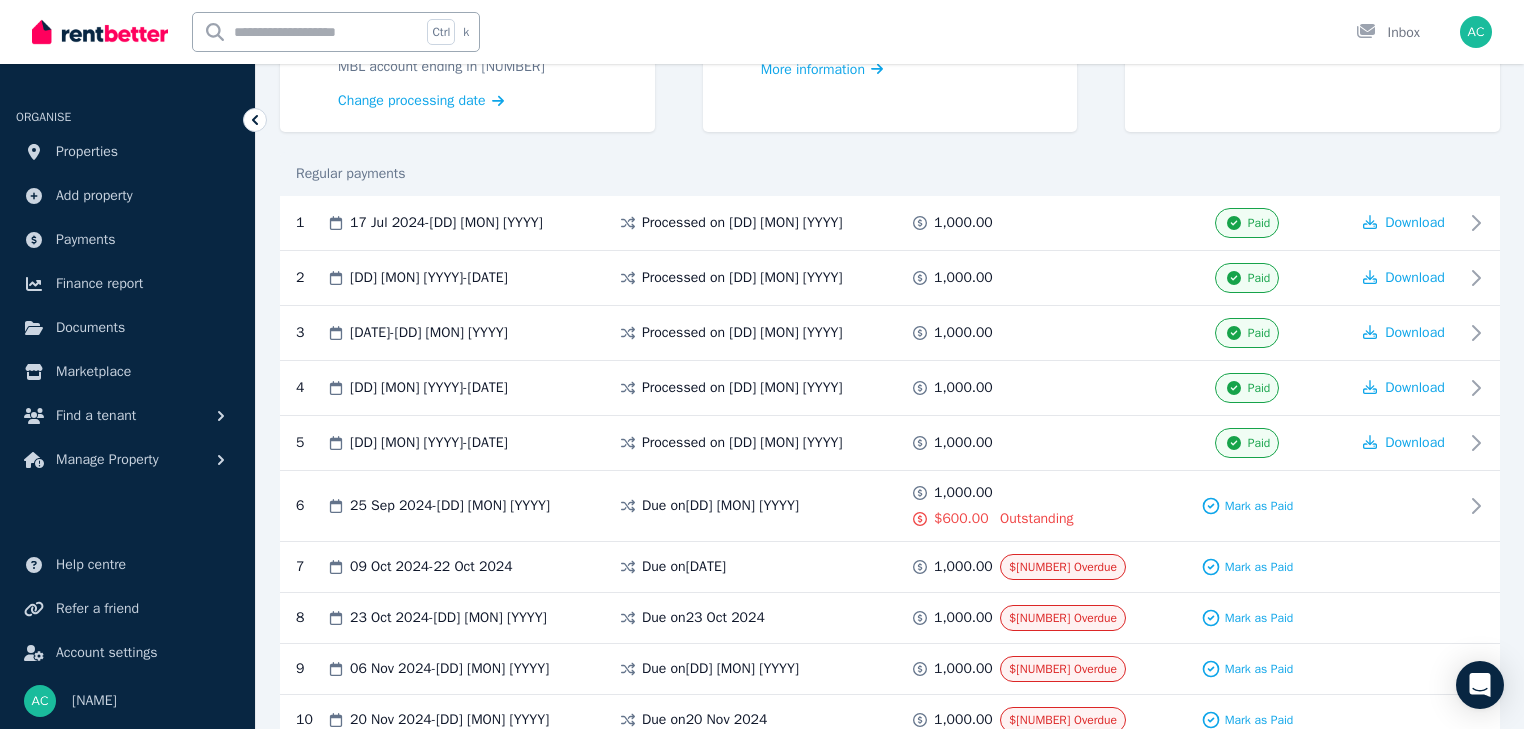 scroll, scrollTop: 293, scrollLeft: 0, axis: vertical 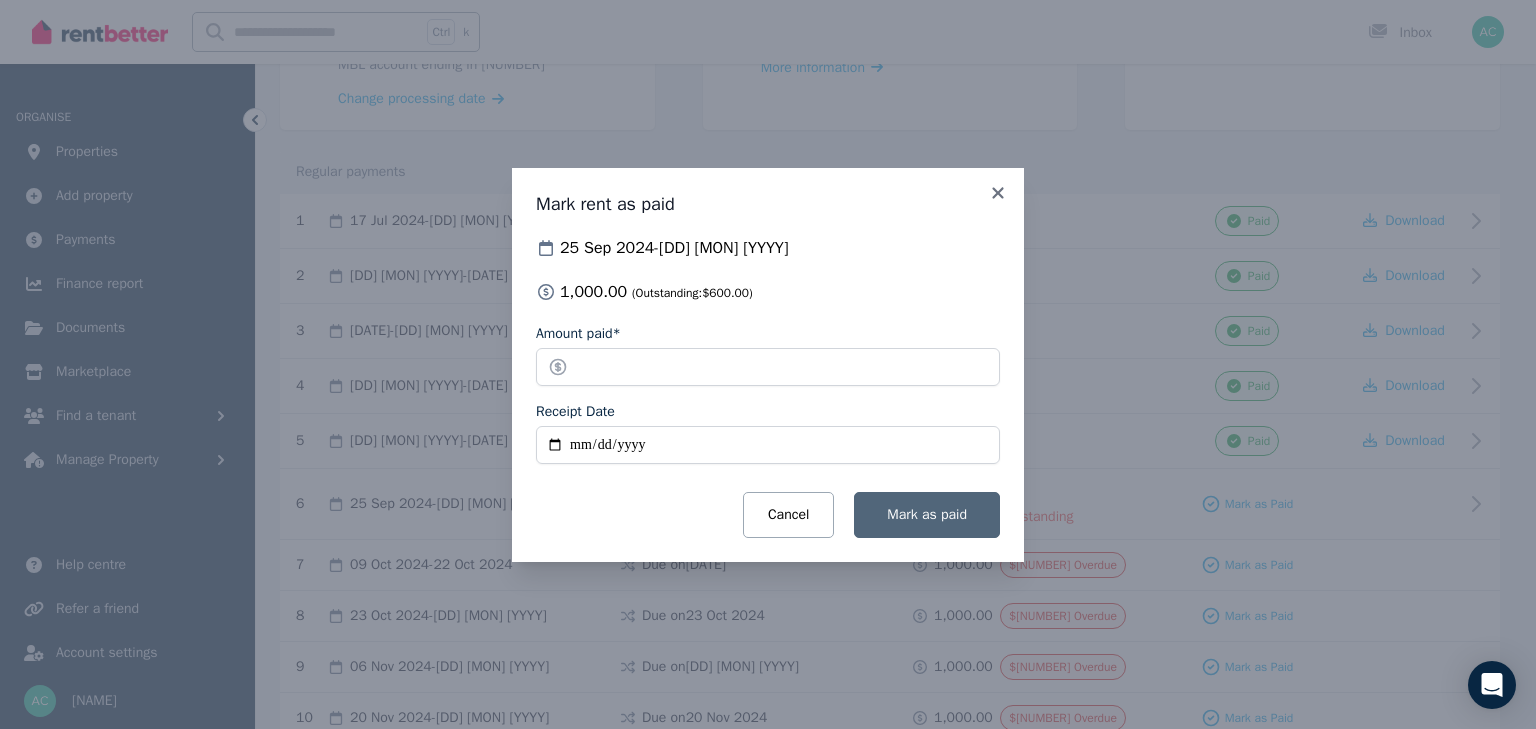 click on "Mark as paid" at bounding box center [927, 514] 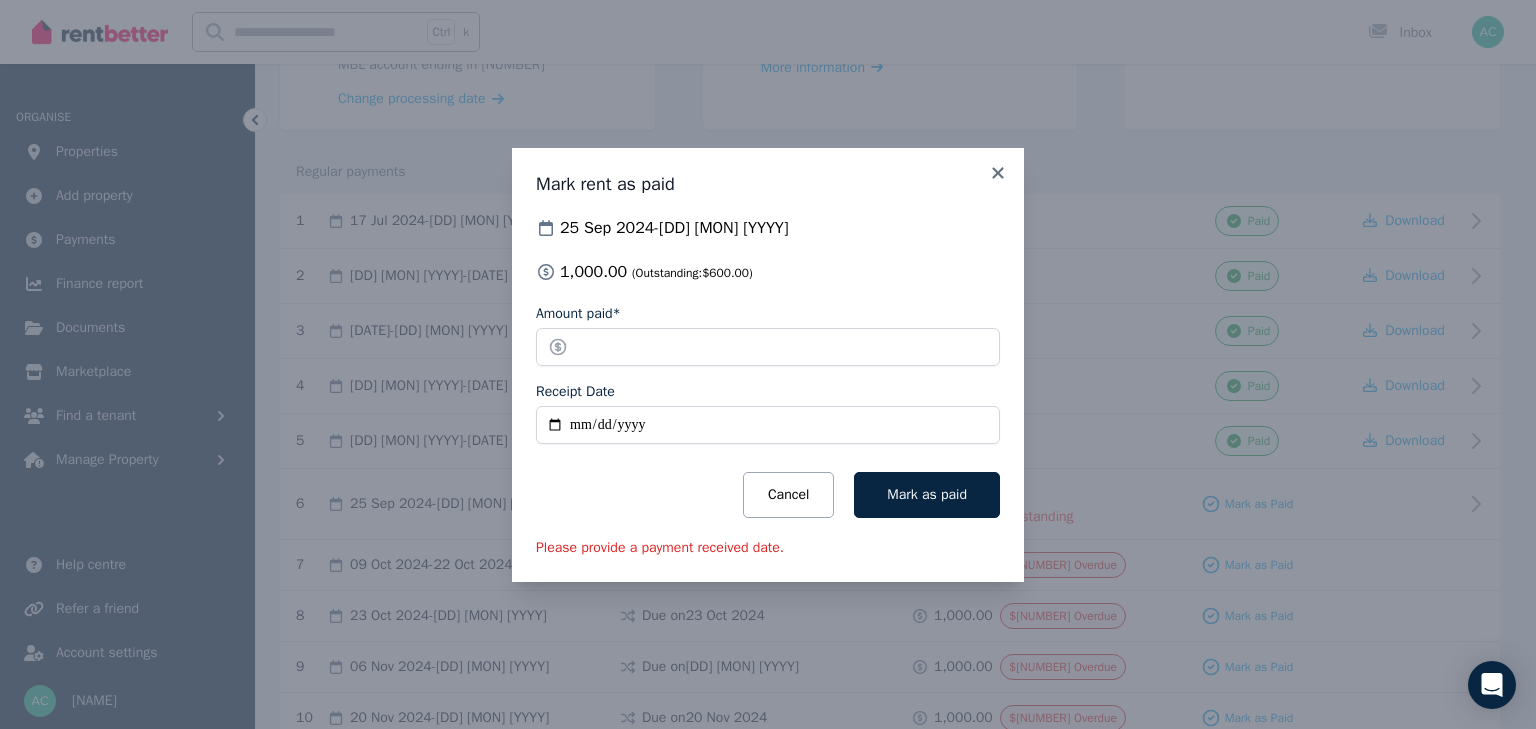 click on "Receipt Date" at bounding box center [768, 425] 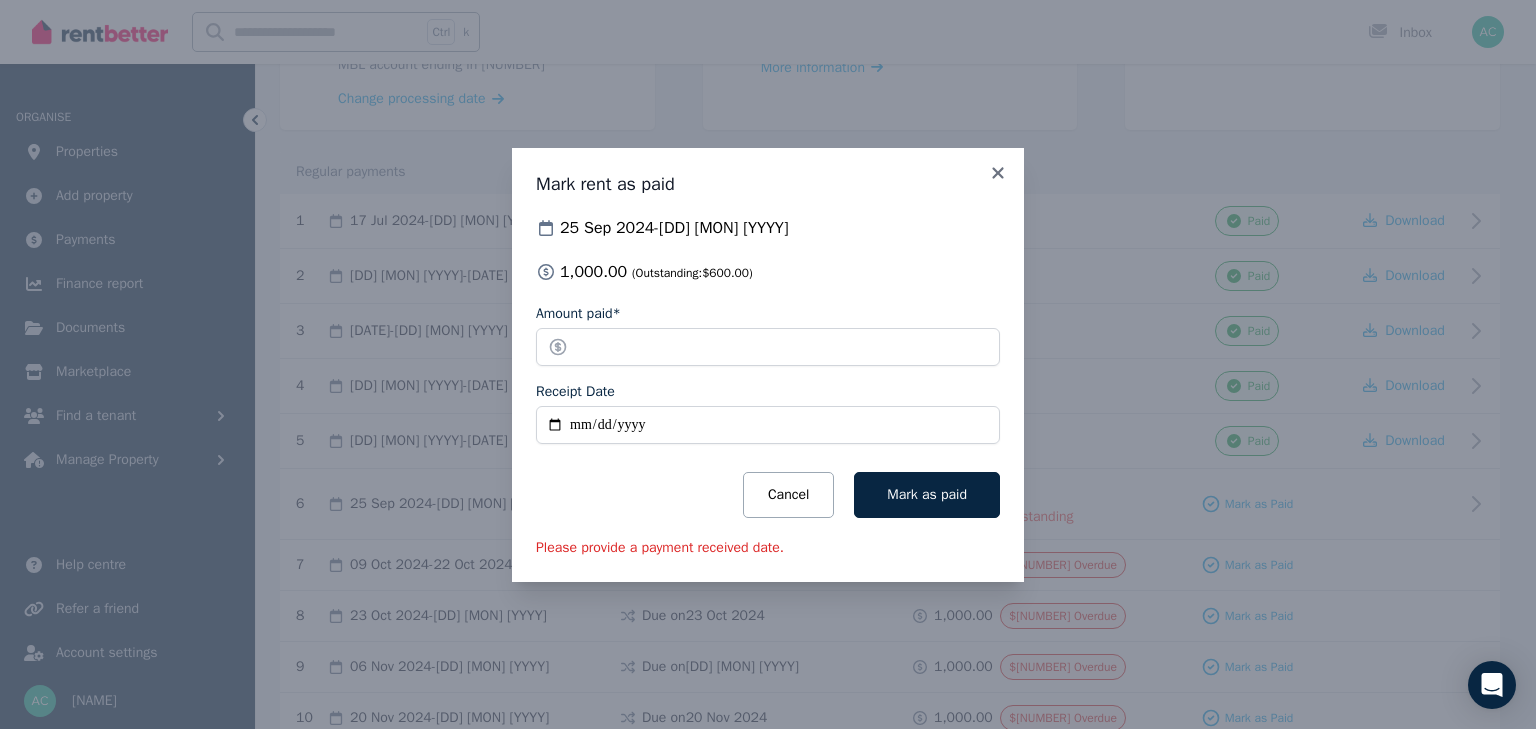 type on "**********" 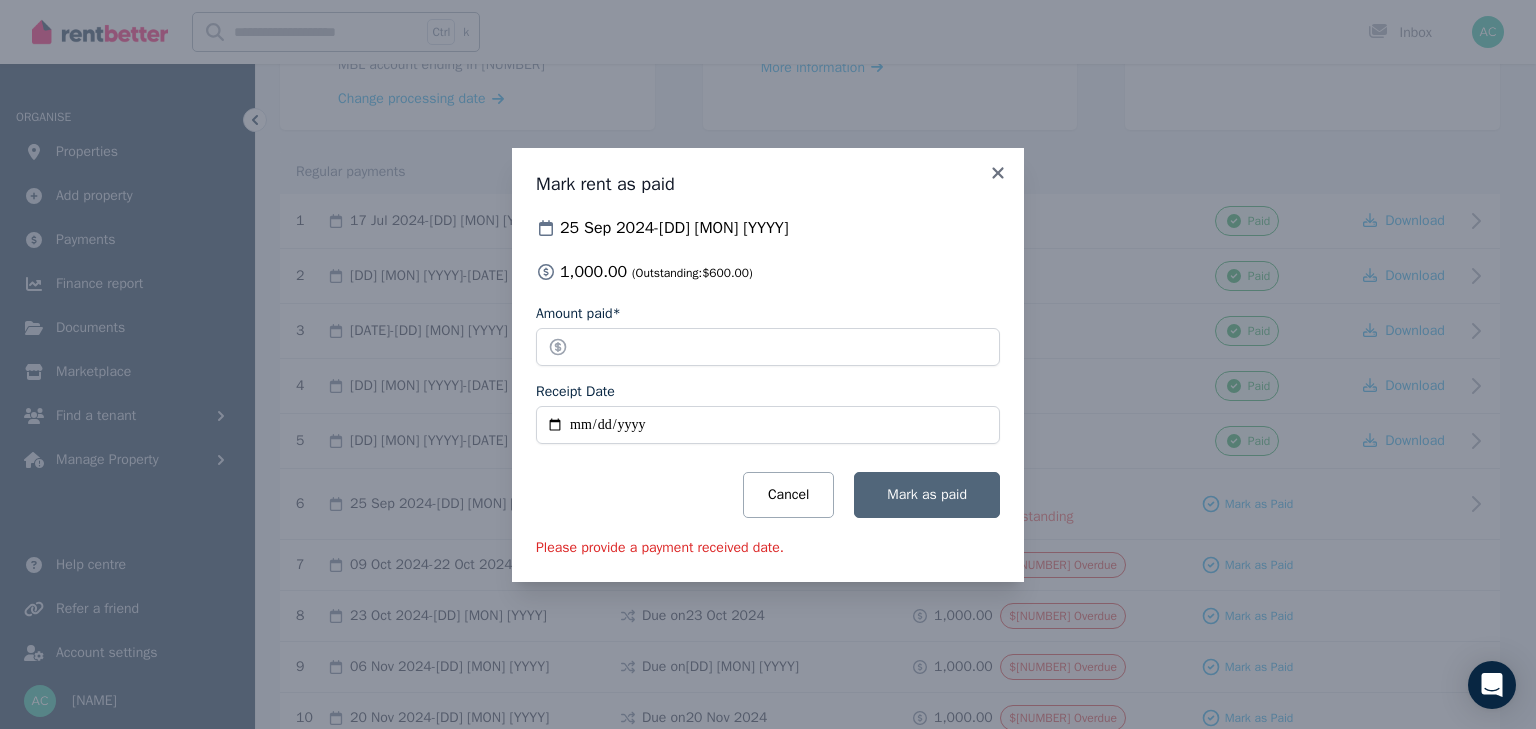 click on "Mark as paid" at bounding box center [927, 494] 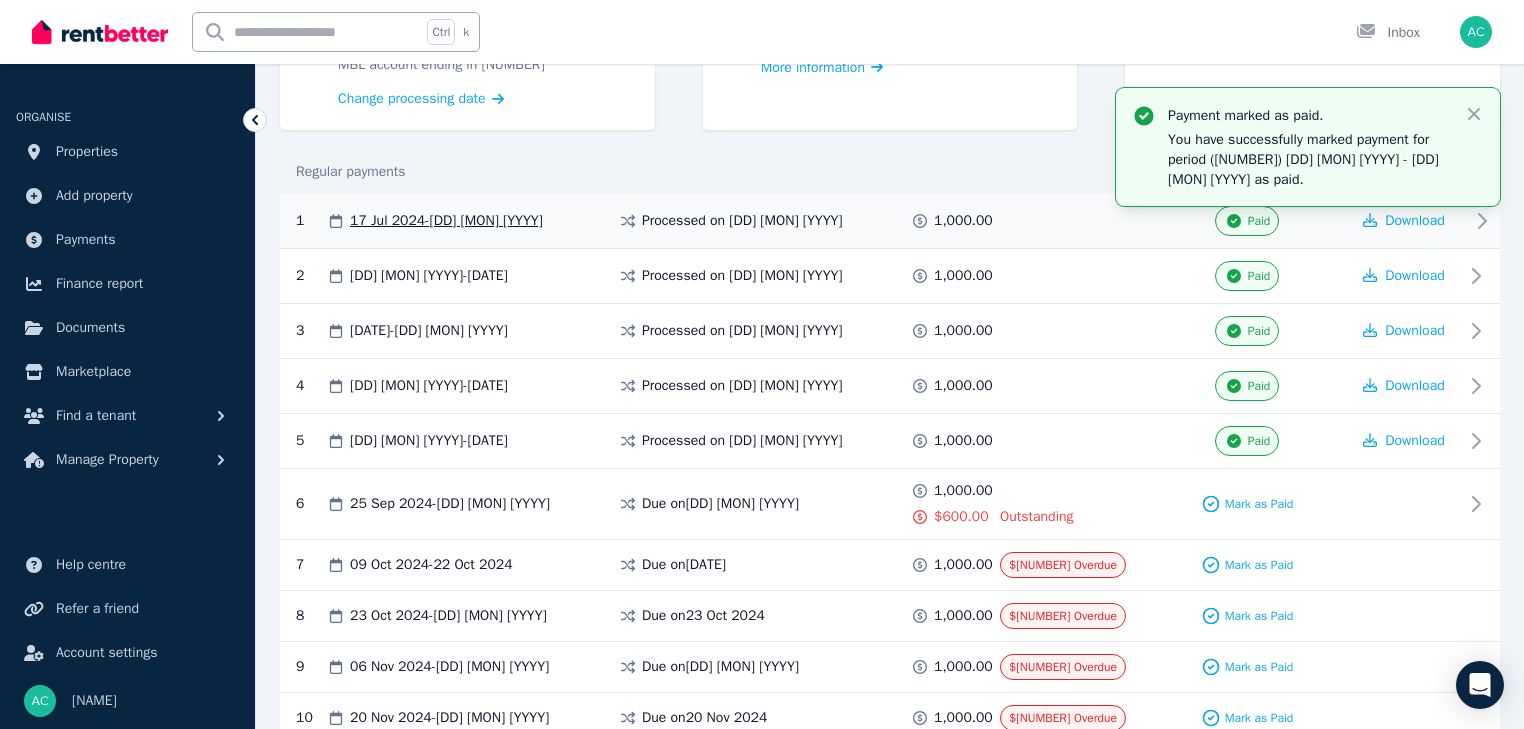 click on "1,000.00" at bounding box center (955, 221) 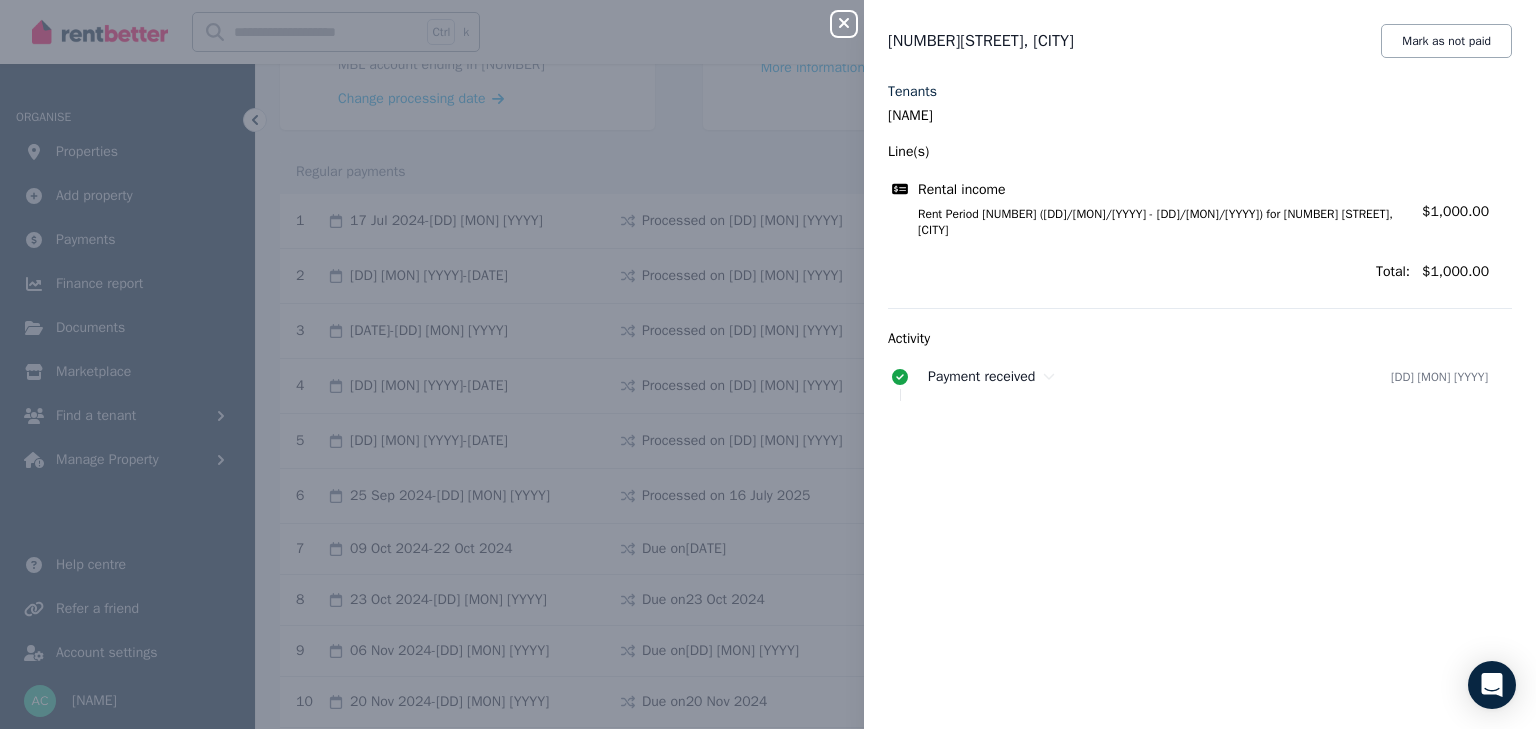 click 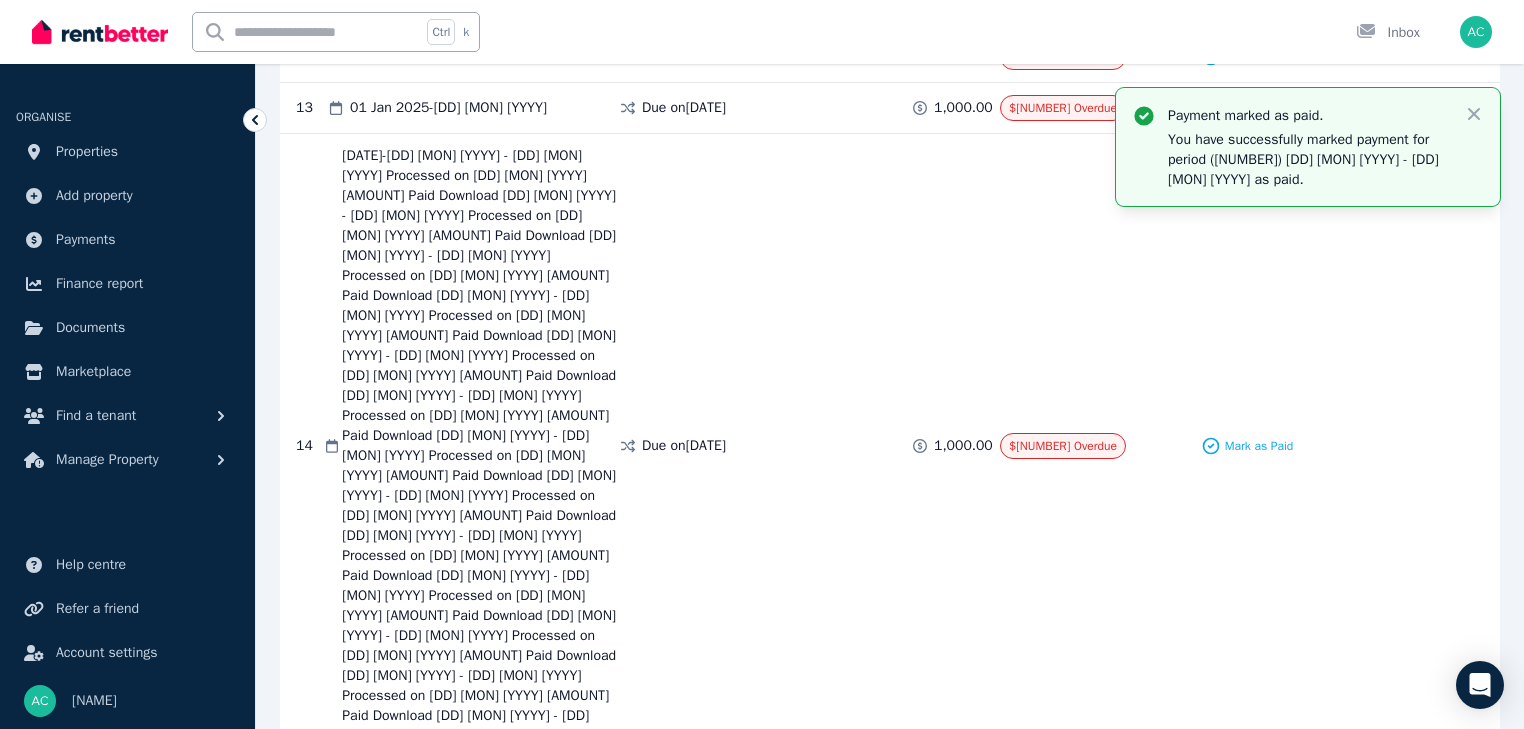 scroll, scrollTop: 992, scrollLeft: 0, axis: vertical 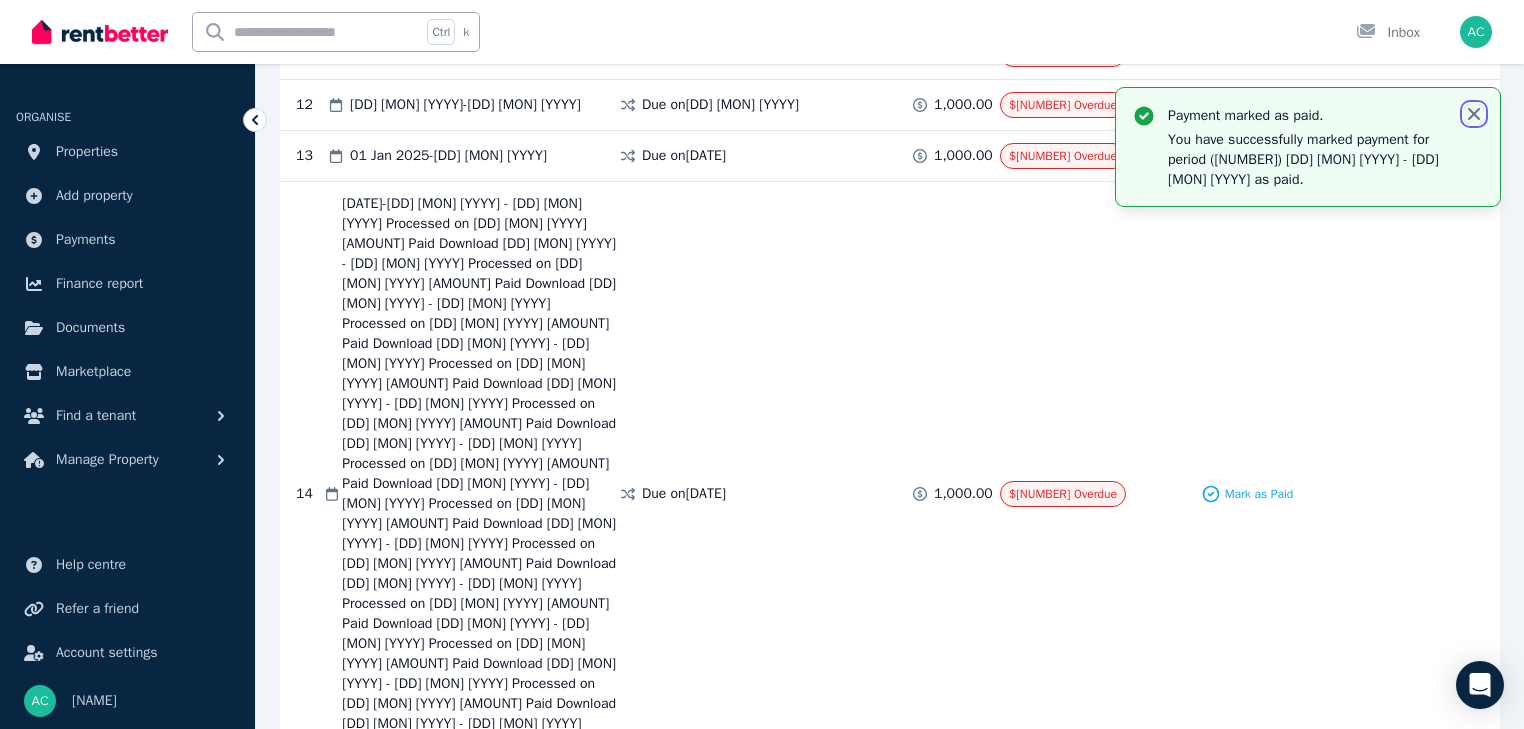 click 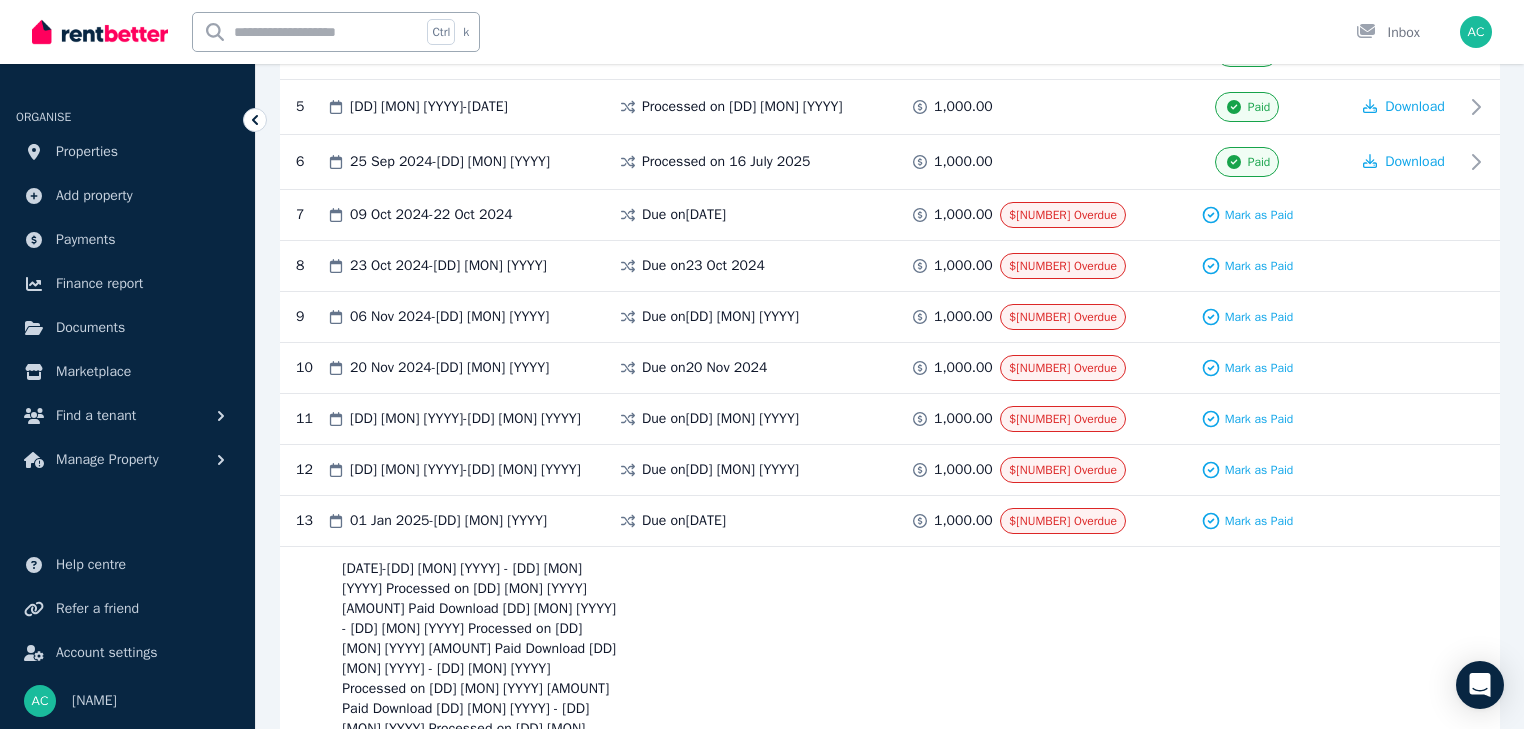 scroll, scrollTop: 605, scrollLeft: 0, axis: vertical 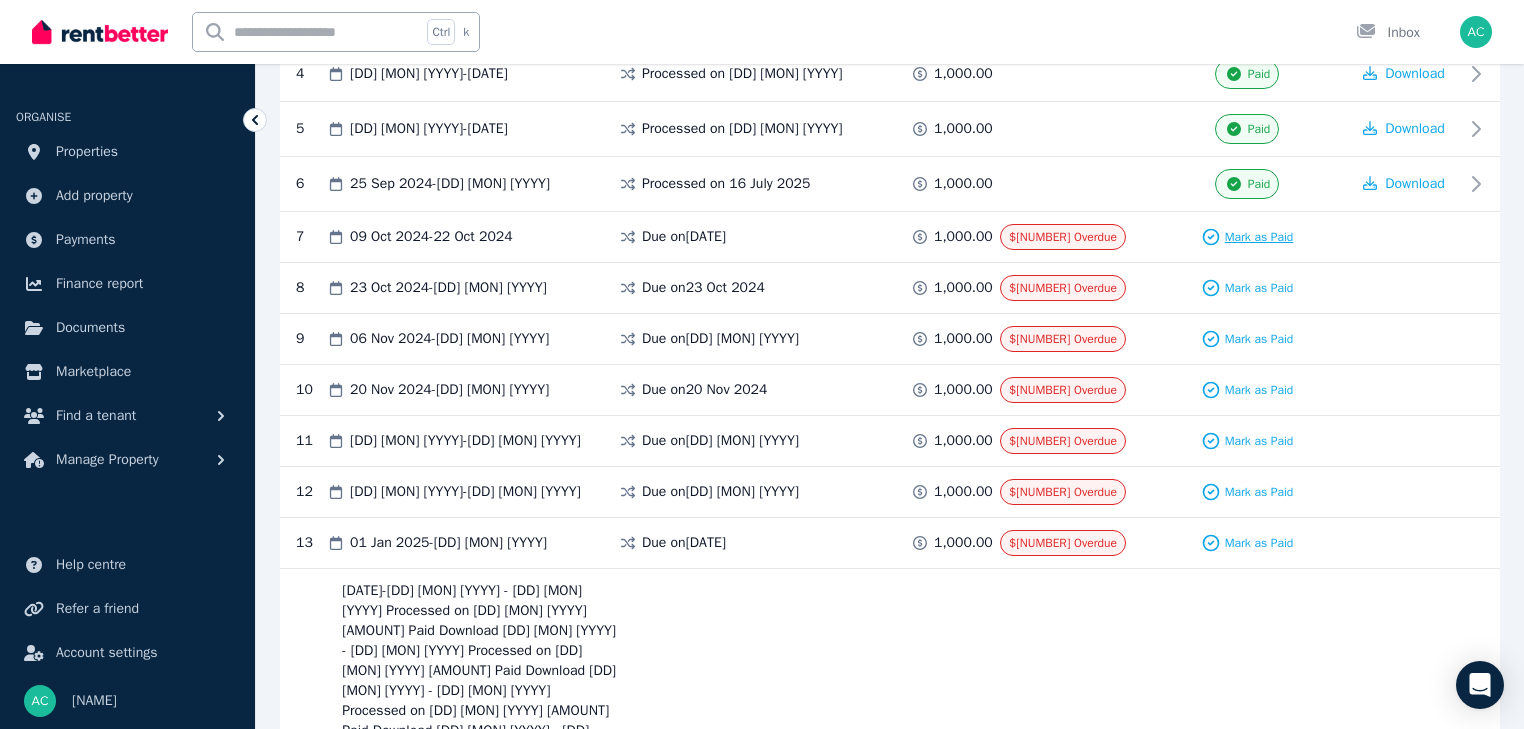click on "Mark as Paid" at bounding box center [1259, 237] 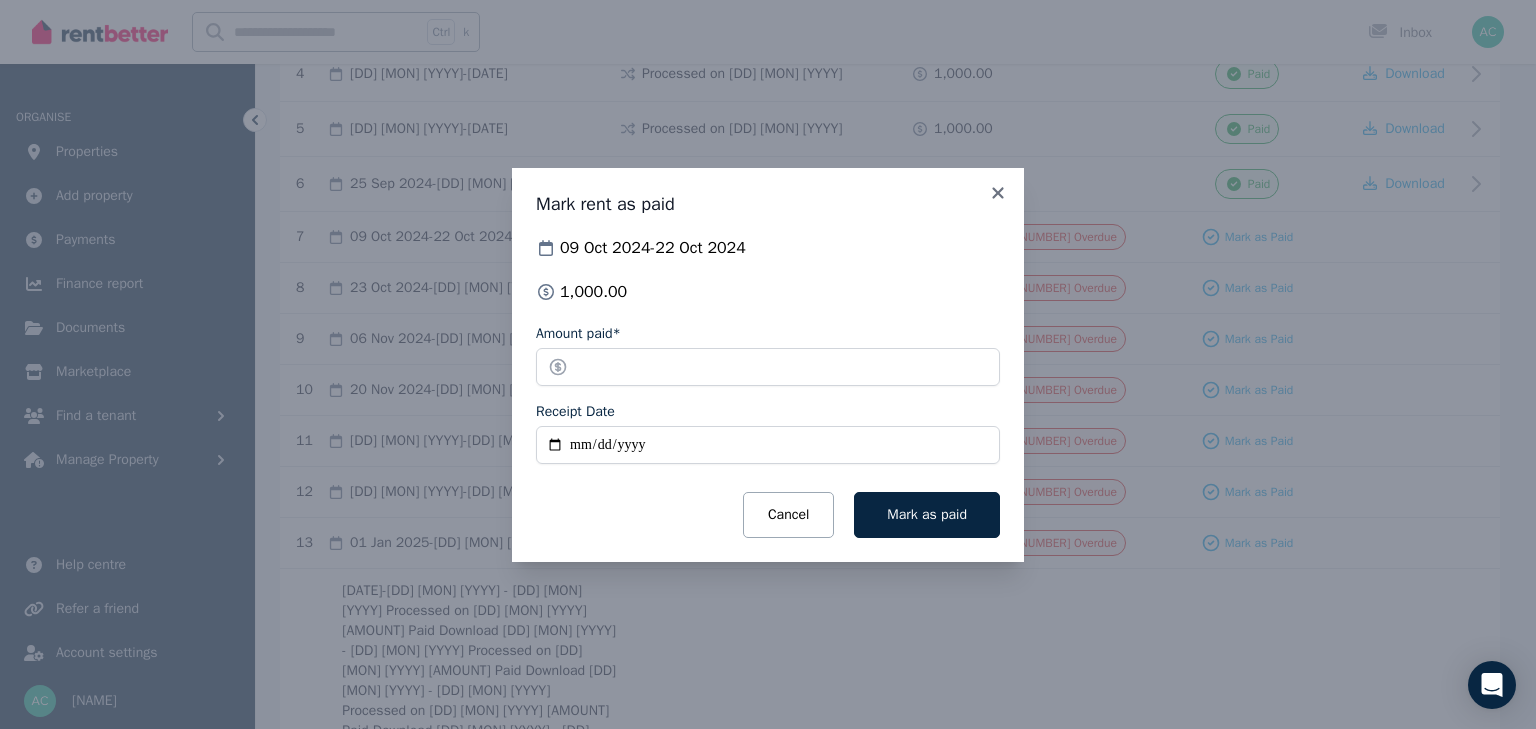 click on "Receipt Date" at bounding box center (768, 445) 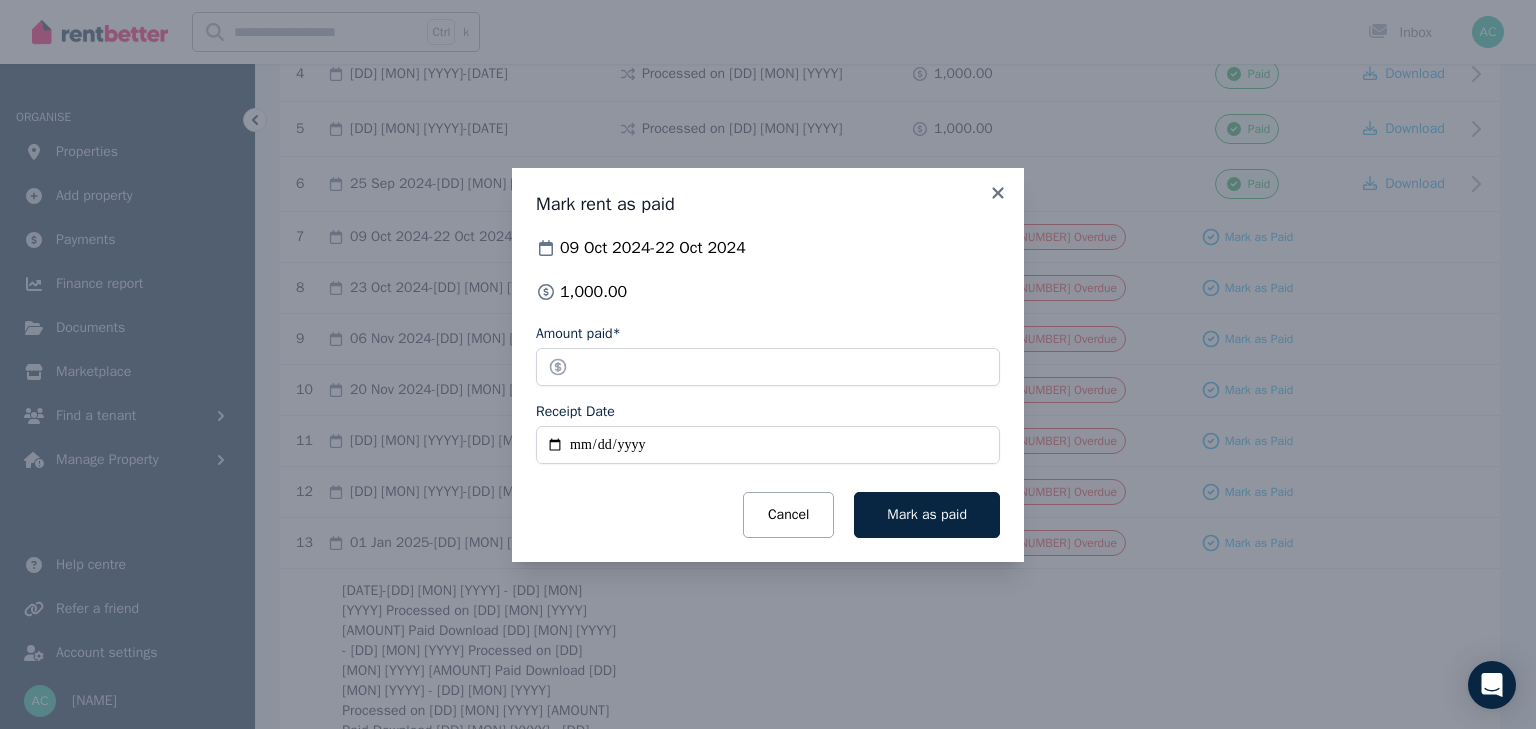 type on "**********" 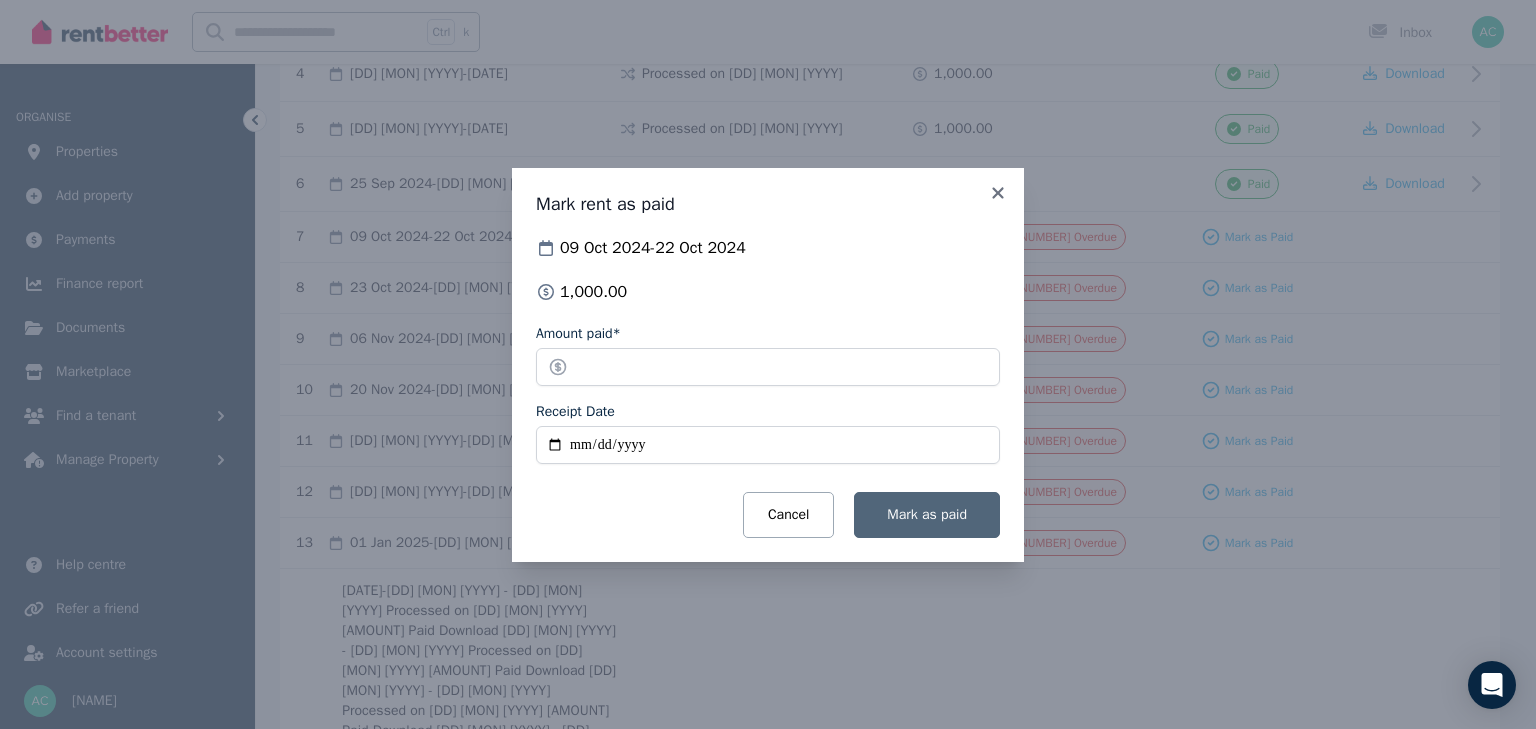 click on "Mark as paid" at bounding box center (927, 514) 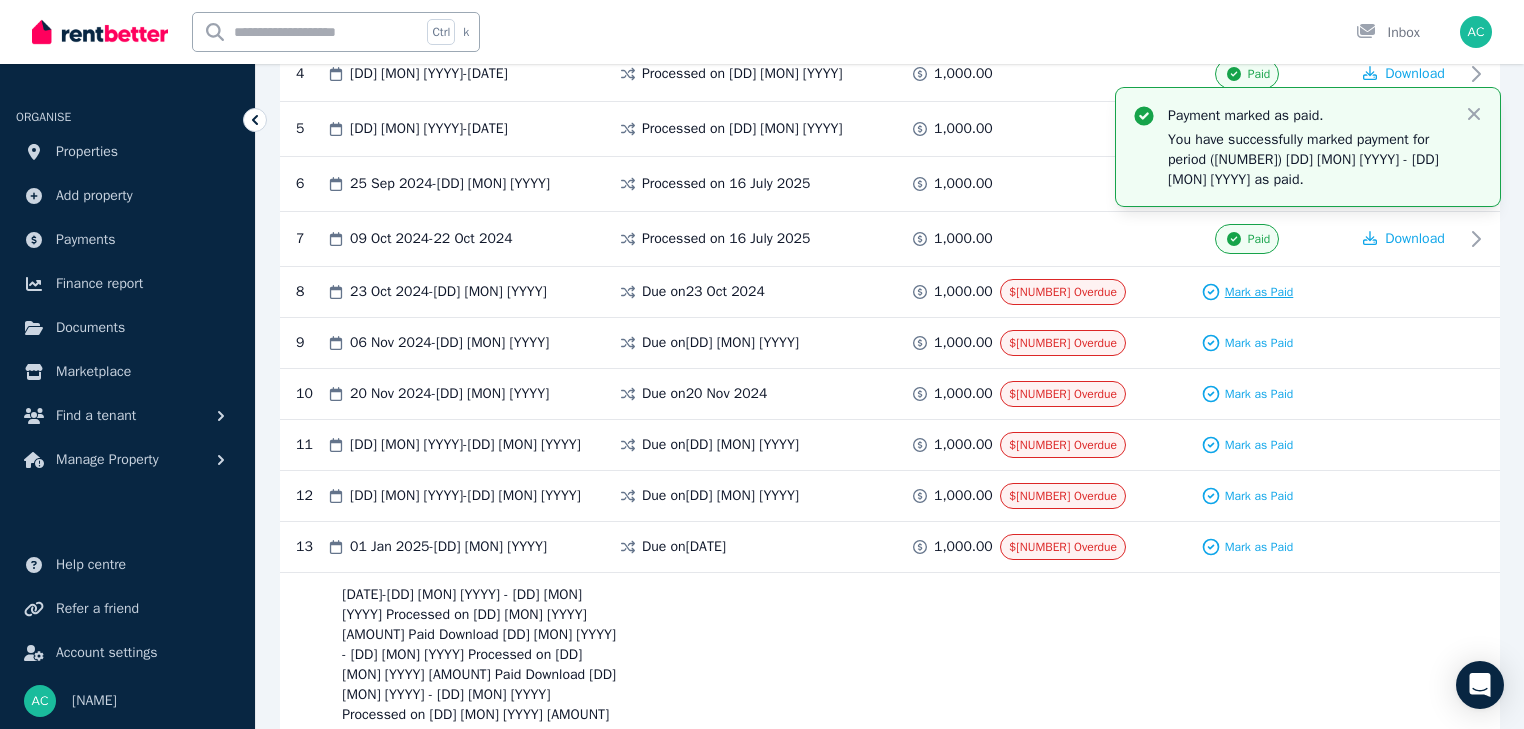 click on "Mark as Paid" at bounding box center (1259, 292) 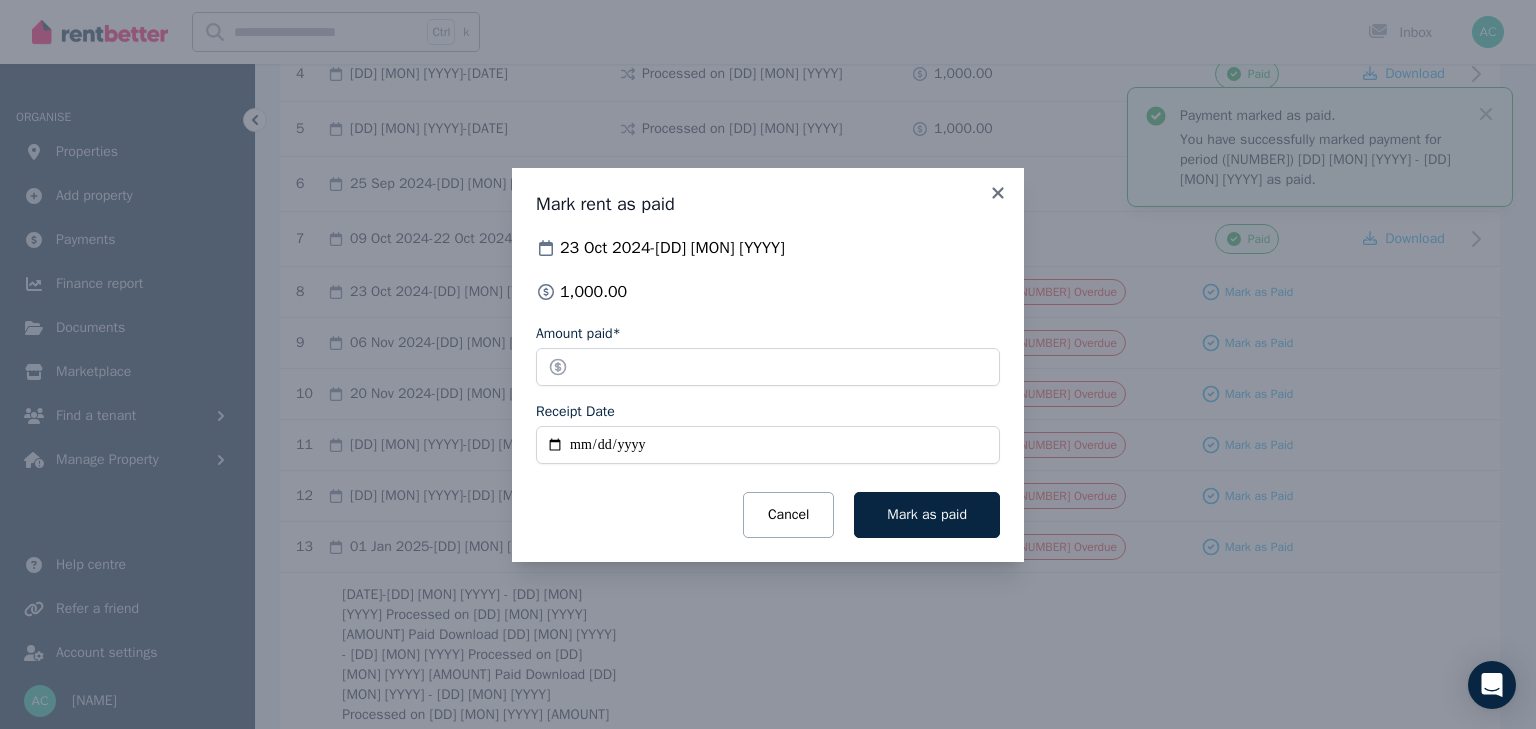 click on "Receipt Date" at bounding box center [768, 445] 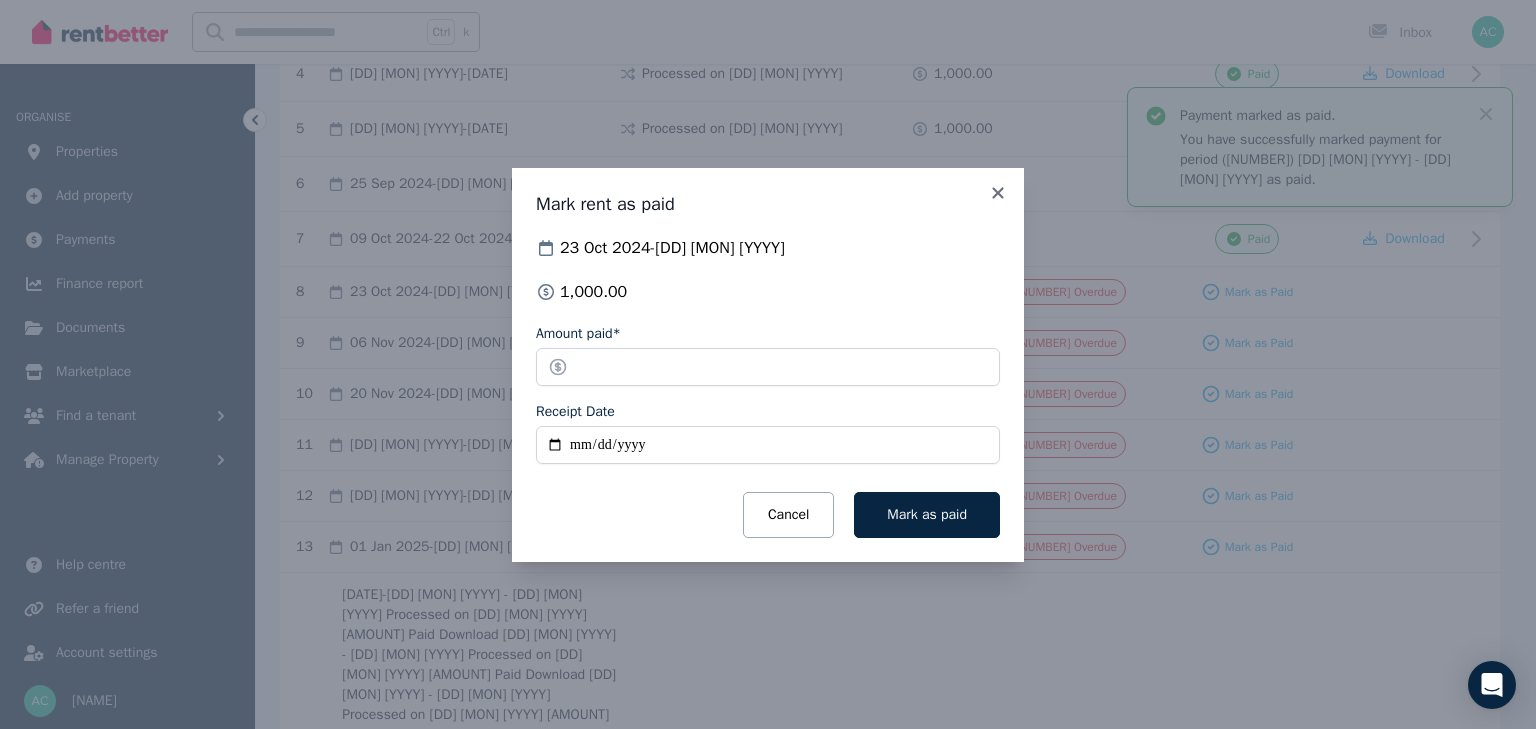 type on "**********" 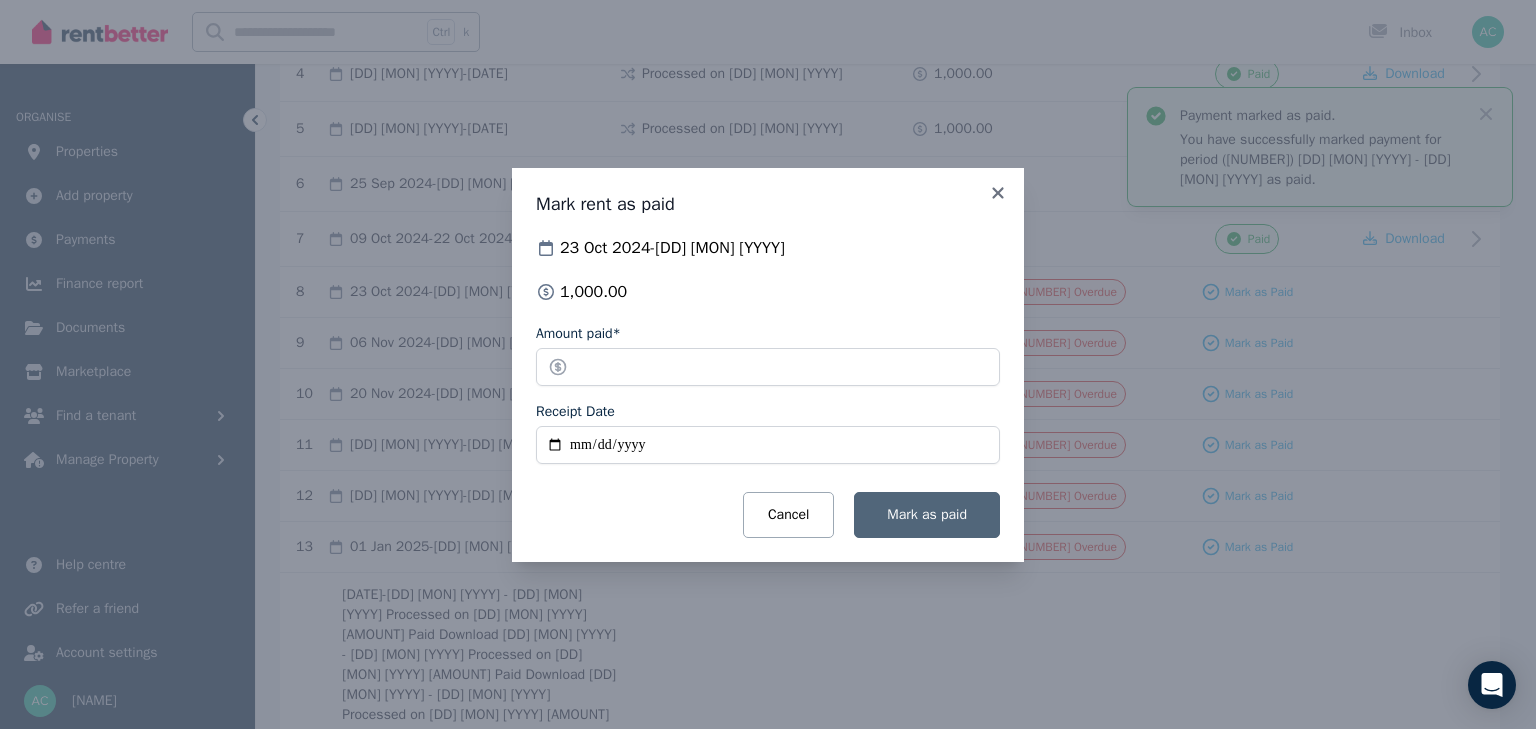 click on "Mark as paid" at bounding box center [927, 514] 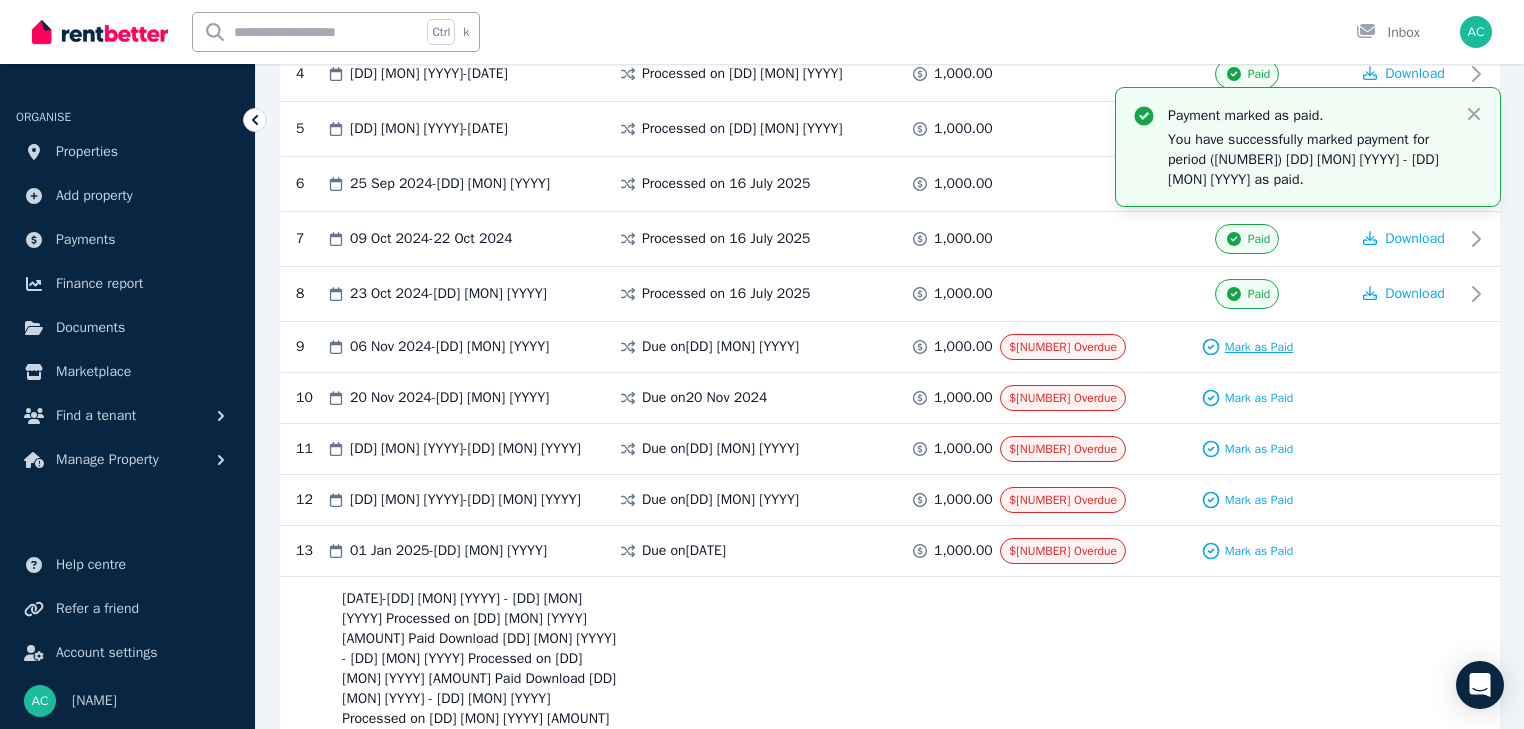 click on "Mark as Paid" at bounding box center (1259, 347) 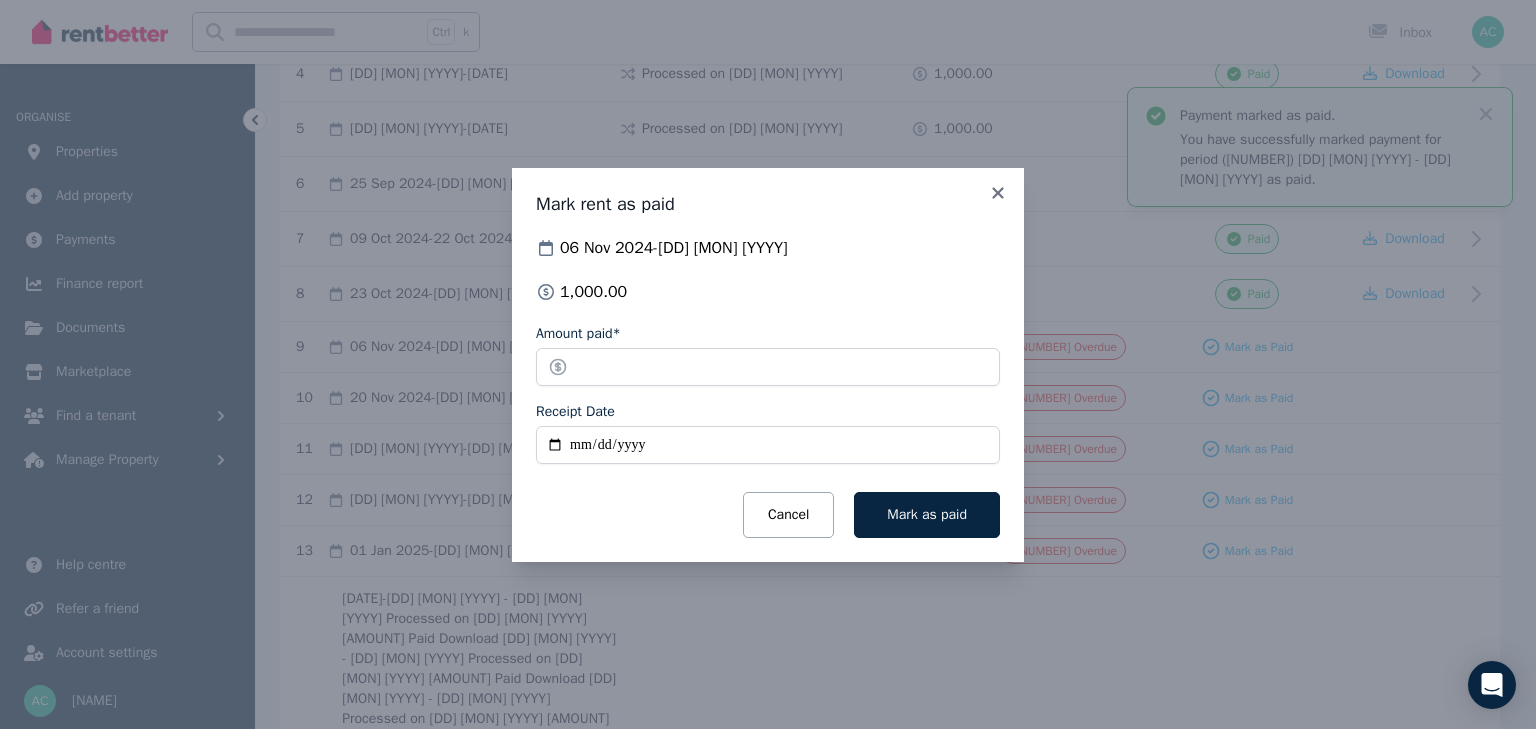 click on "Receipt Date" at bounding box center [768, 445] 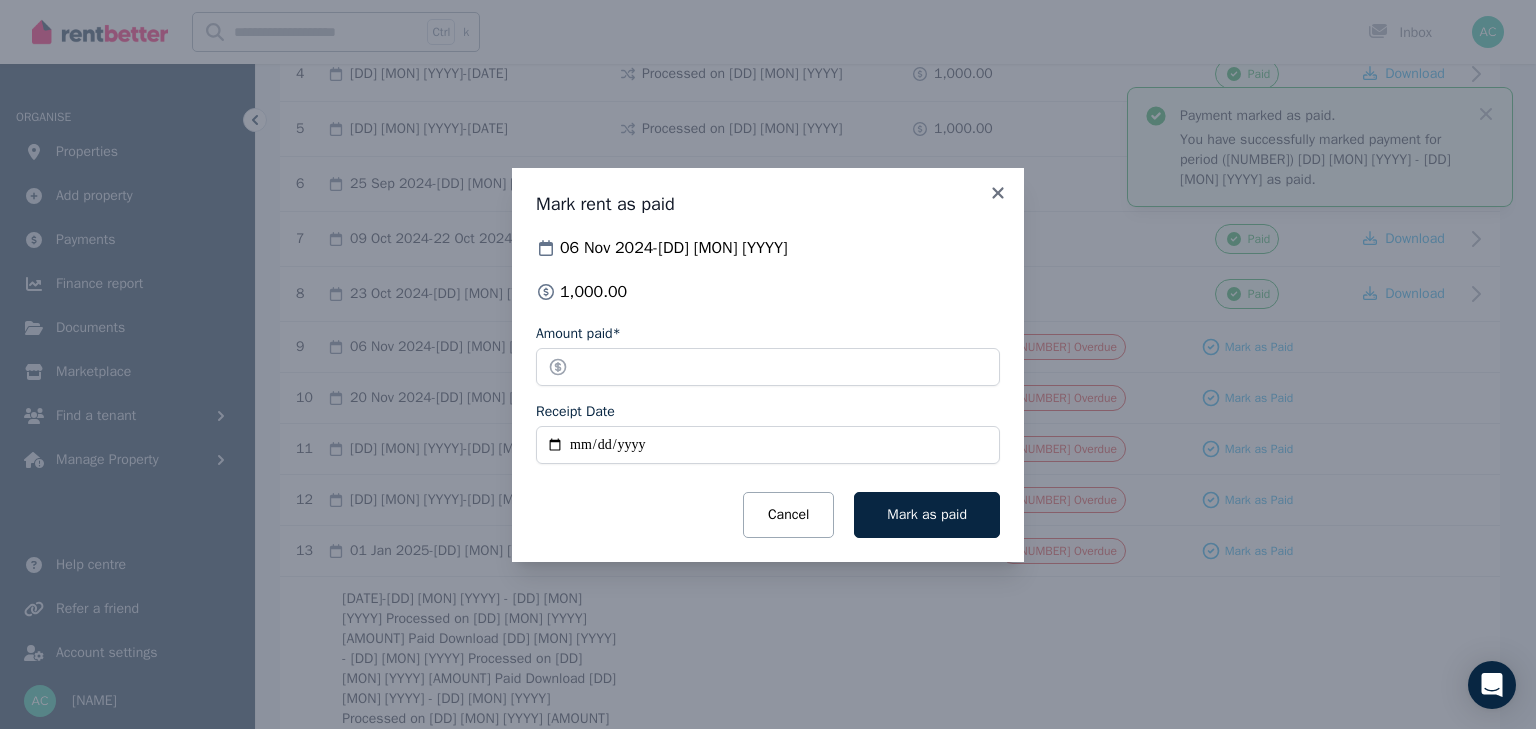 type on "**********" 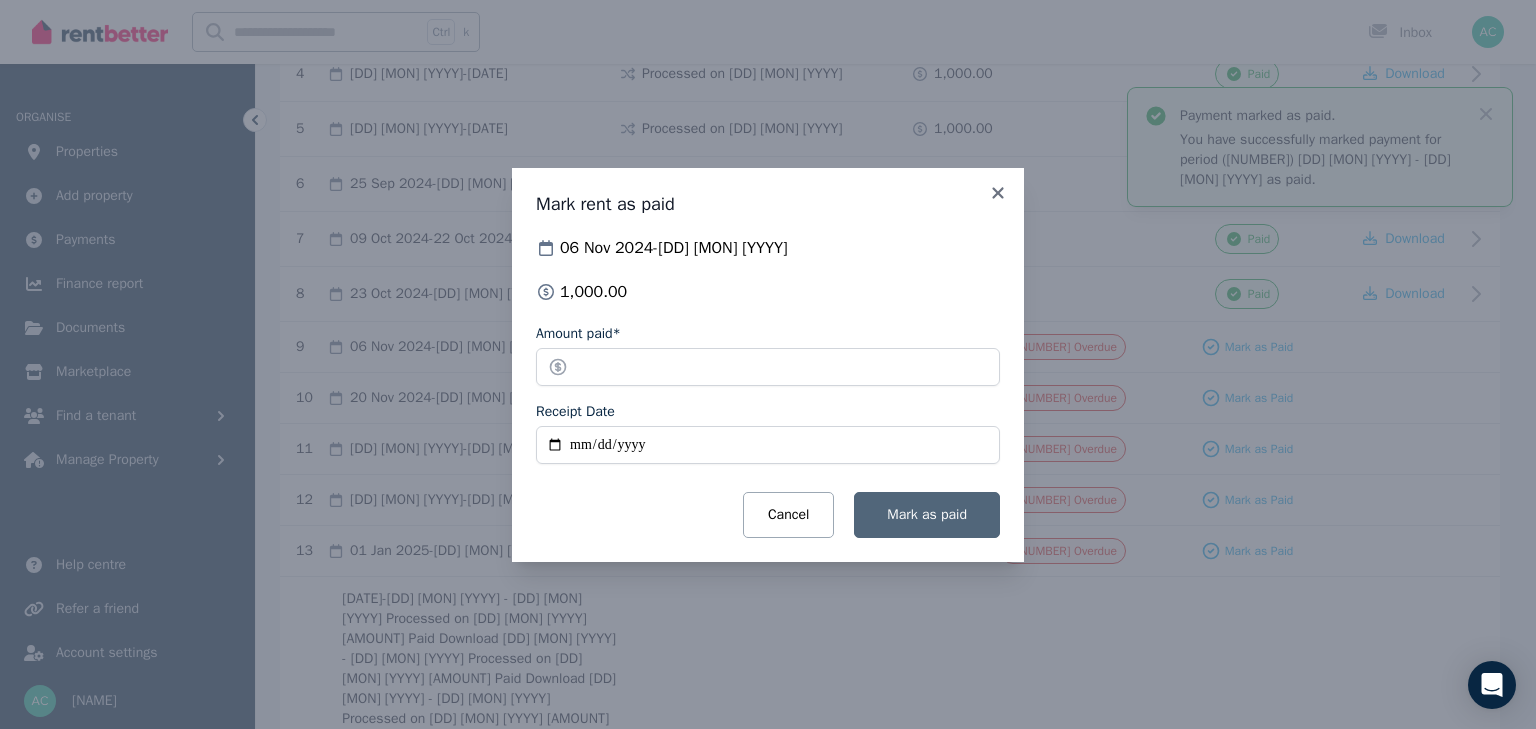 click on "Mark as paid" at bounding box center (927, 515) 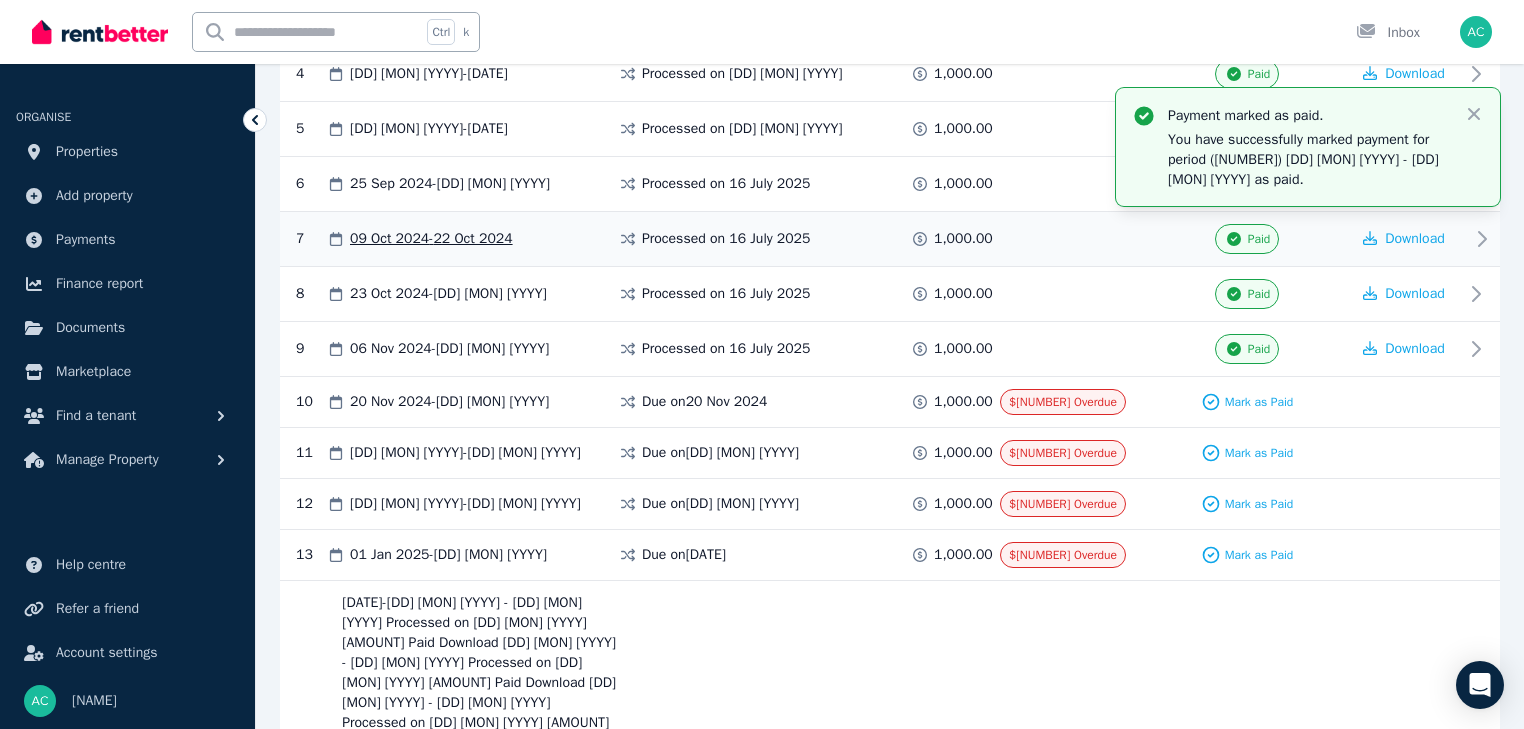 click on "[DD] [MON] [YYYY]  -  [DD] [MON] [YYYY] Processed on   [DD] [MON] [YYYY] [AMOUNT] Paid Download" at bounding box center (890, 239) 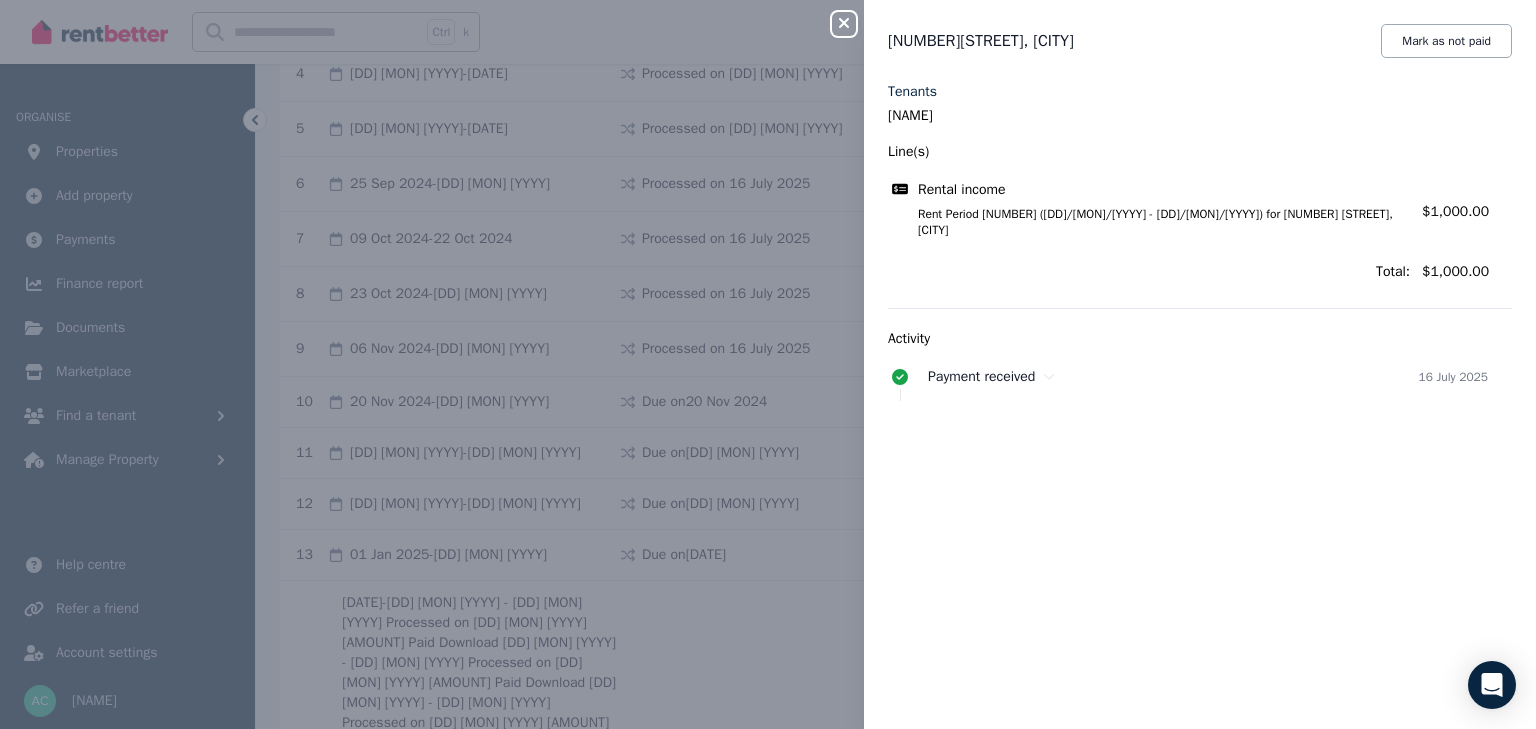 click on "Close panel [NUMBER][STREET], [CITY] Mark as not paid Tenants [NAME] Line(s) Rental income Rent Period [NUMBER] ([DD]/[MON]/[YYYY] - [DD]/[MON]/[YYYY]) for [NUMBER] [STREET], [CITY] Amount:  [AMOUNT] Total: [AMOUNT] Activity Payment received [DD] [MON] [YYYY]" at bounding box center [768, 364] 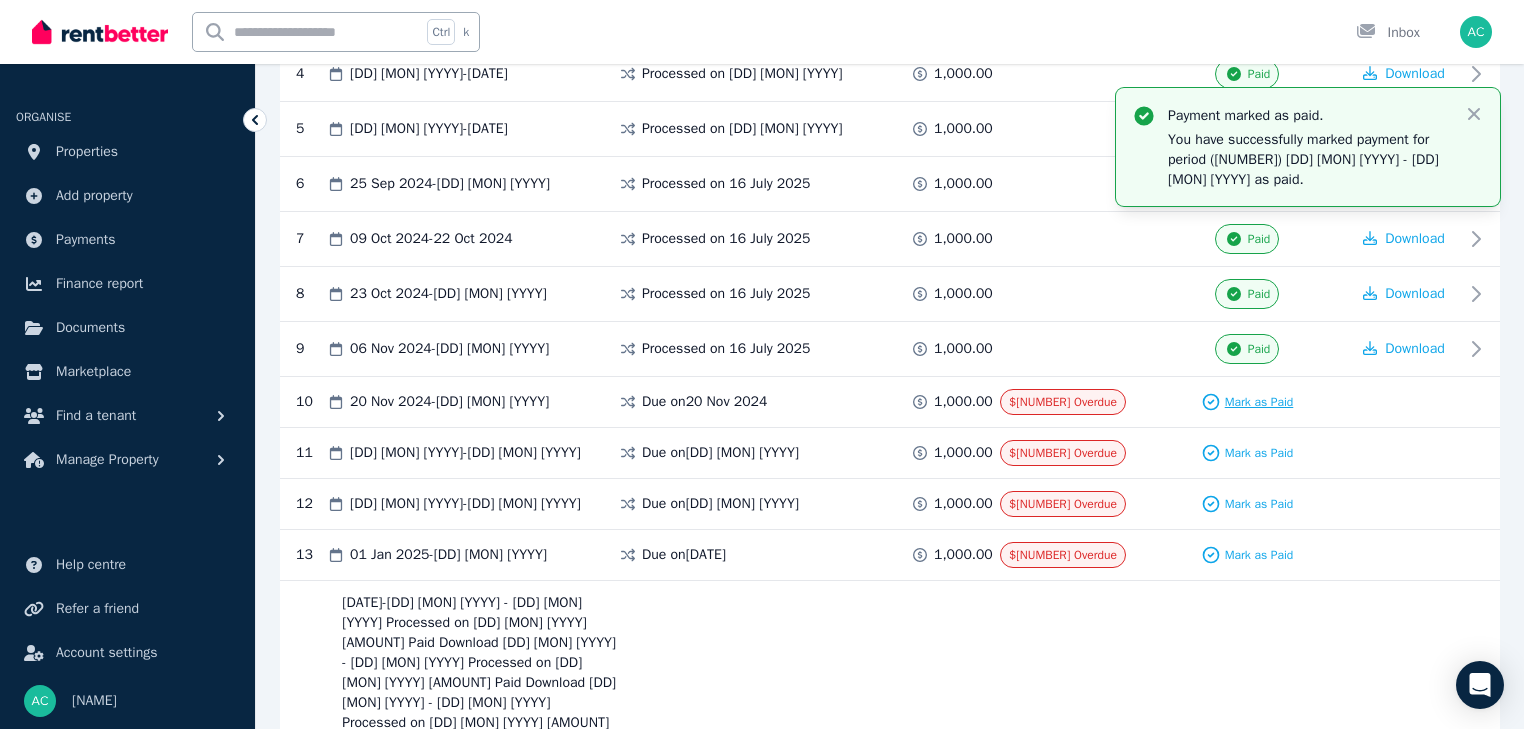click on "Mark as Paid" at bounding box center [1259, 402] 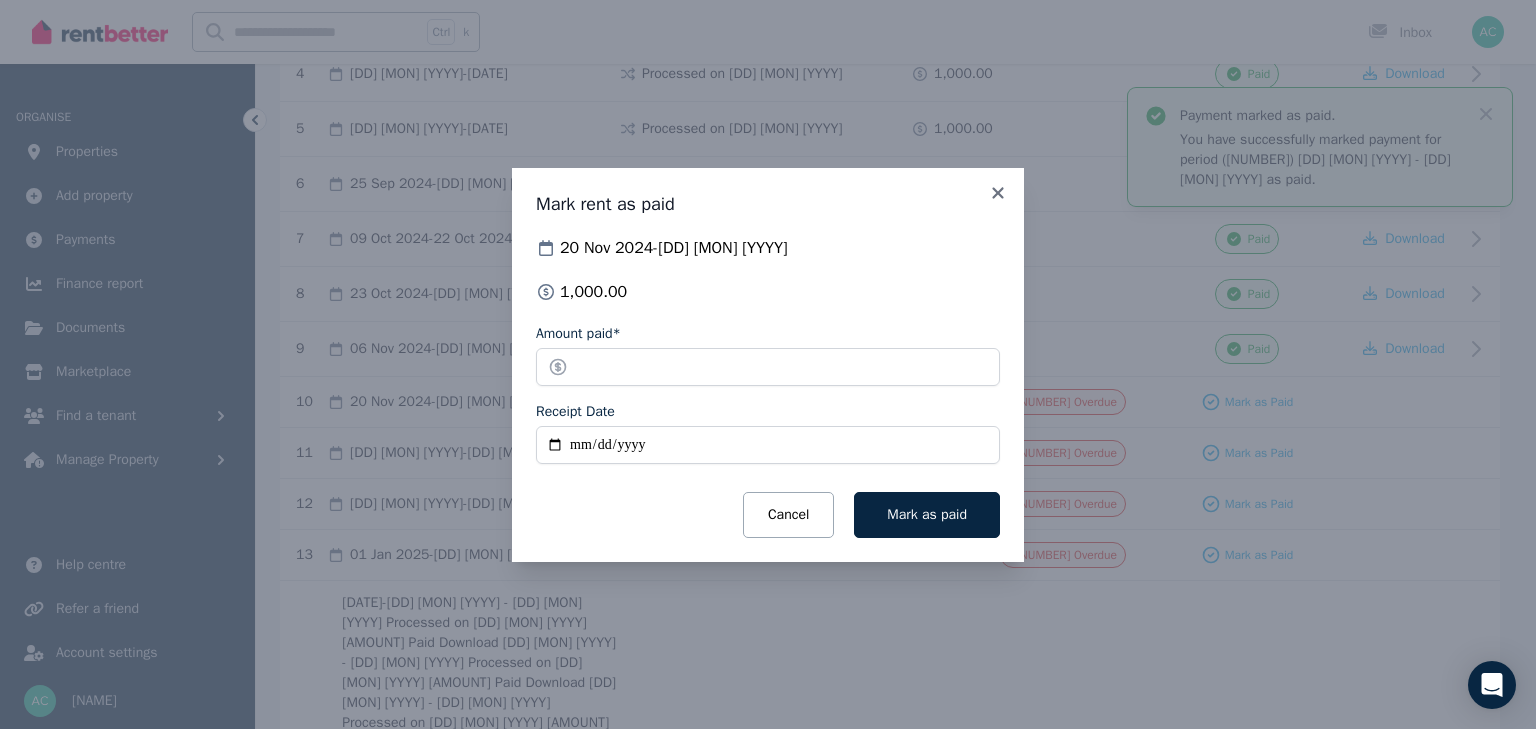 click on "Receipt Date" at bounding box center (768, 445) 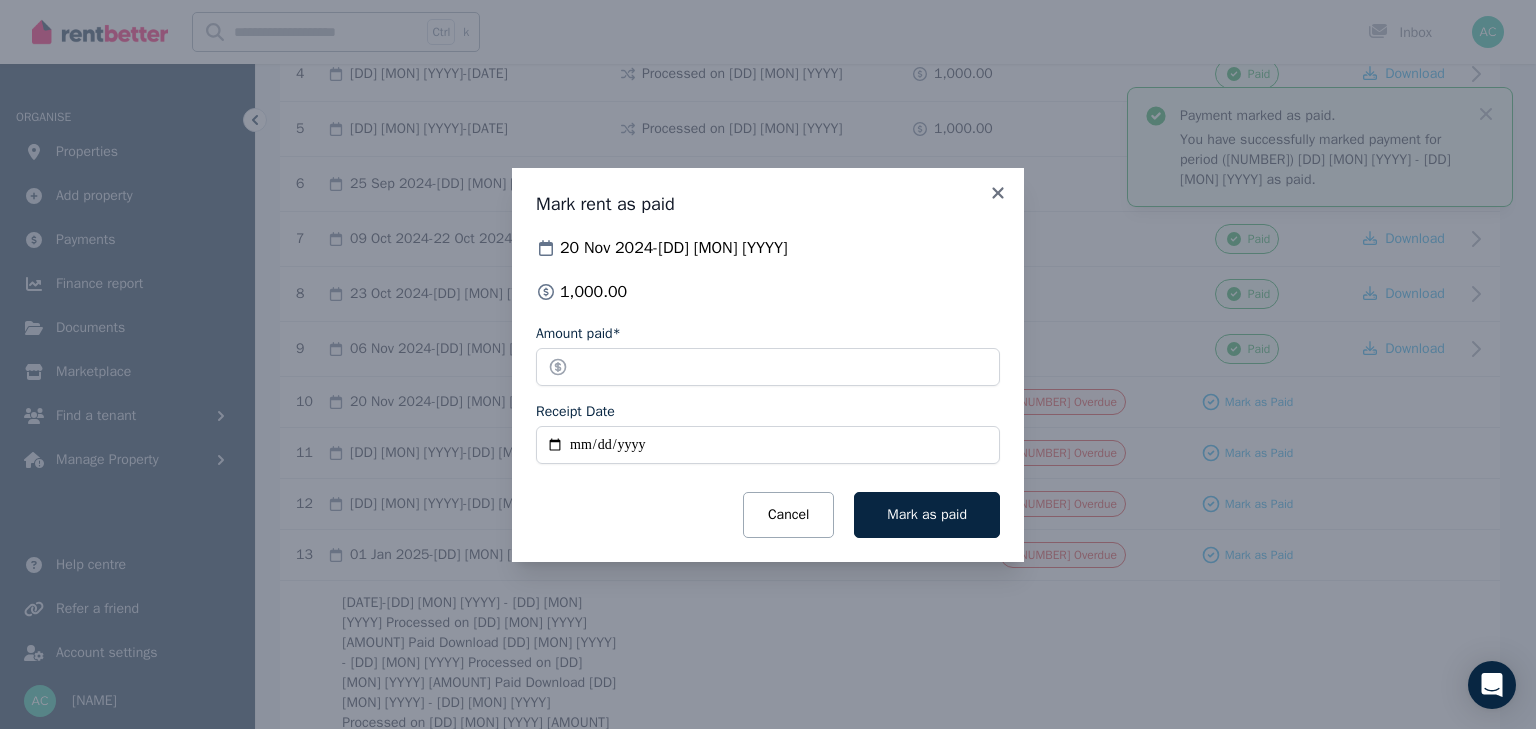 type on "**********" 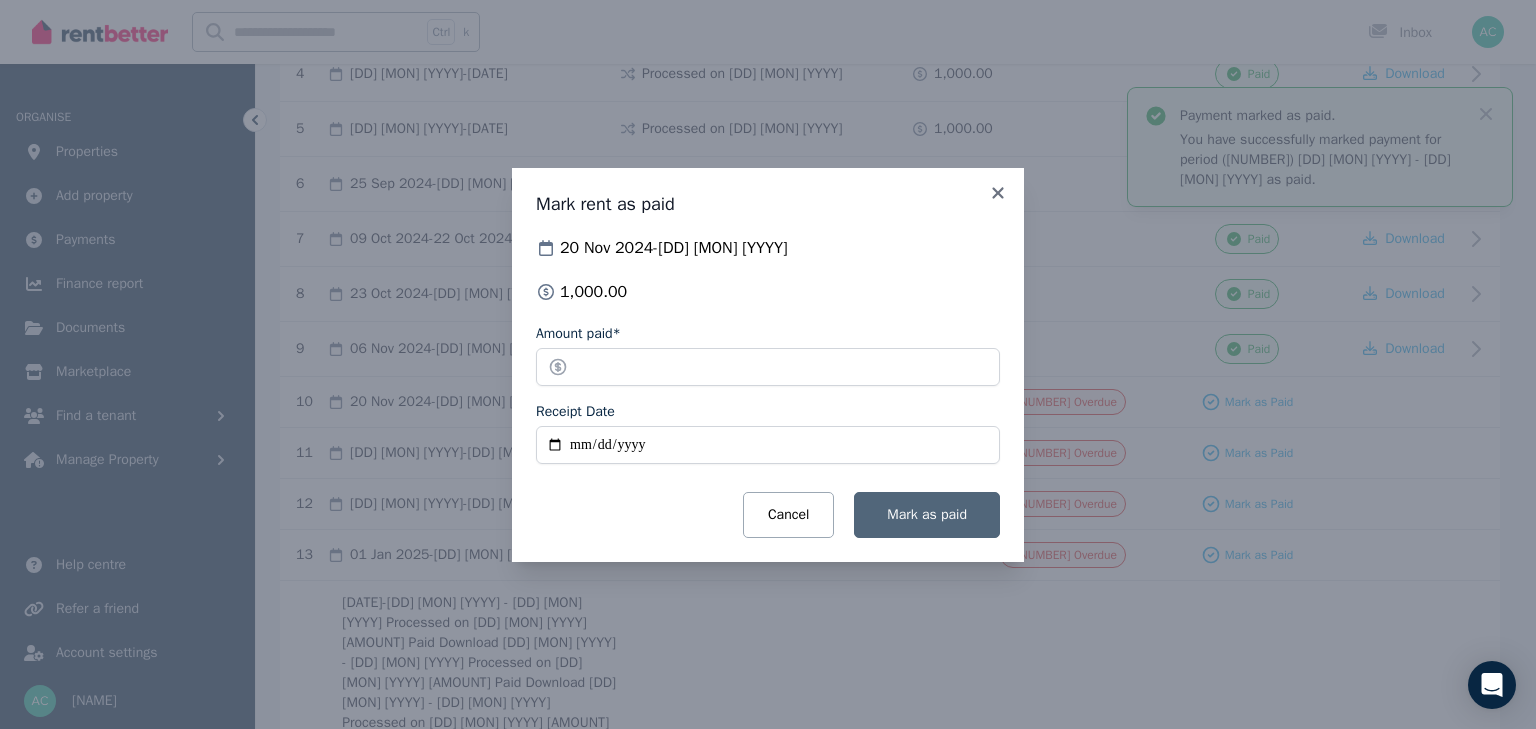 click on "Mark as paid" at bounding box center [927, 514] 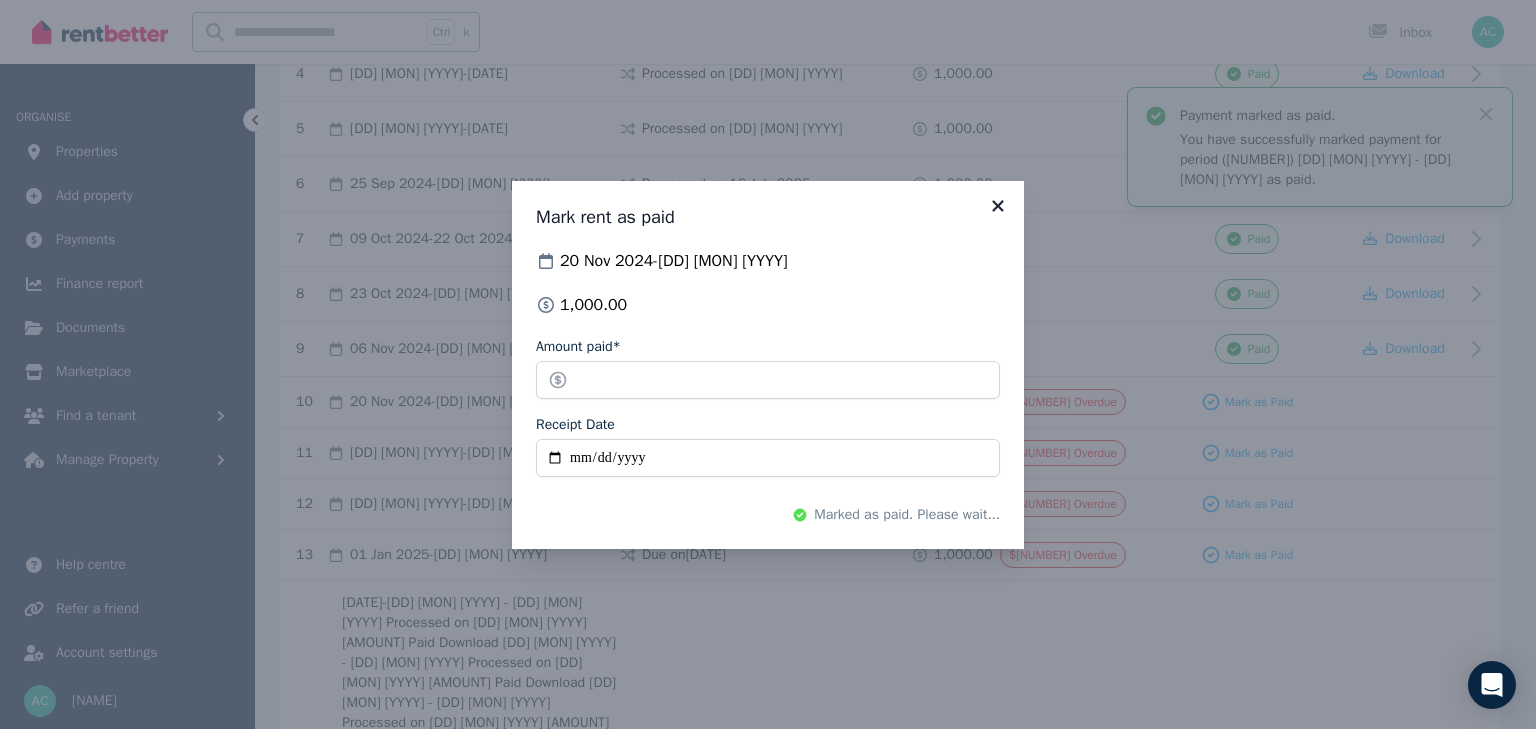 click 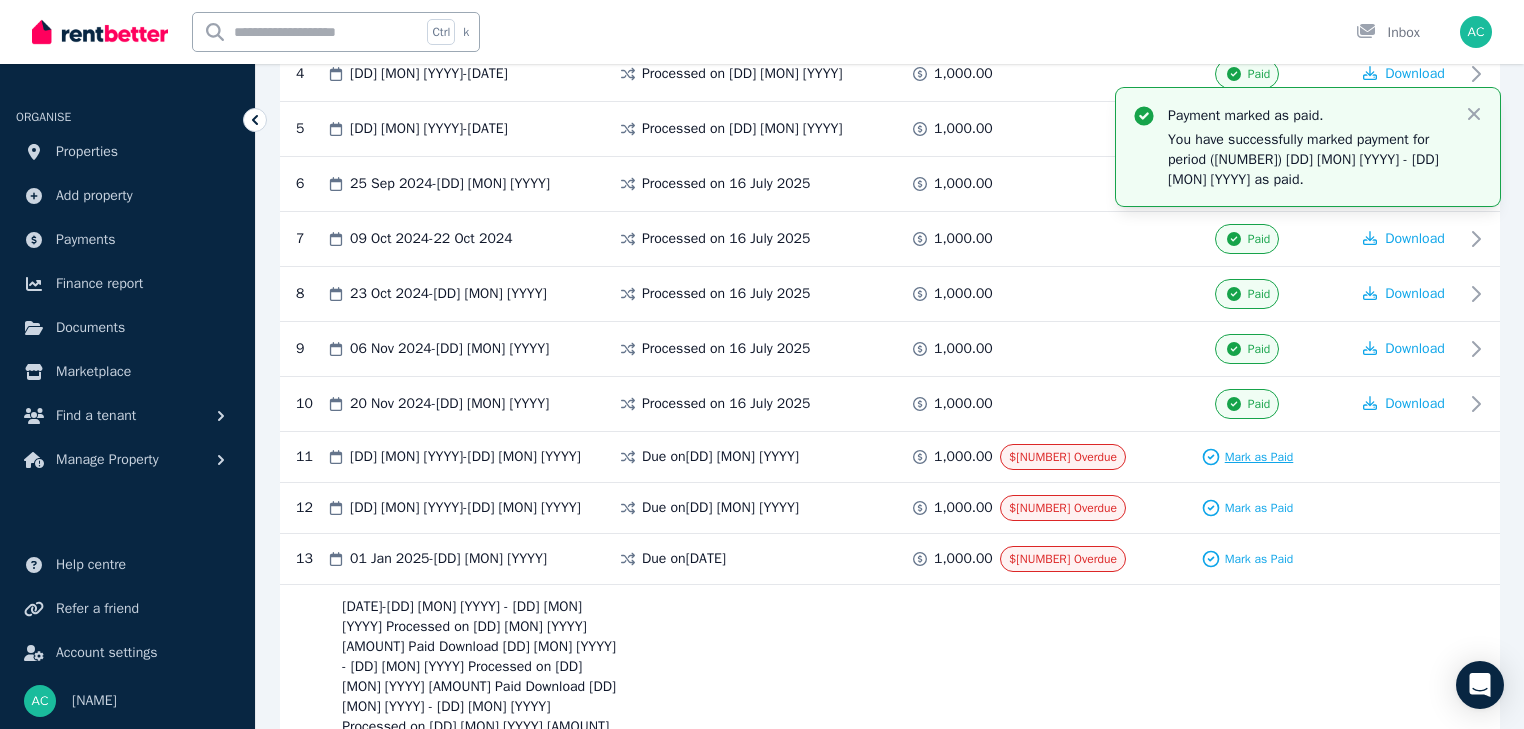 click on "Mark as Paid" at bounding box center [1259, 457] 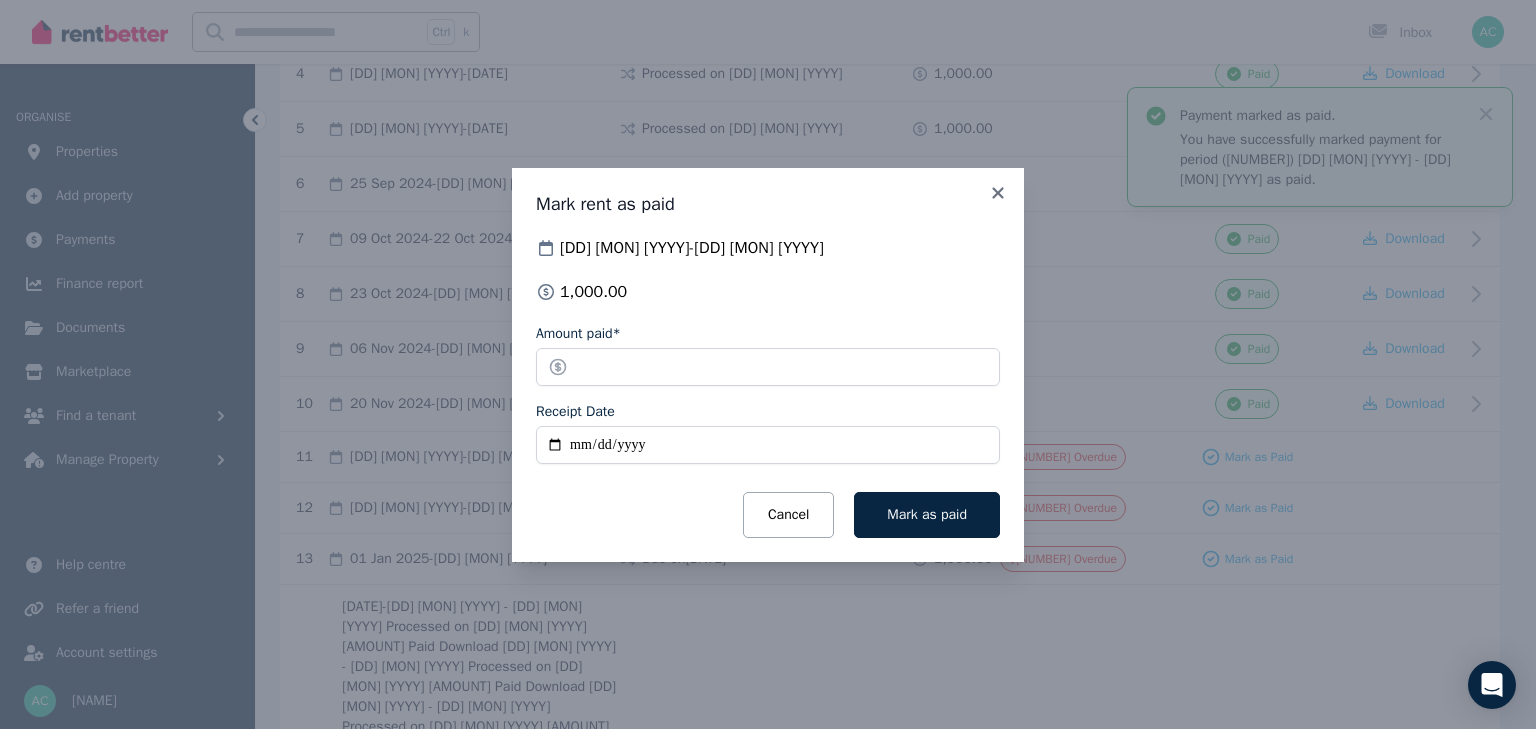 click on "Receipt Date" at bounding box center (768, 445) 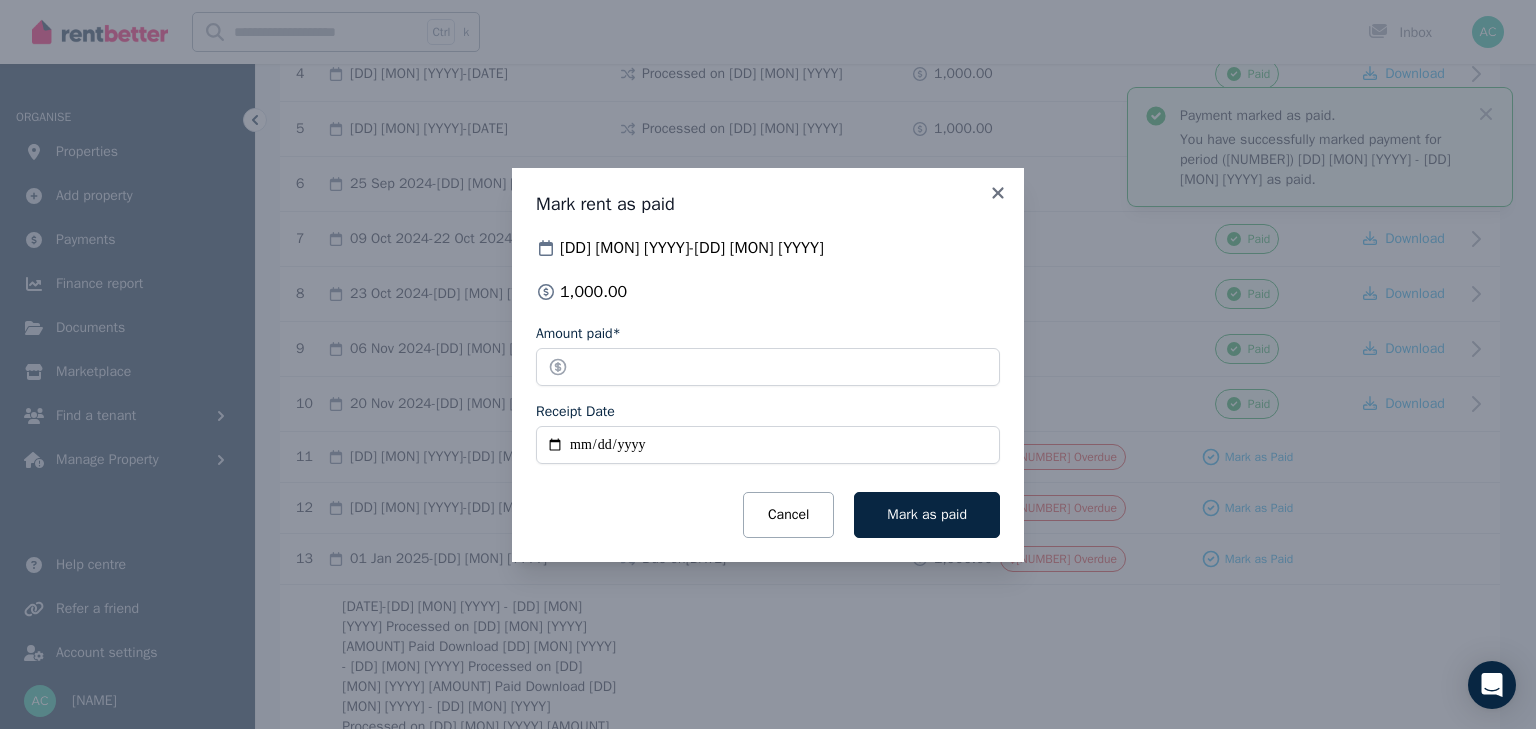 type on "**********" 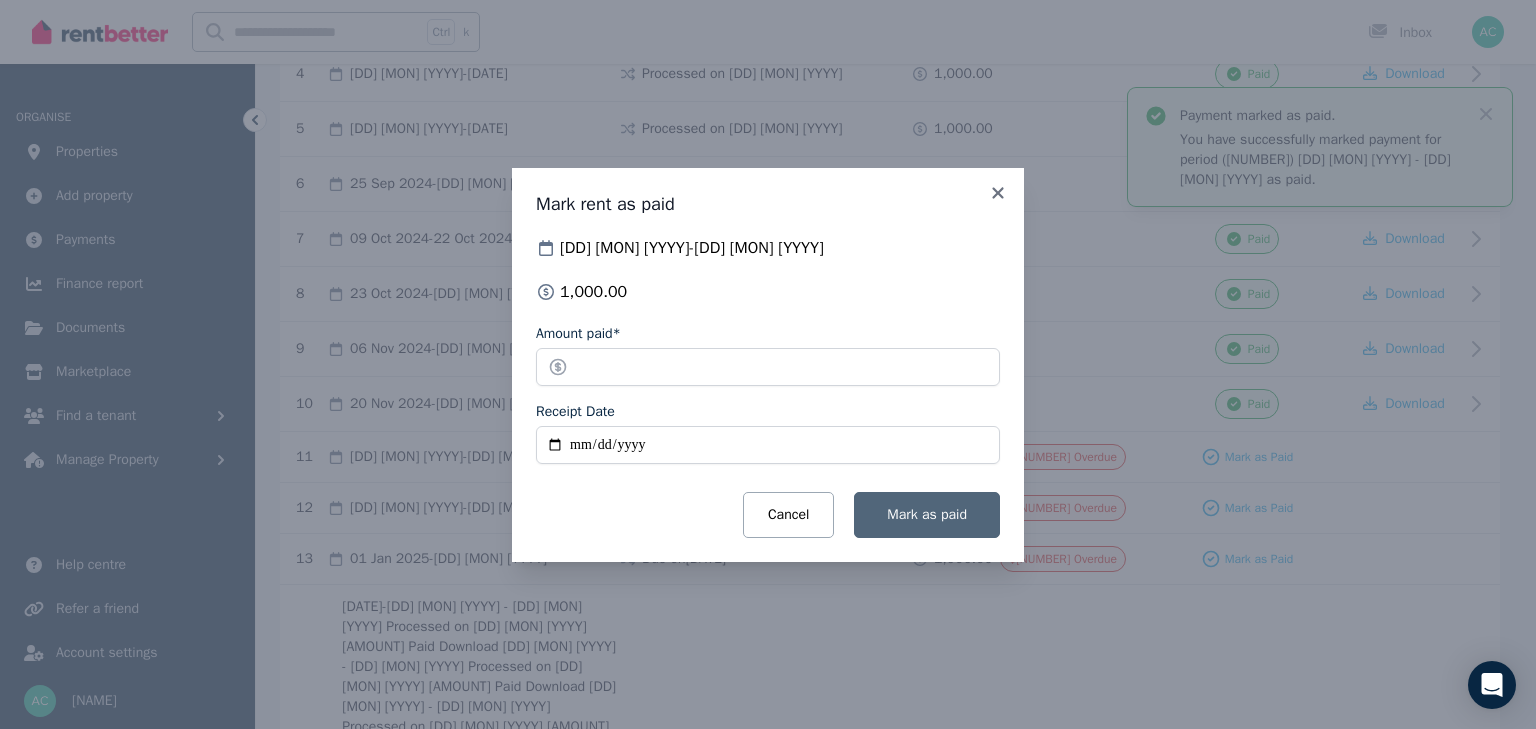 click on "Mark as paid" at bounding box center [927, 515] 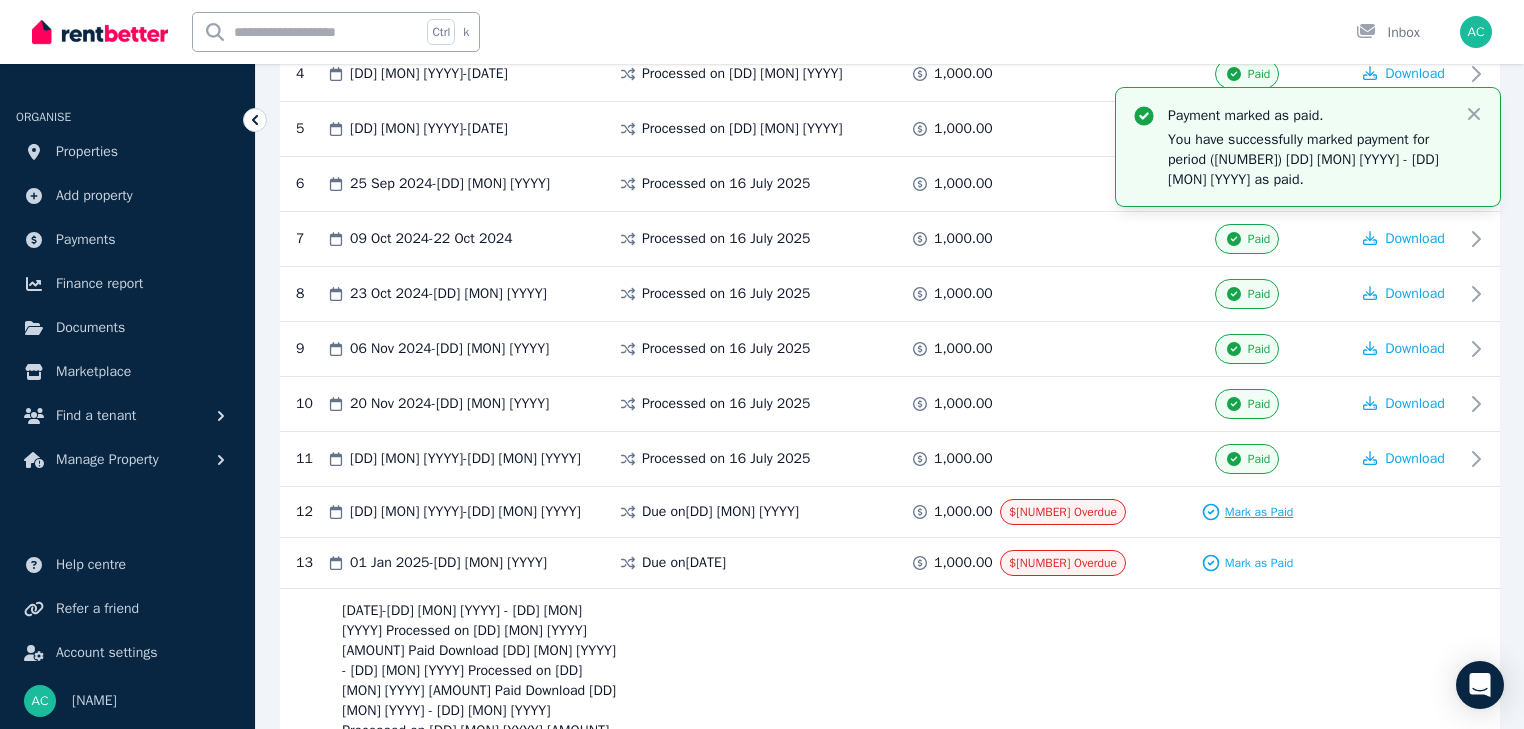 click on "Mark as Paid" at bounding box center [1259, 512] 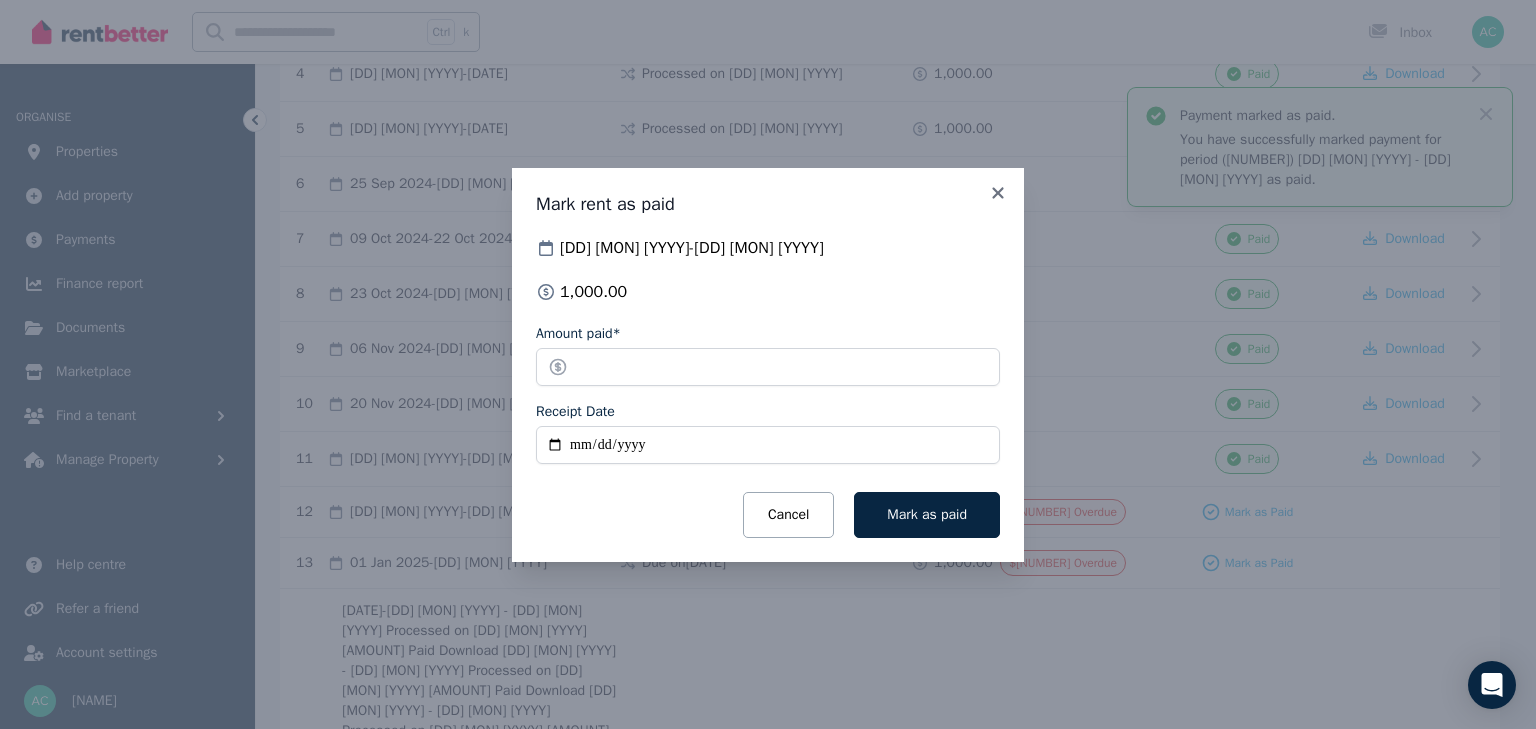 click on "Receipt Date" at bounding box center (768, 445) 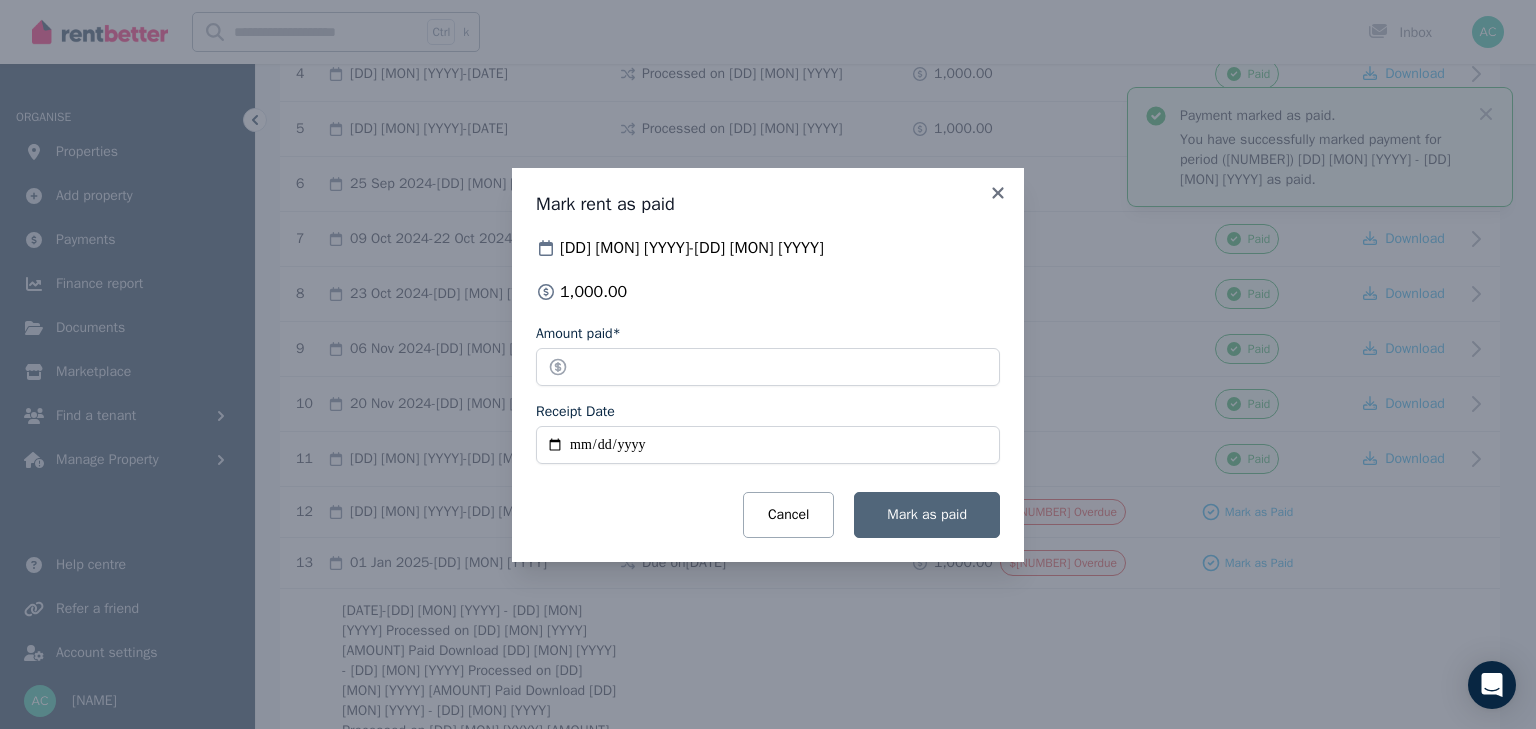 click on "Mark as paid" at bounding box center [927, 514] 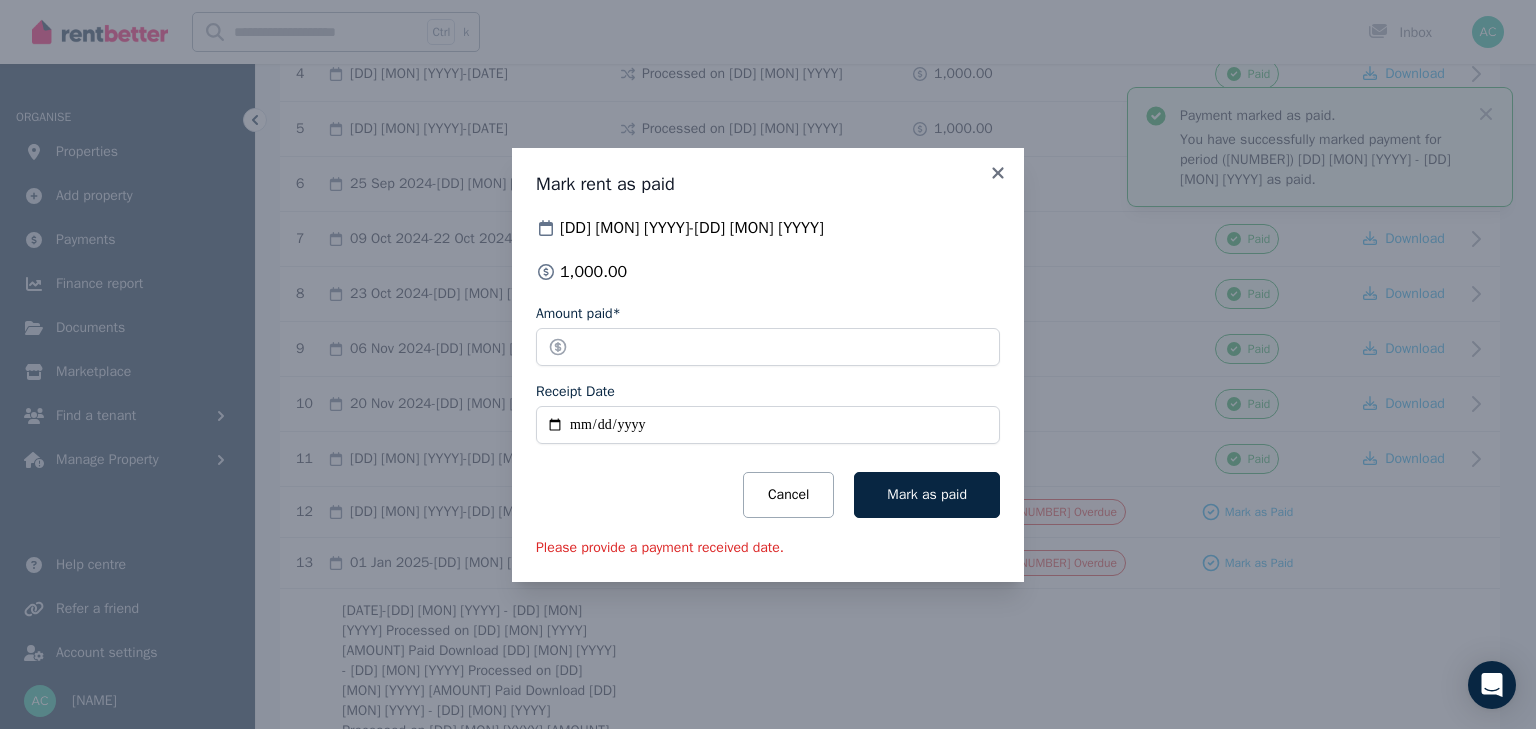 click on "Receipt Date" at bounding box center (768, 425) 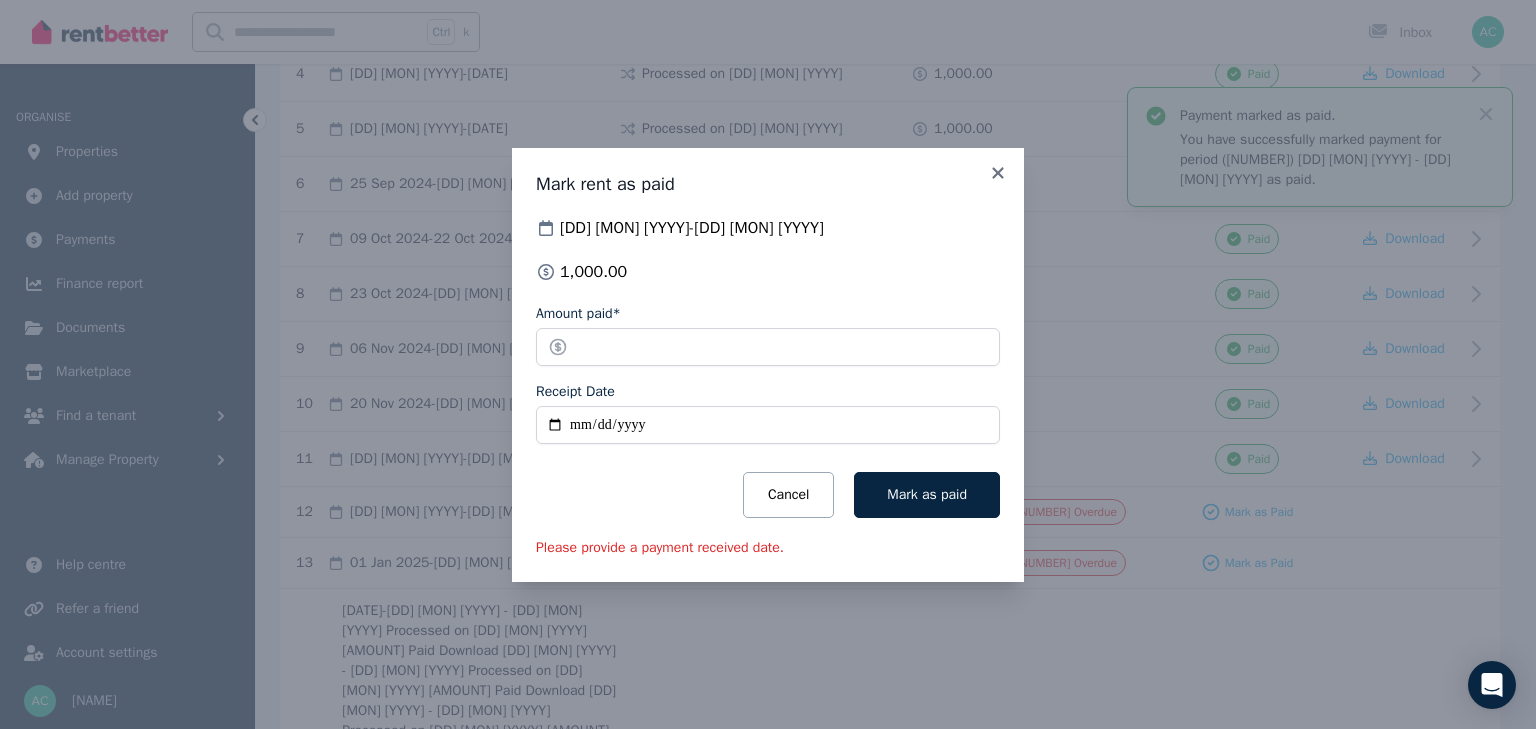 type on "**********" 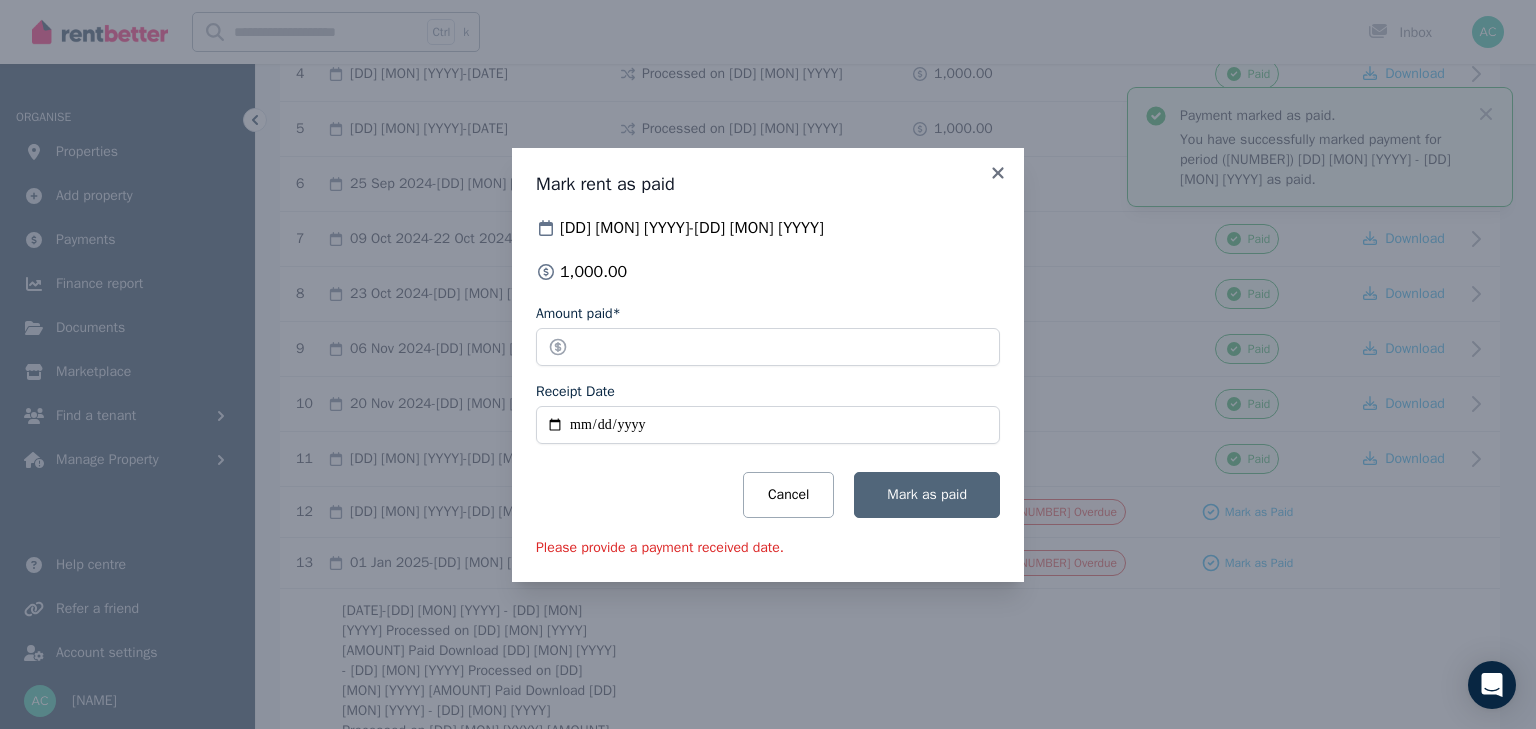 click on "Mark as paid" at bounding box center [927, 495] 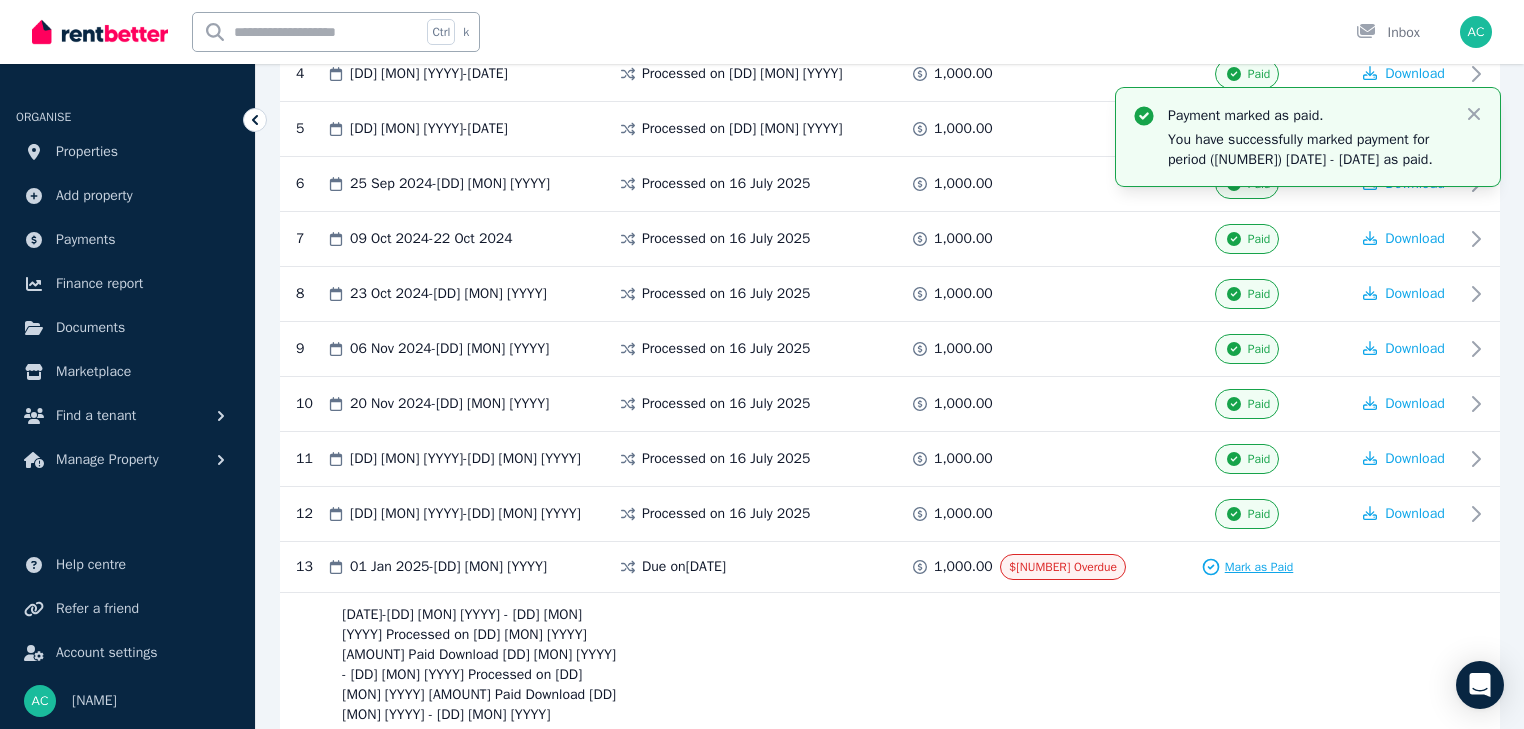 click on "Mark as Paid" at bounding box center (1259, 567) 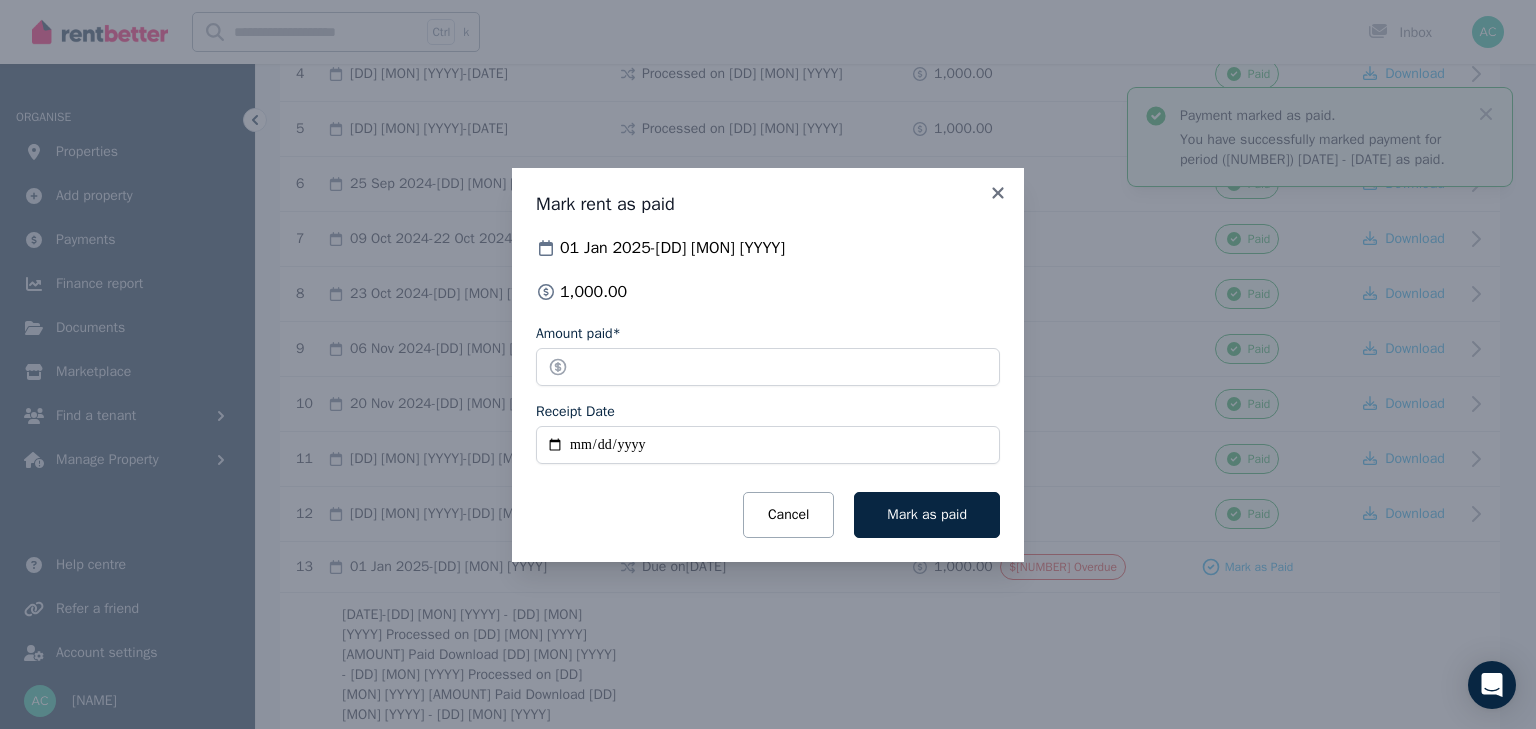 click on "Receipt Date" at bounding box center [768, 445] 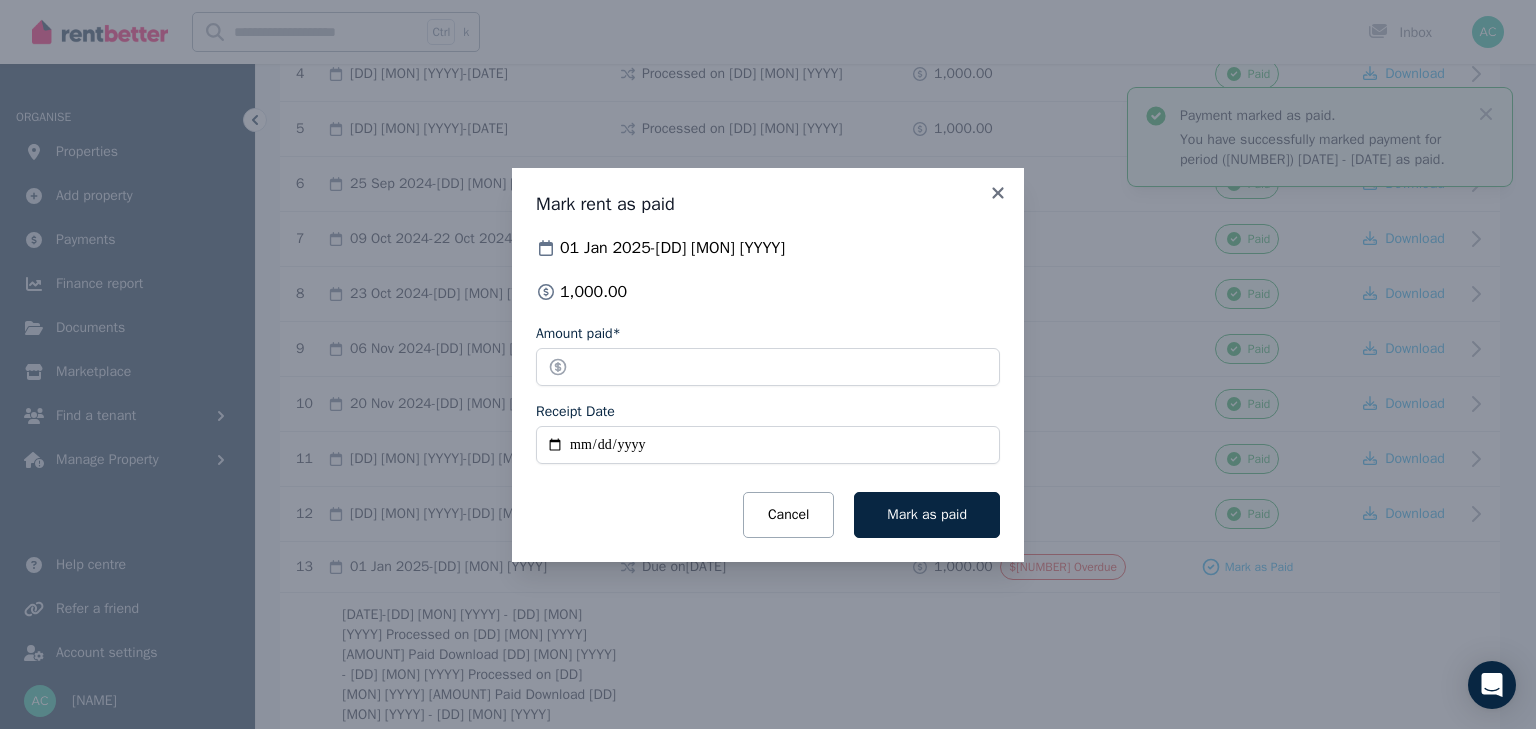 type on "**********" 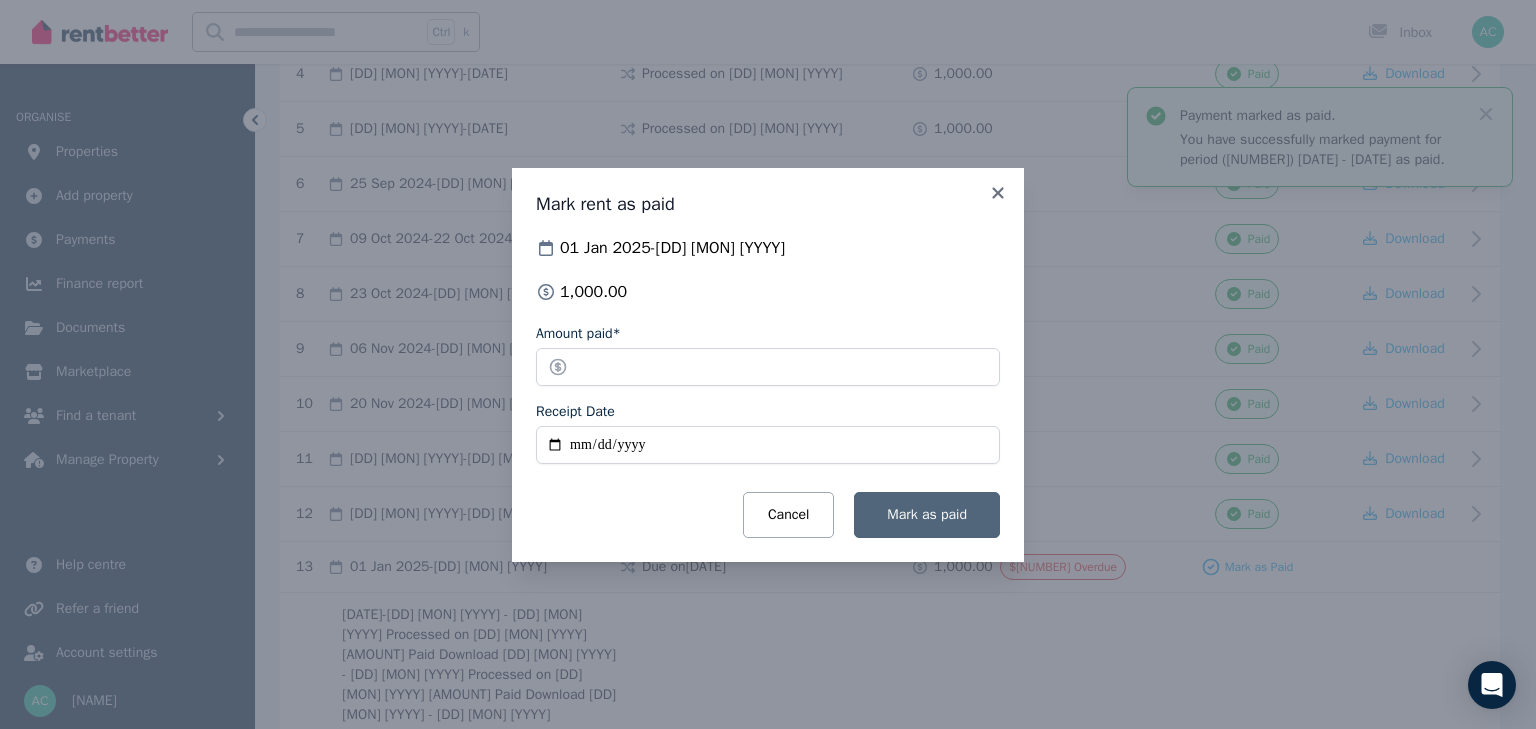 click on "Mark as paid" at bounding box center [927, 515] 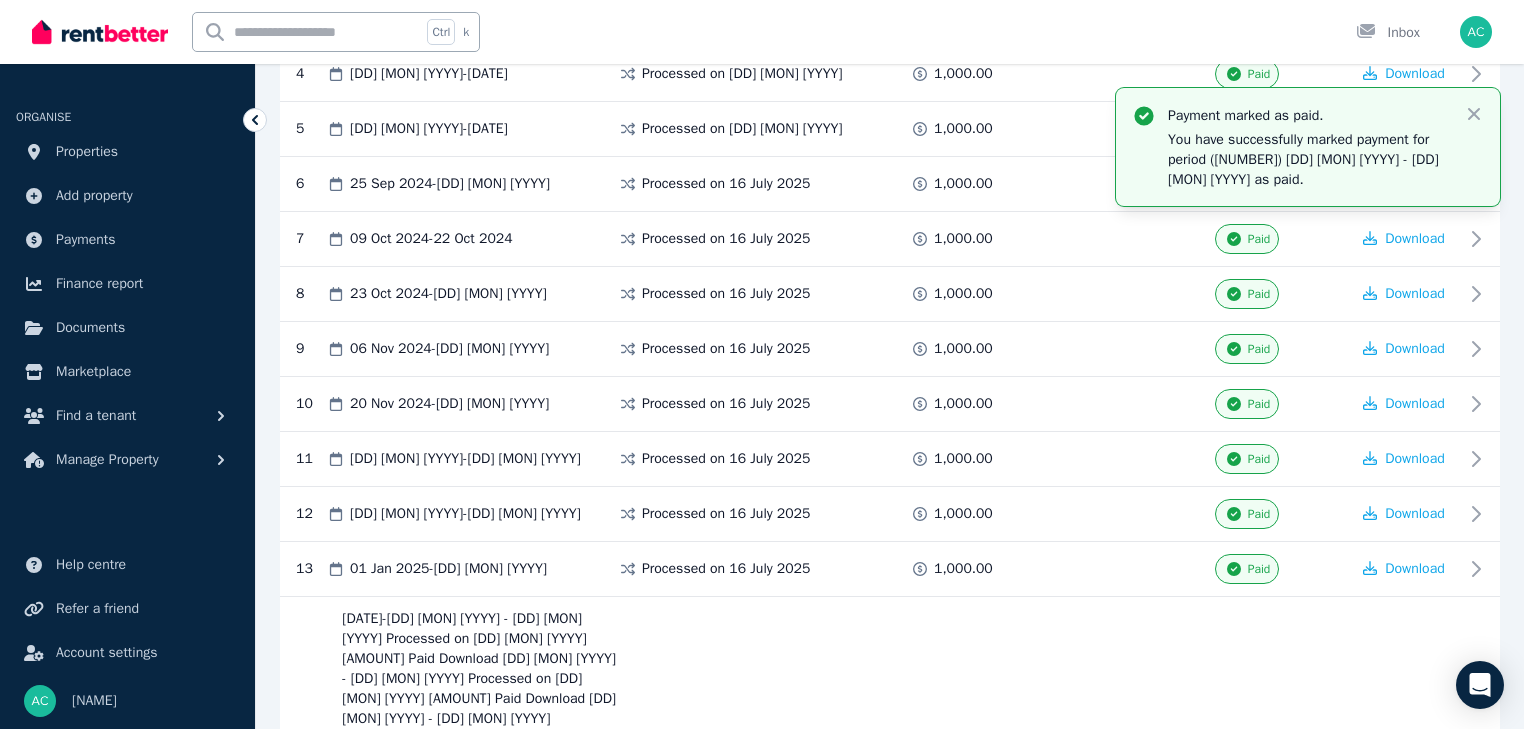 click on "Mark as Paid" at bounding box center (1259, 909) 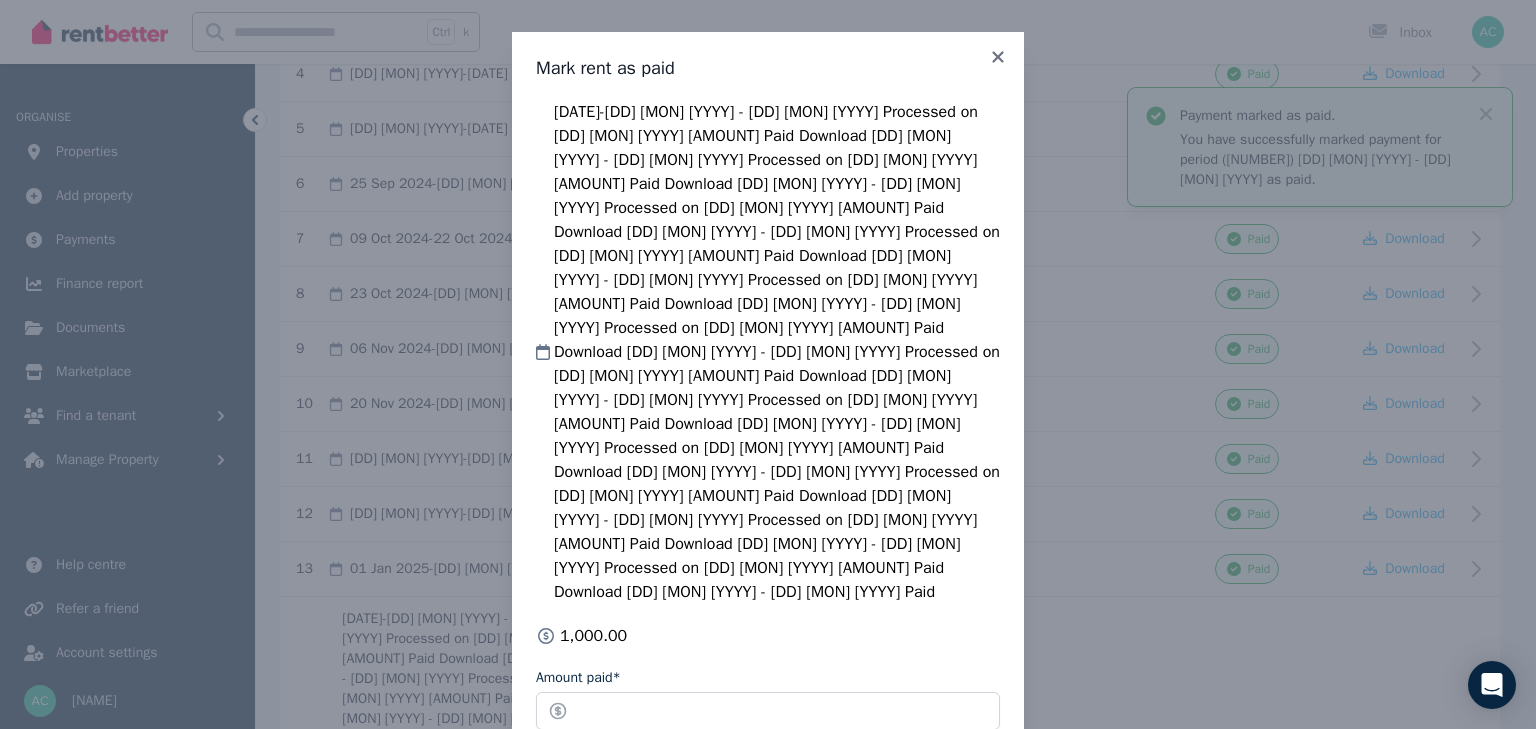 click on "Receipt Date" at bounding box center [768, 789] 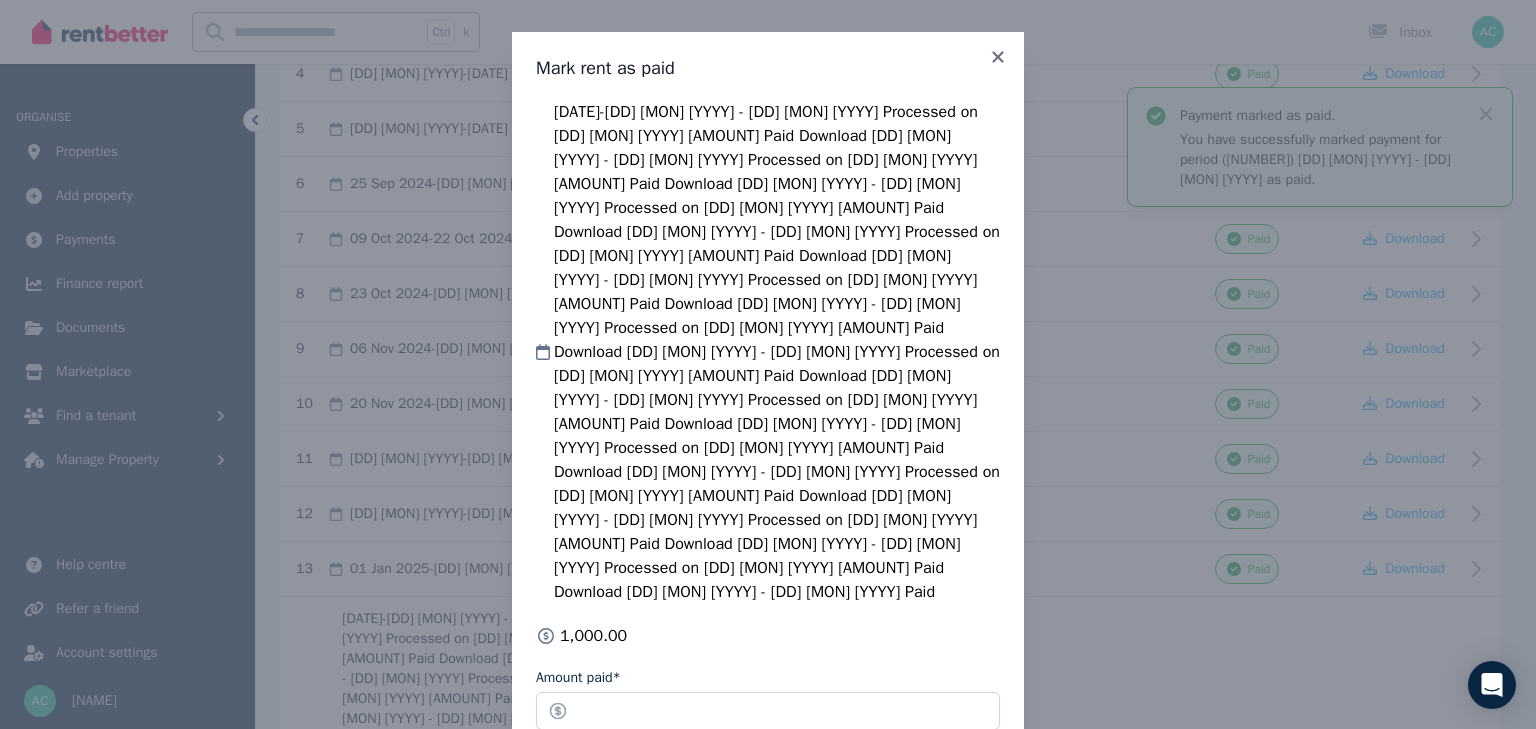 type on "**********" 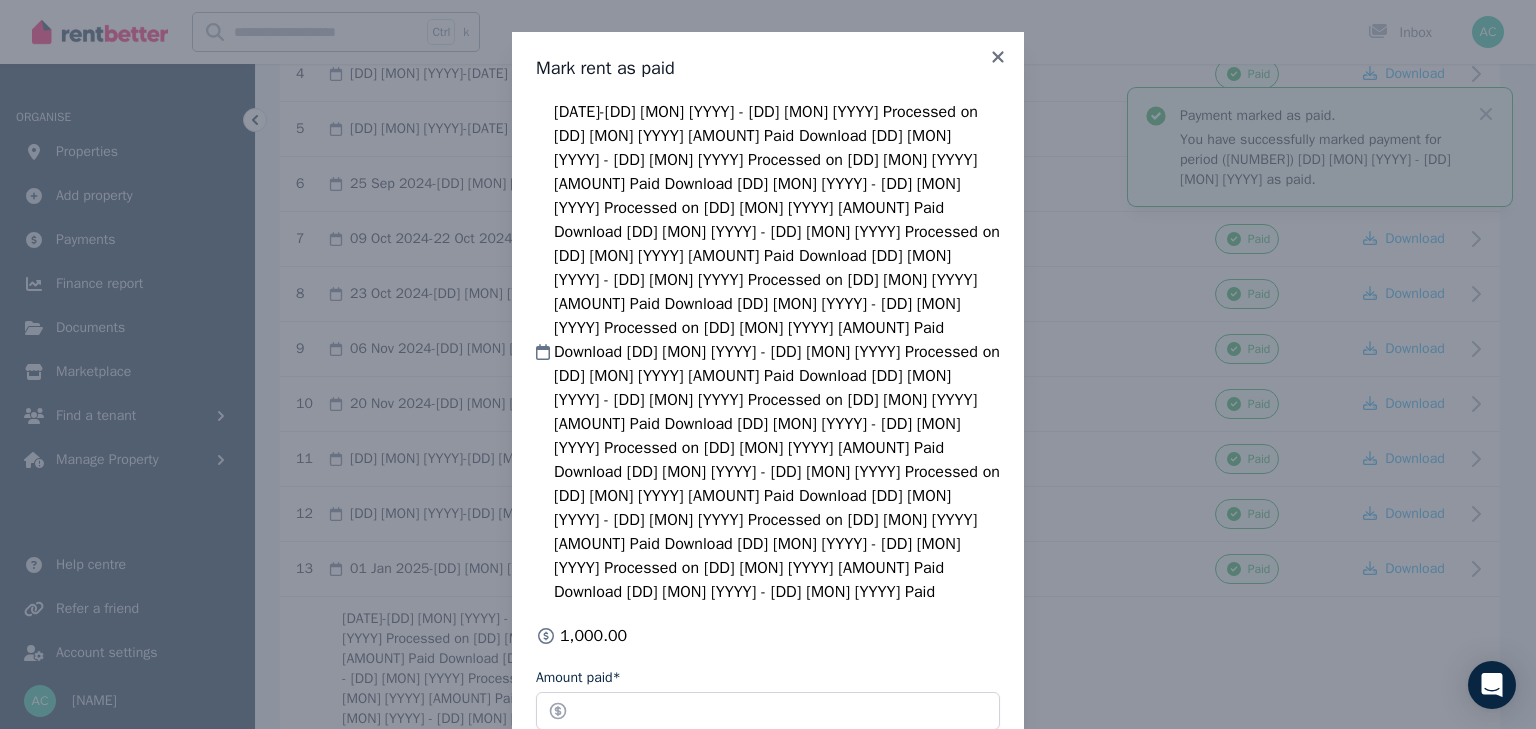 click on "Mark as paid" at bounding box center (927, 858) 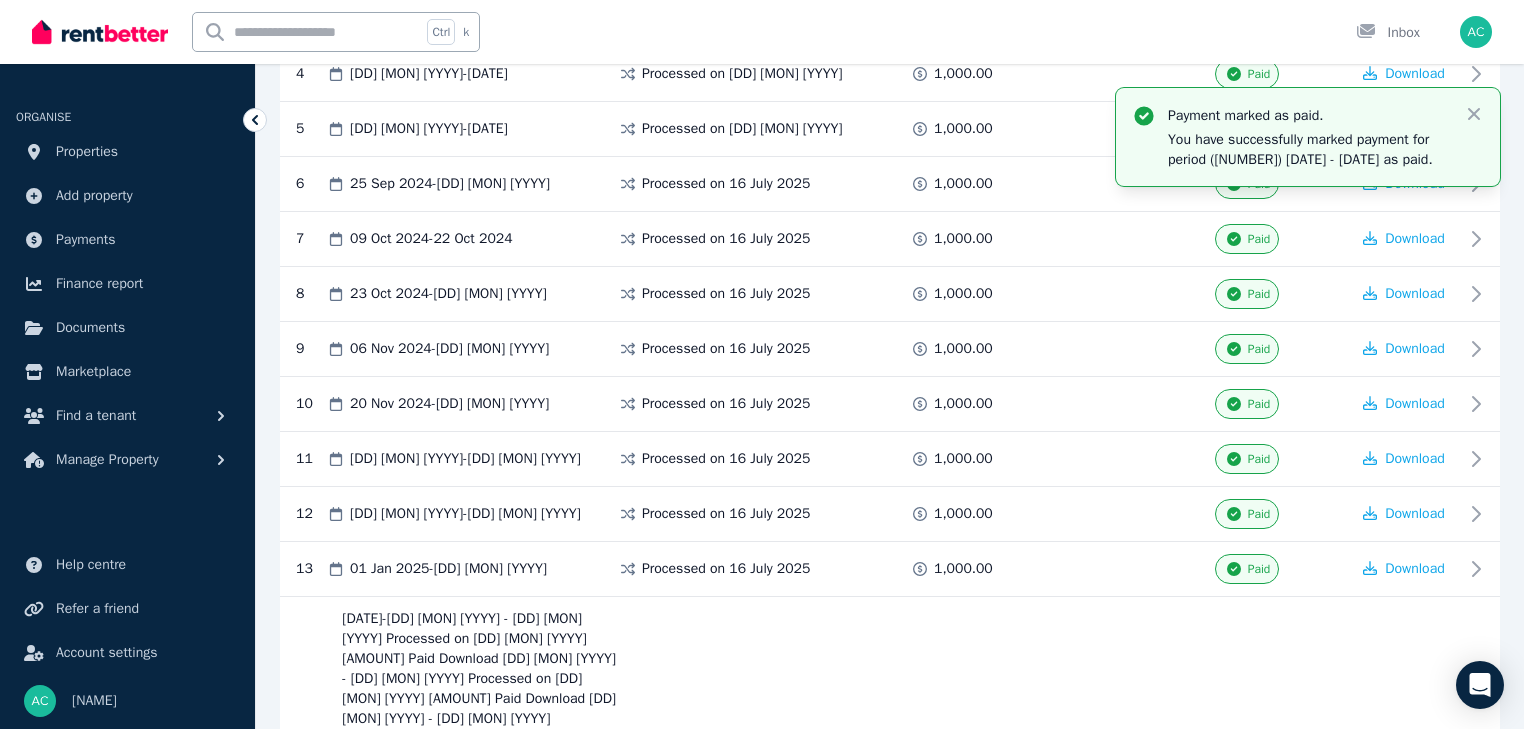 click on "Mark as Paid" at bounding box center [1259, 1247] 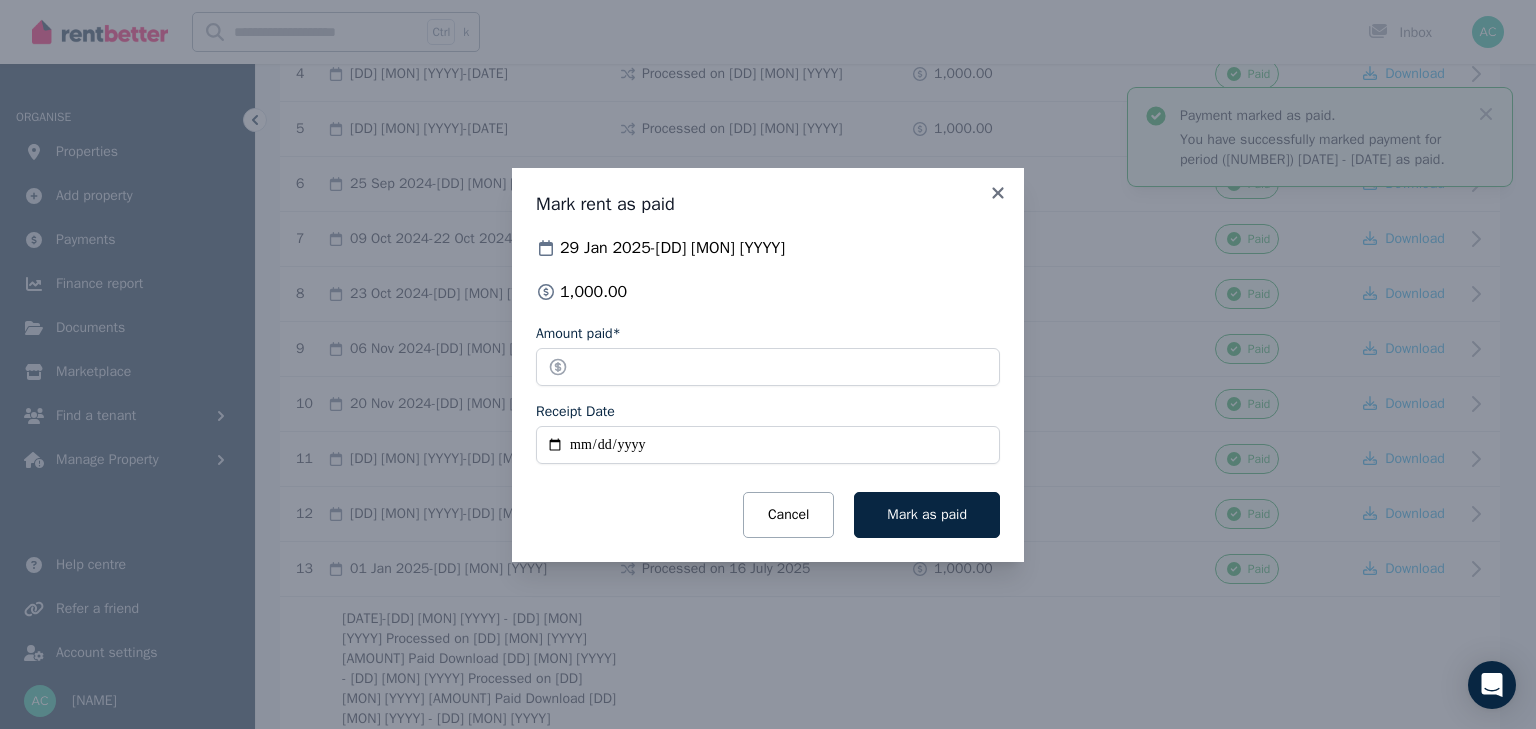 click on "Receipt Date" at bounding box center [768, 445] 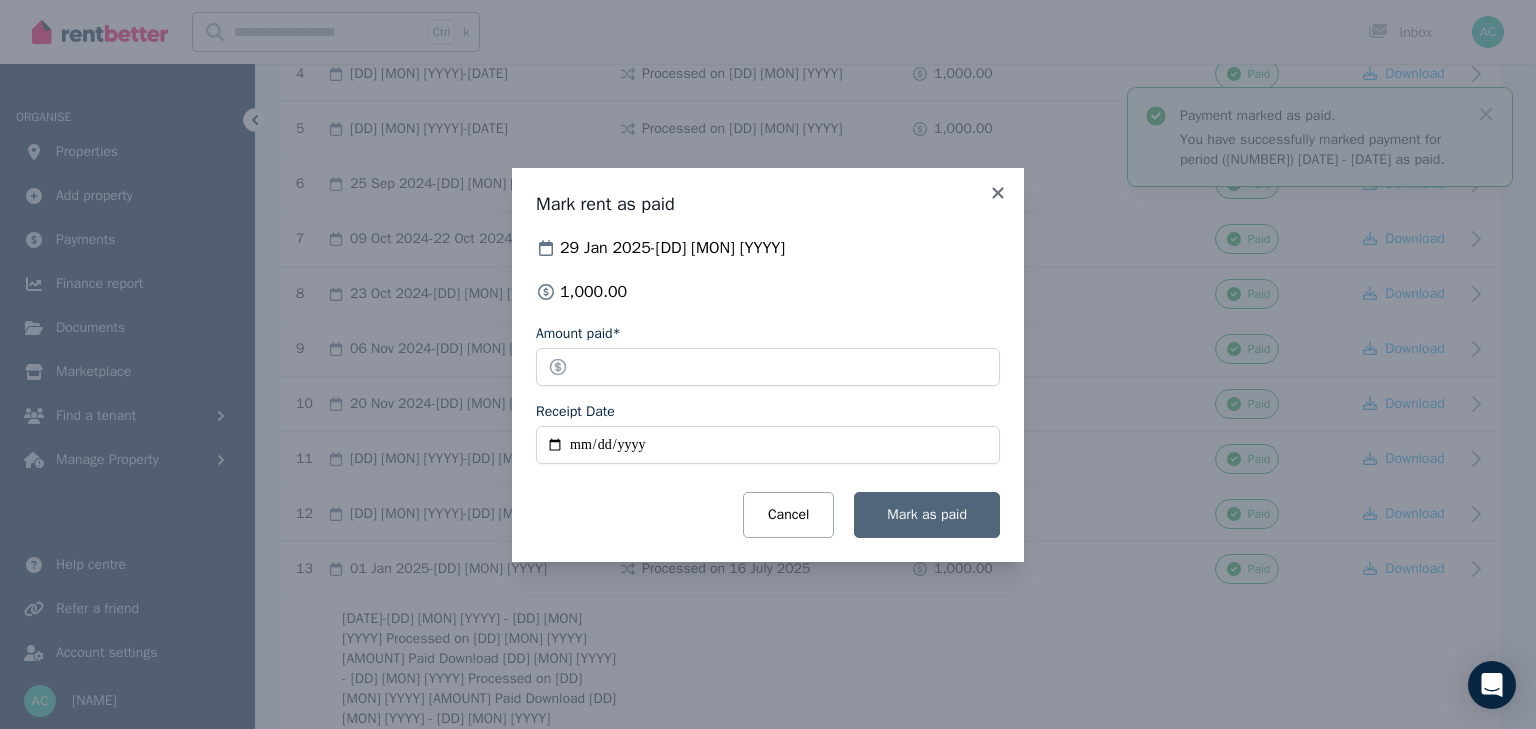 click on "Mark as paid" at bounding box center [927, 514] 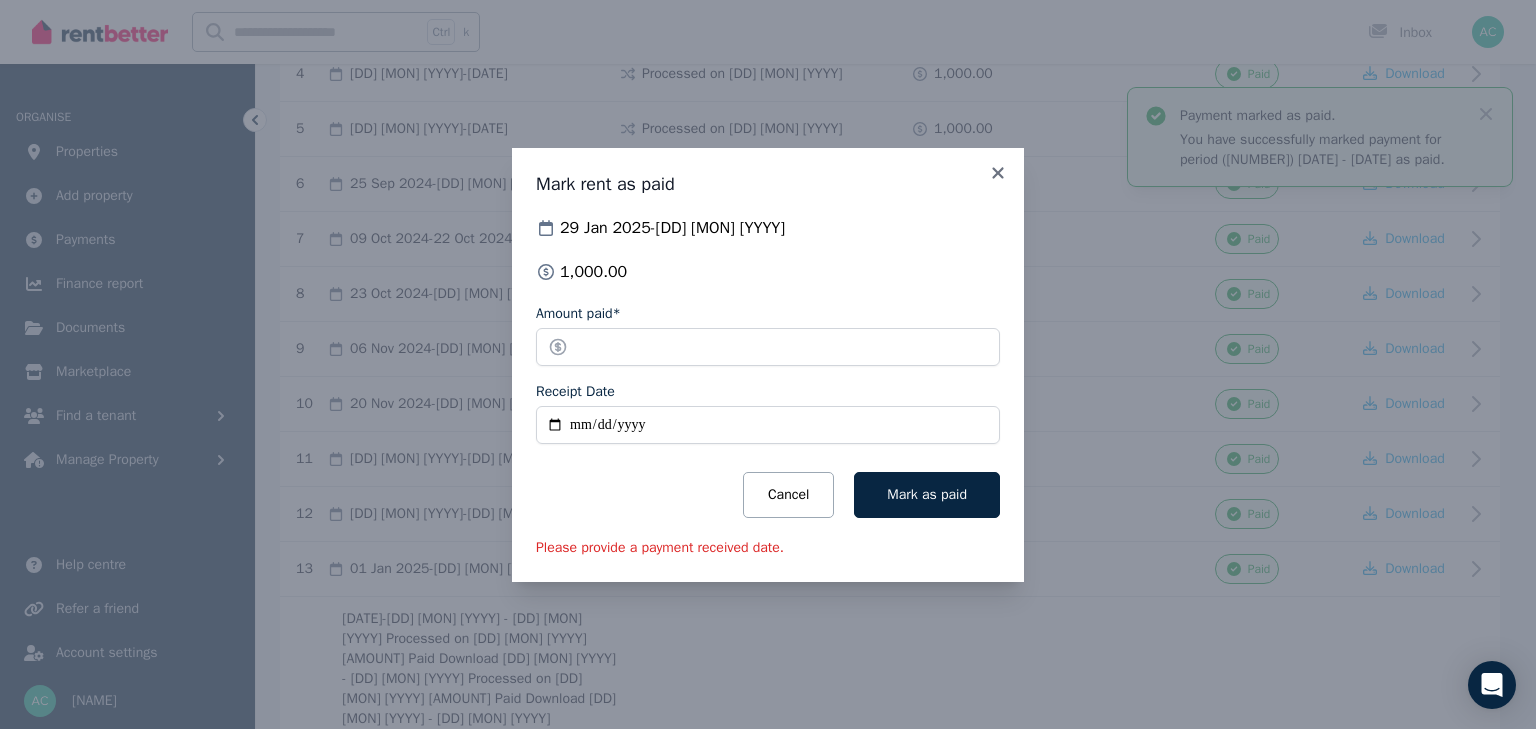 click on "Receipt Date" at bounding box center (768, 425) 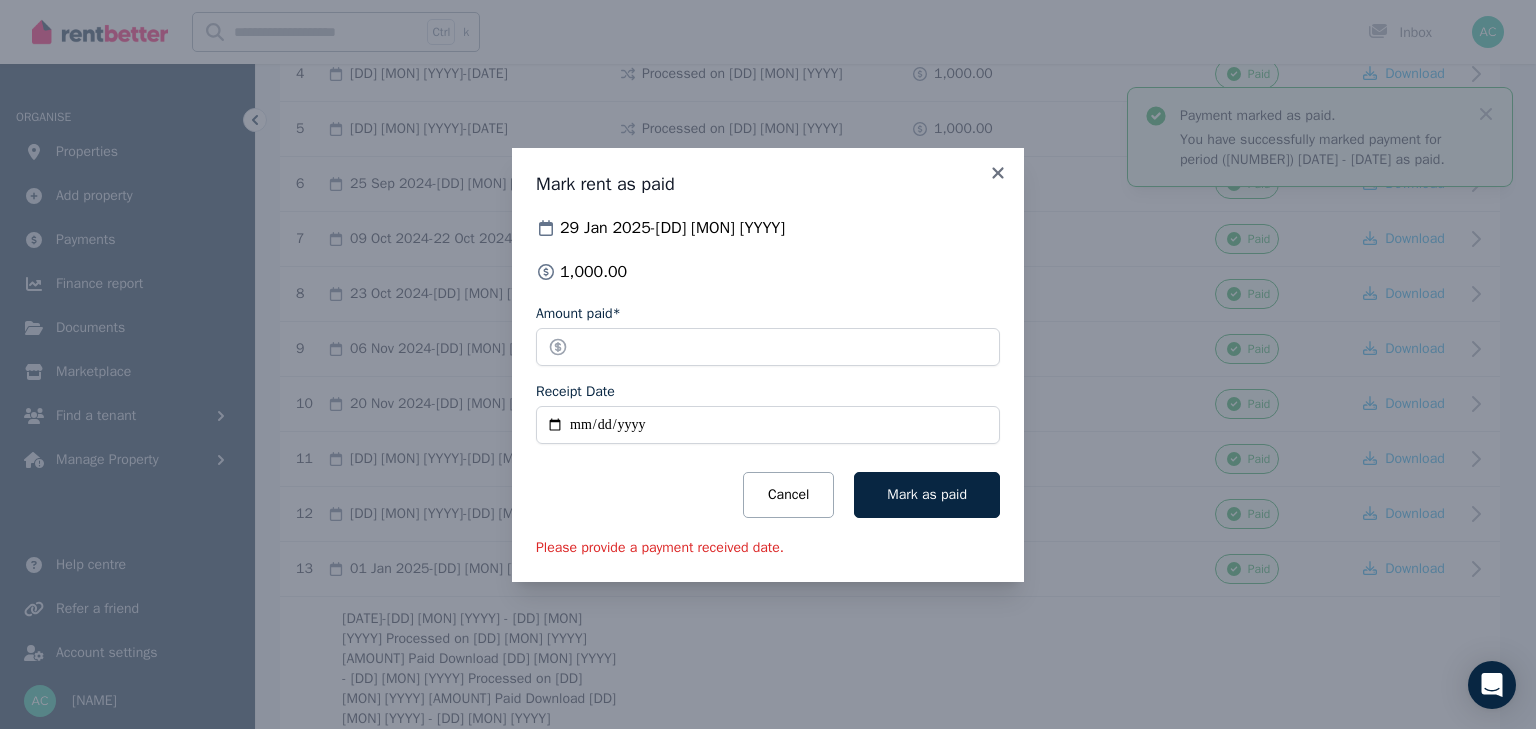 type on "**********" 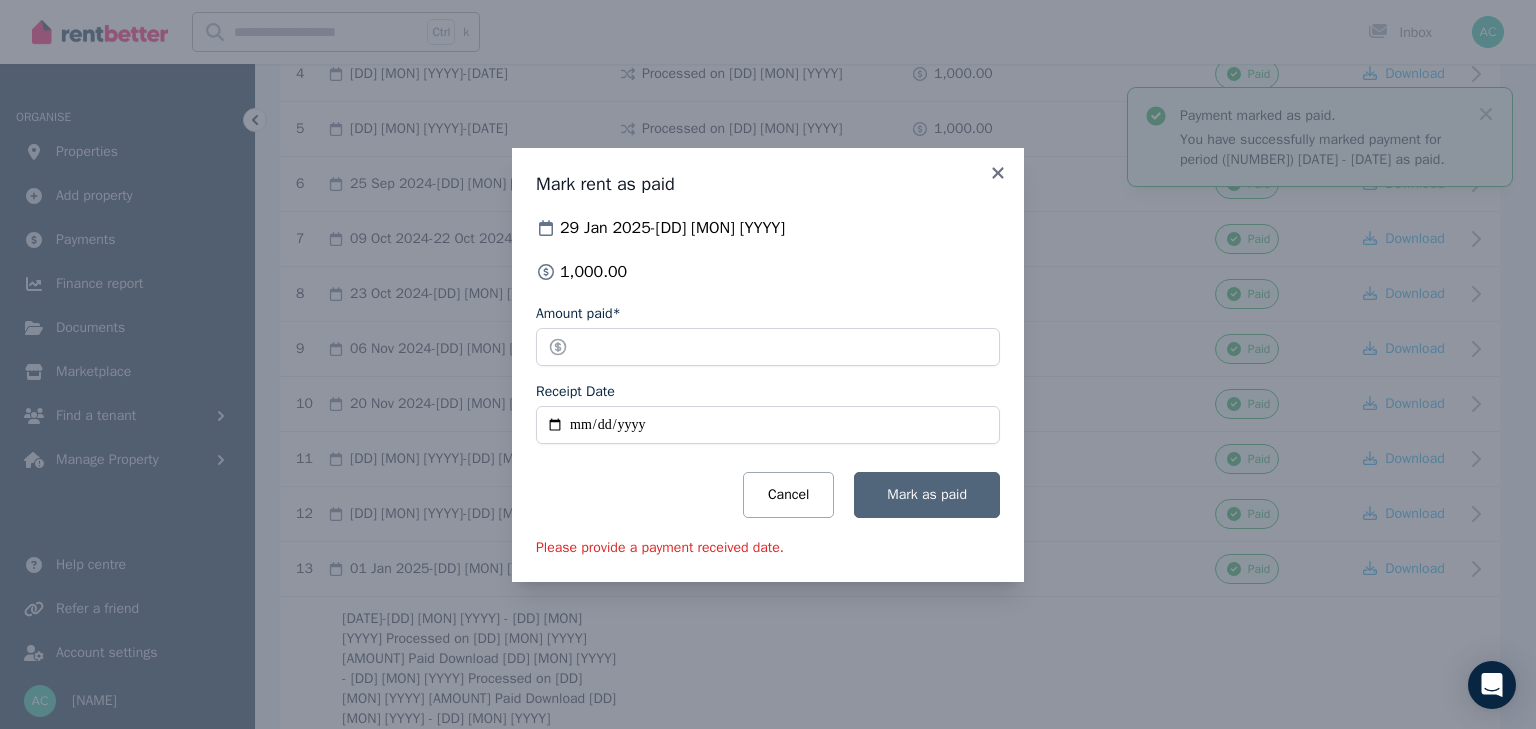 click on "Mark as paid" at bounding box center [927, 494] 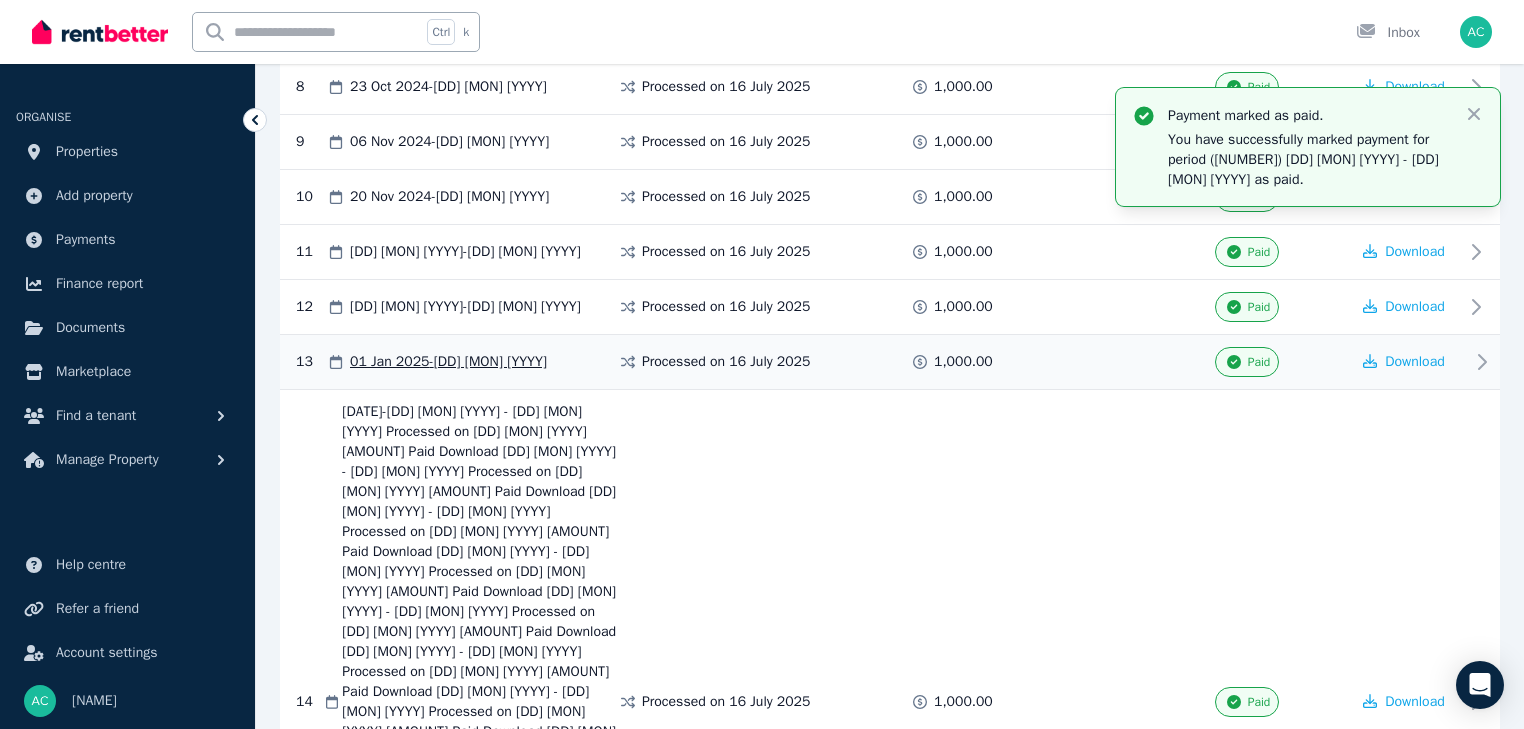scroll, scrollTop: 815, scrollLeft: 0, axis: vertical 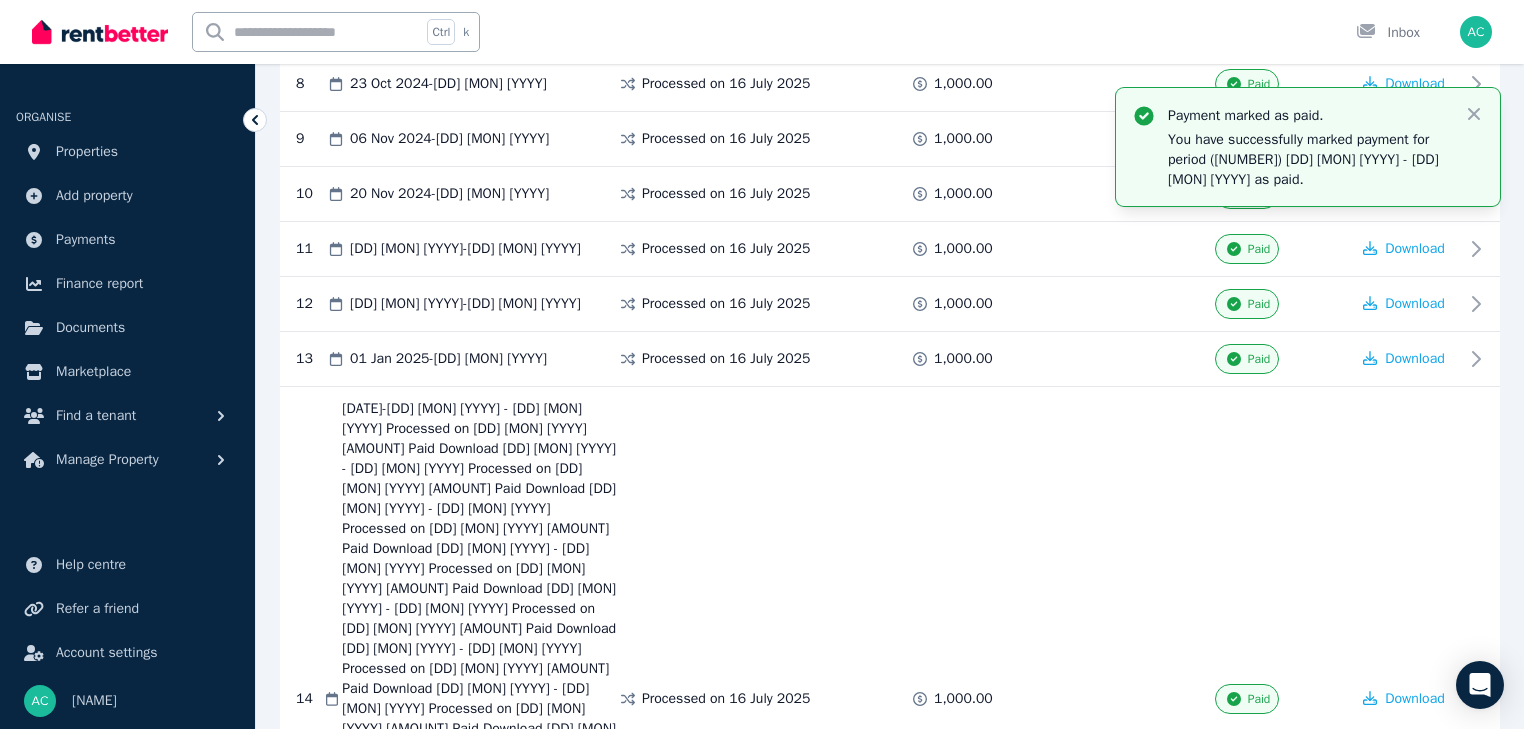click on "Mark as Paid" at bounding box center (1259, 1092) 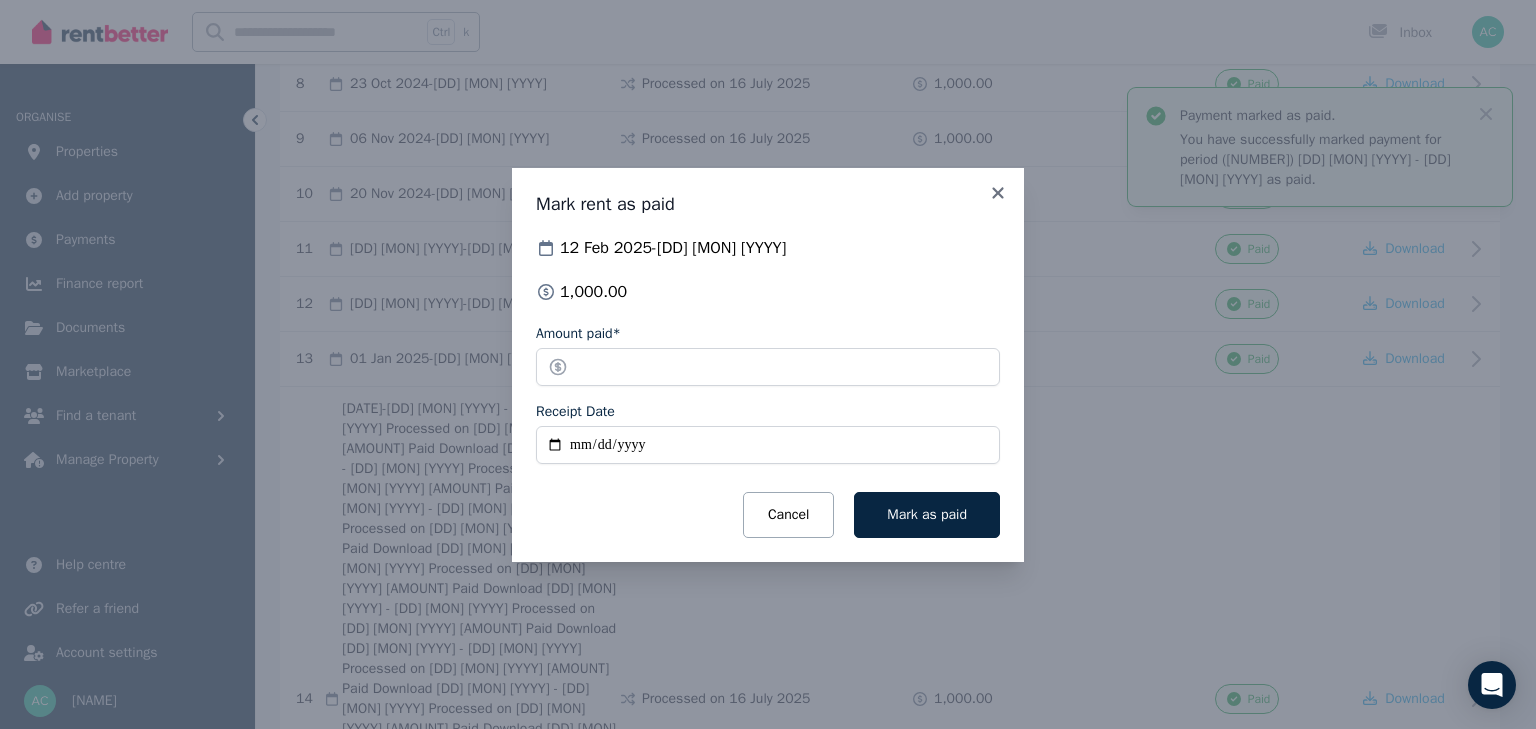 click on "Receipt Date" at bounding box center [768, 445] 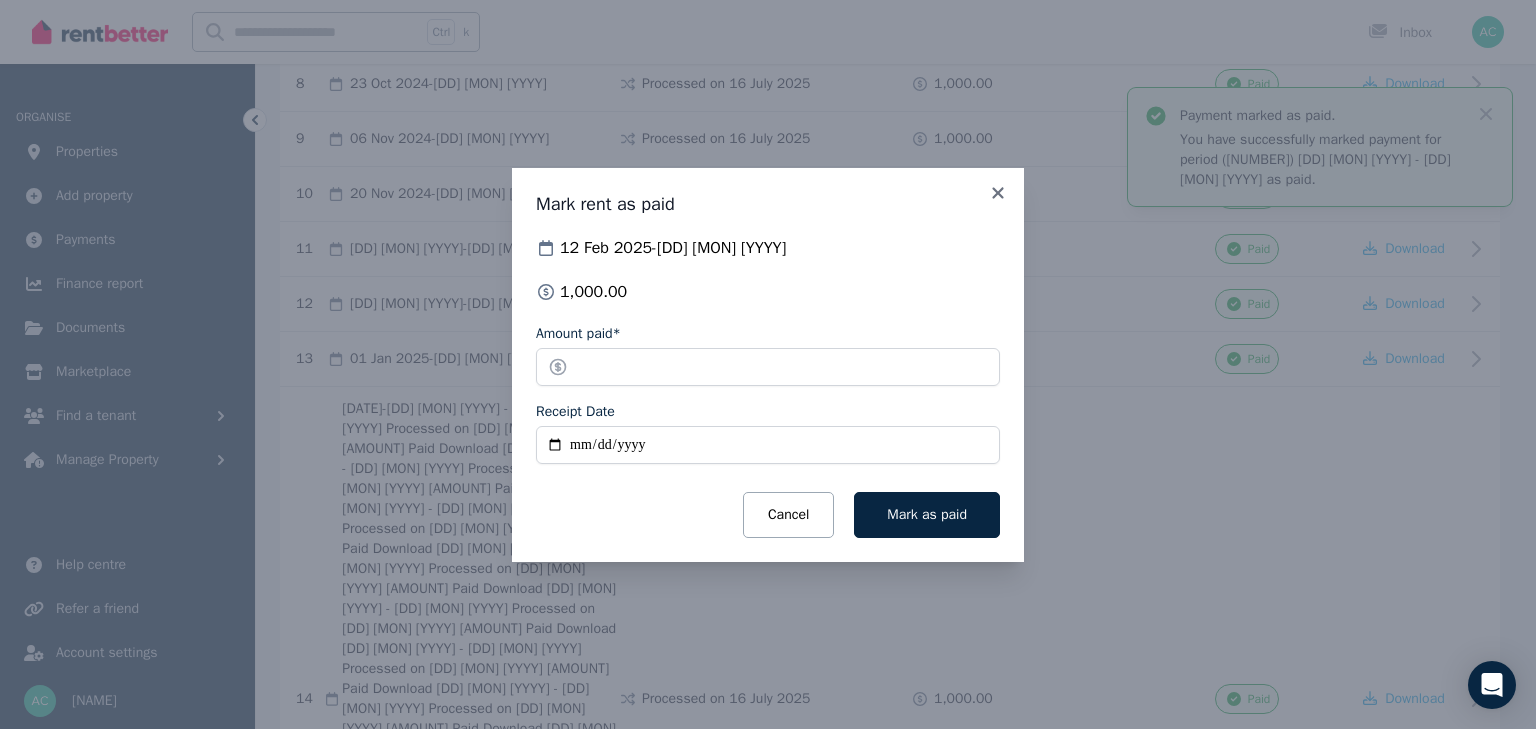 type on "**********" 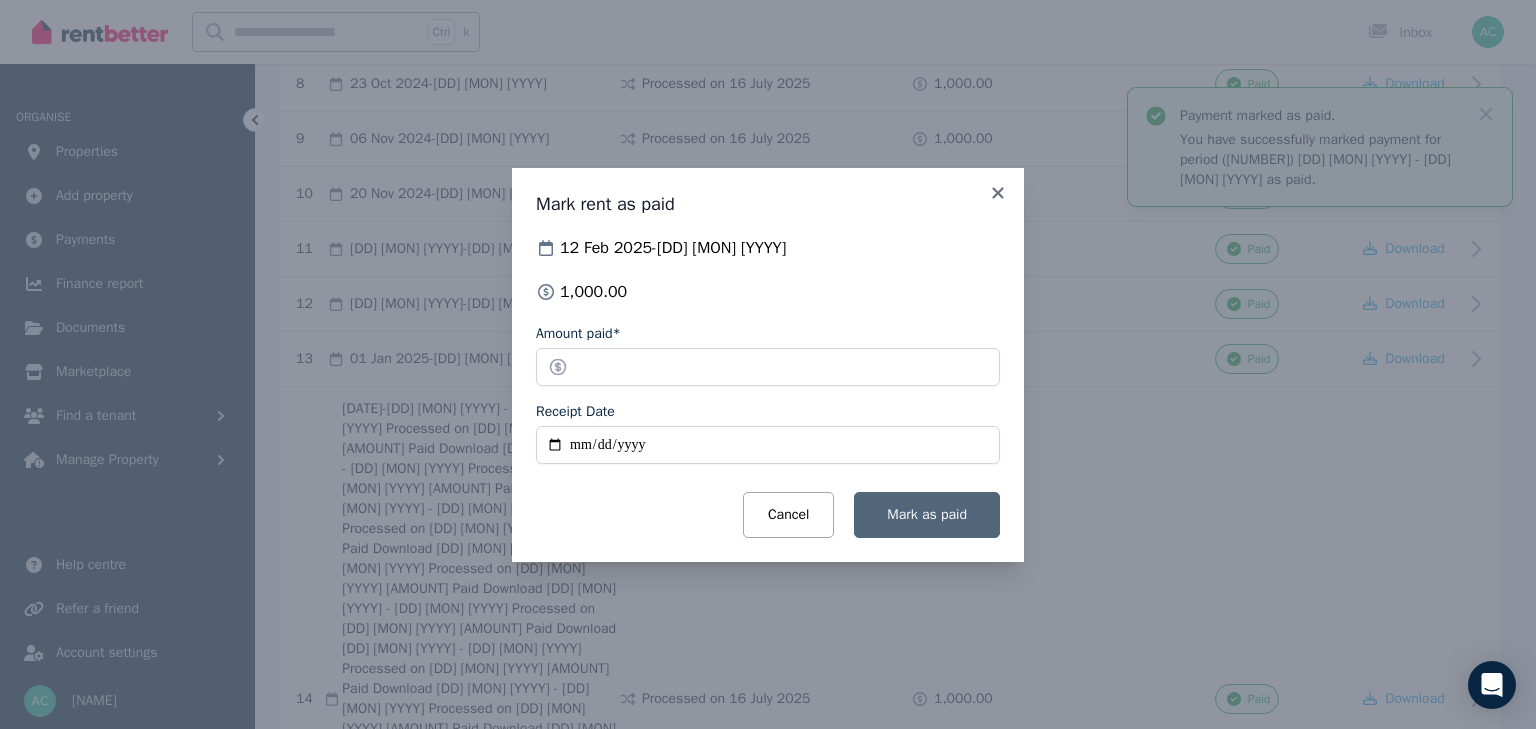 click on "Mark as paid" at bounding box center (927, 514) 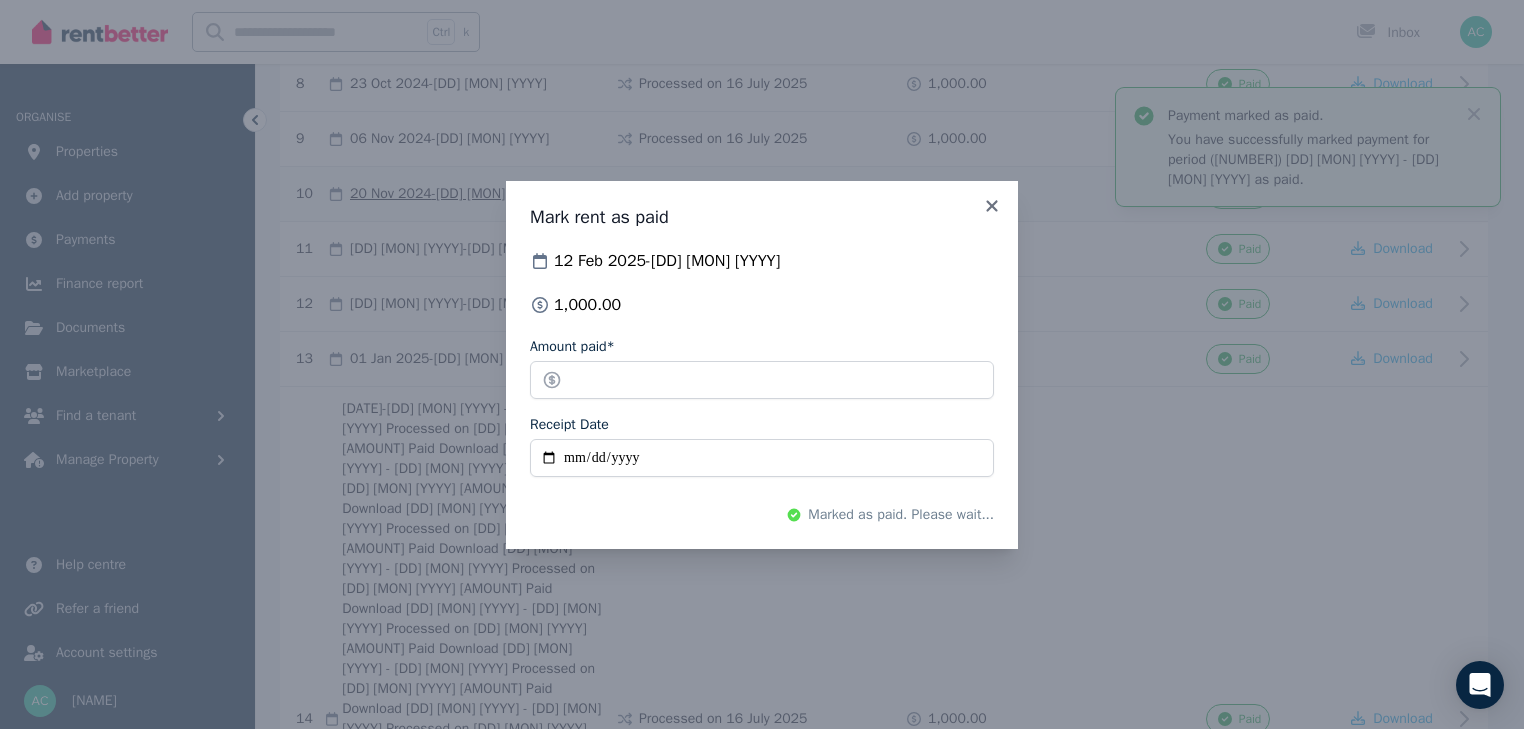click on "[NUMBER] [DD] [MON] [YYYY]  -  [DD] [MON] [YYYY] Processed on   [DD] [MON] [YYYY] [AMOUNT] Paid Download" at bounding box center (884, 194) 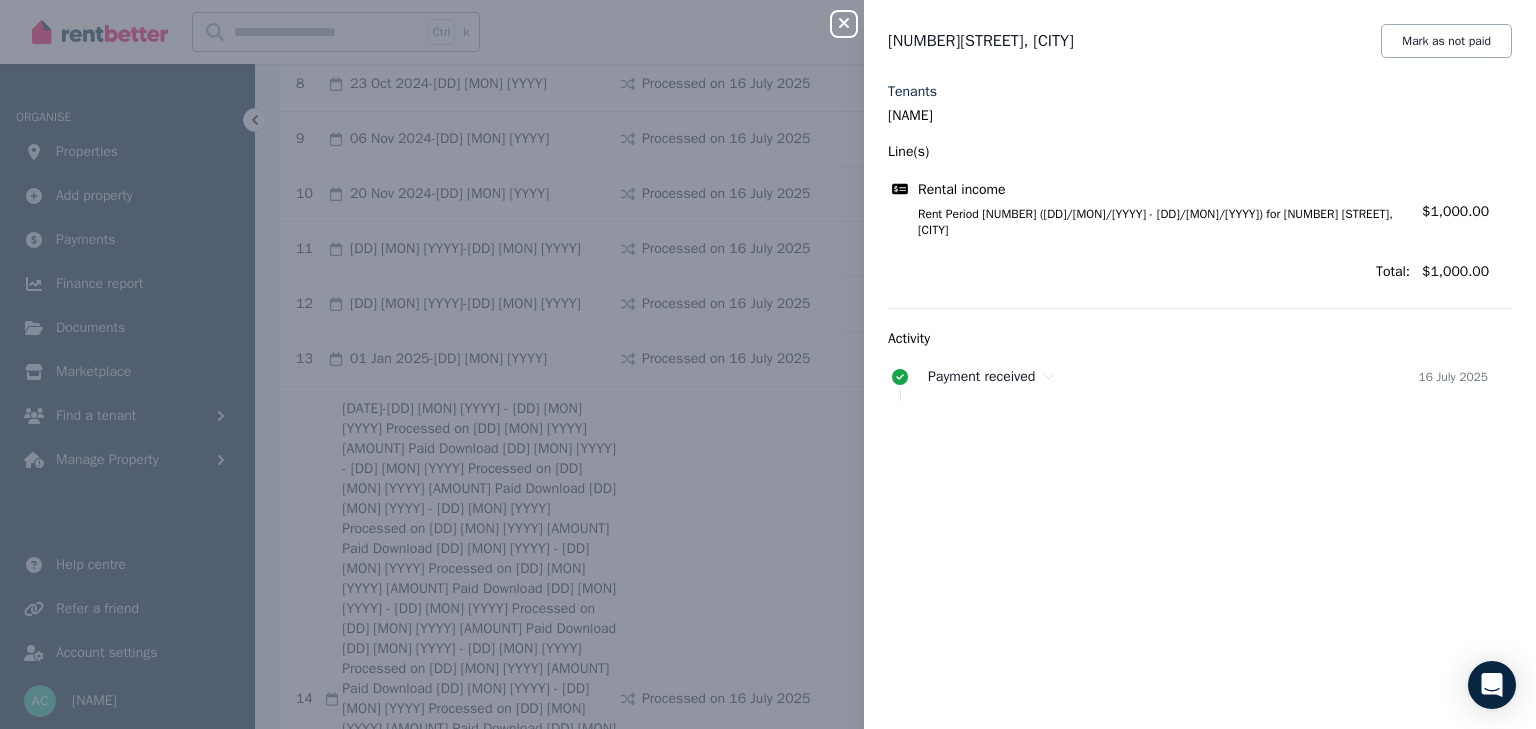 click on "Close panel [NUMBER][STREET], [CITY] Mark as not paid Tenants [NAME] Line(s) Rental income Rent Period [NUMBER] ([DD]/[MON]/[YYYY] - [DD]/[MON]/[YYYY]) for [NUMBER] [STREET], [CITY] Amount:  [AMOUNT] Total: [AMOUNT] Activity Payment received [DD] [MON] [YYYY]" at bounding box center (768, 364) 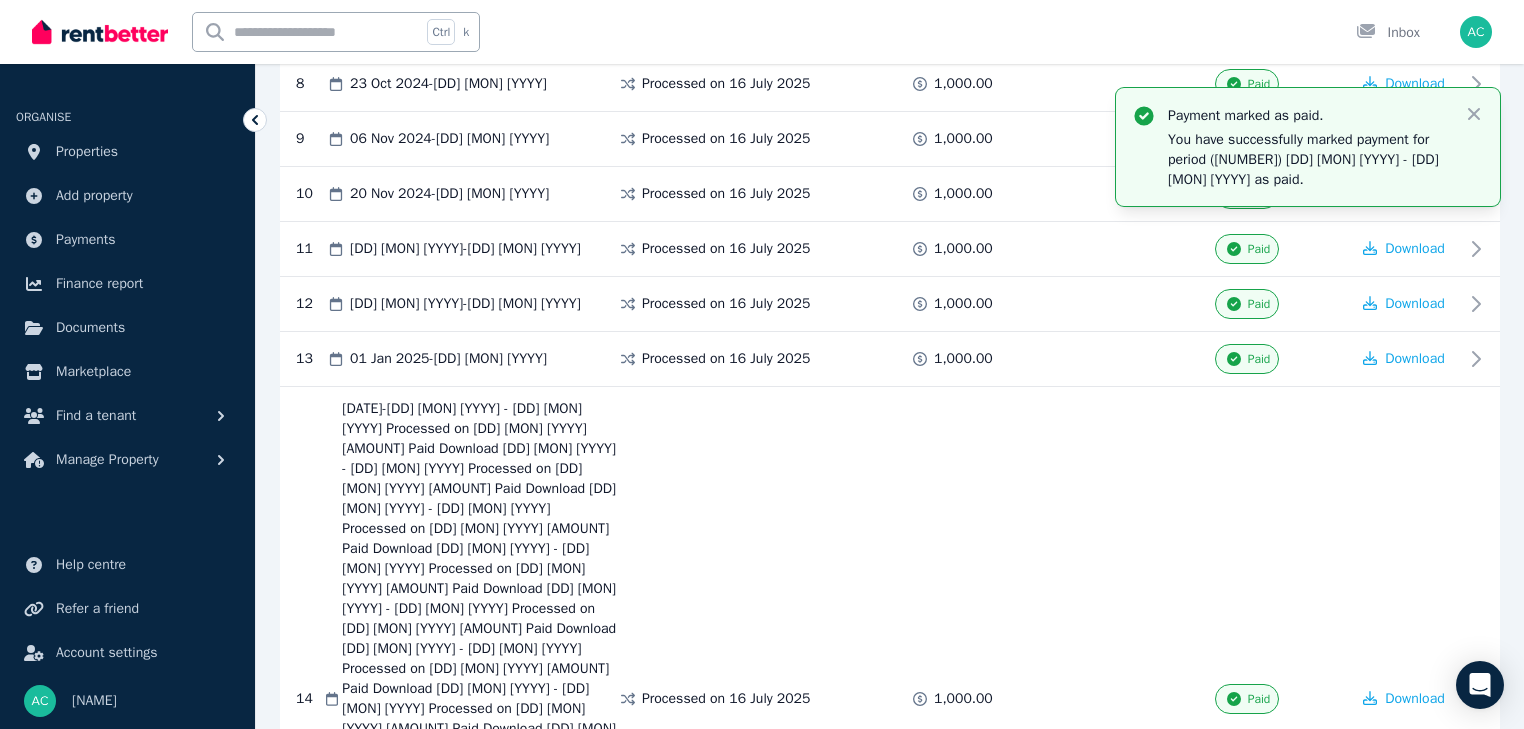 click on "Mark as Paid" at bounding box center [1259, 1147] 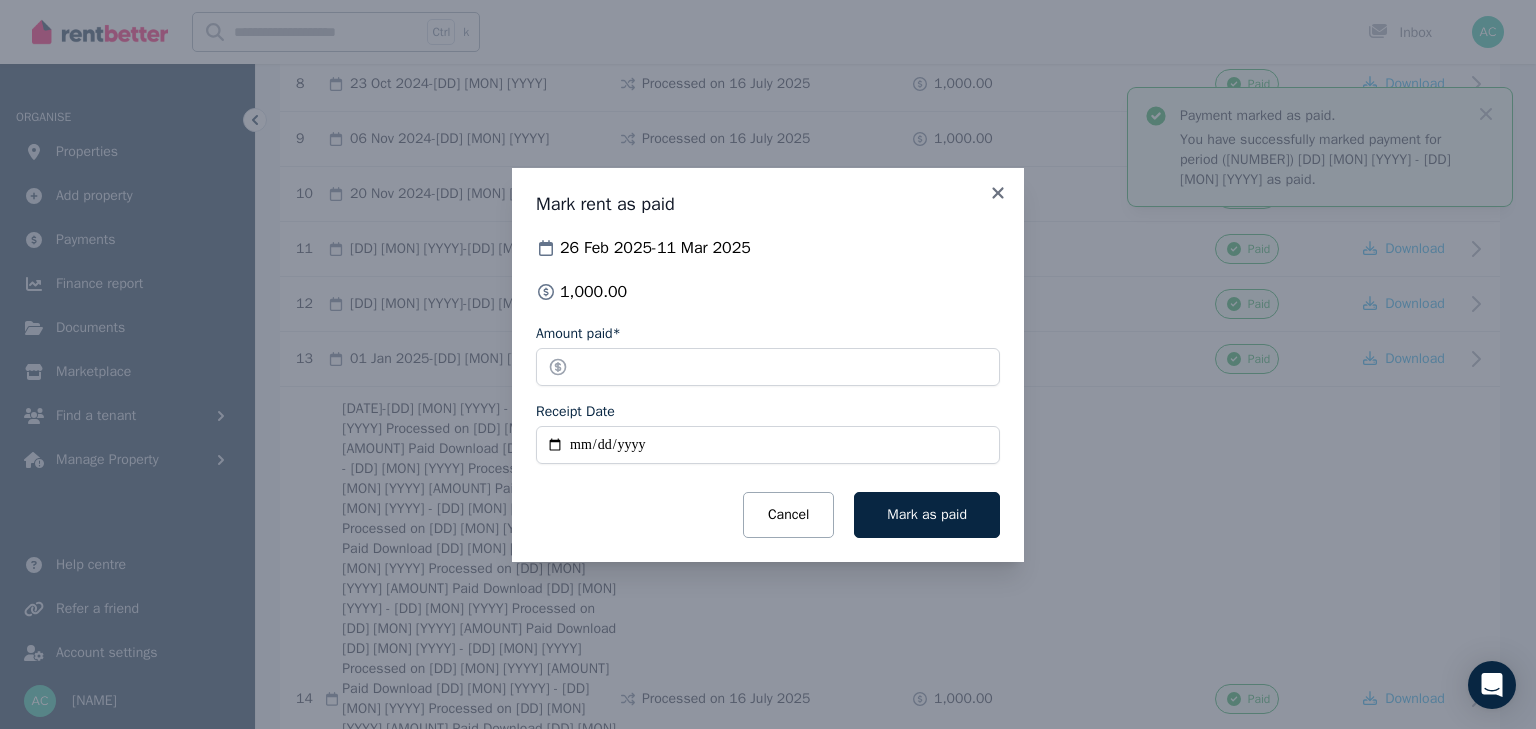 click on "Receipt Date" at bounding box center (768, 445) 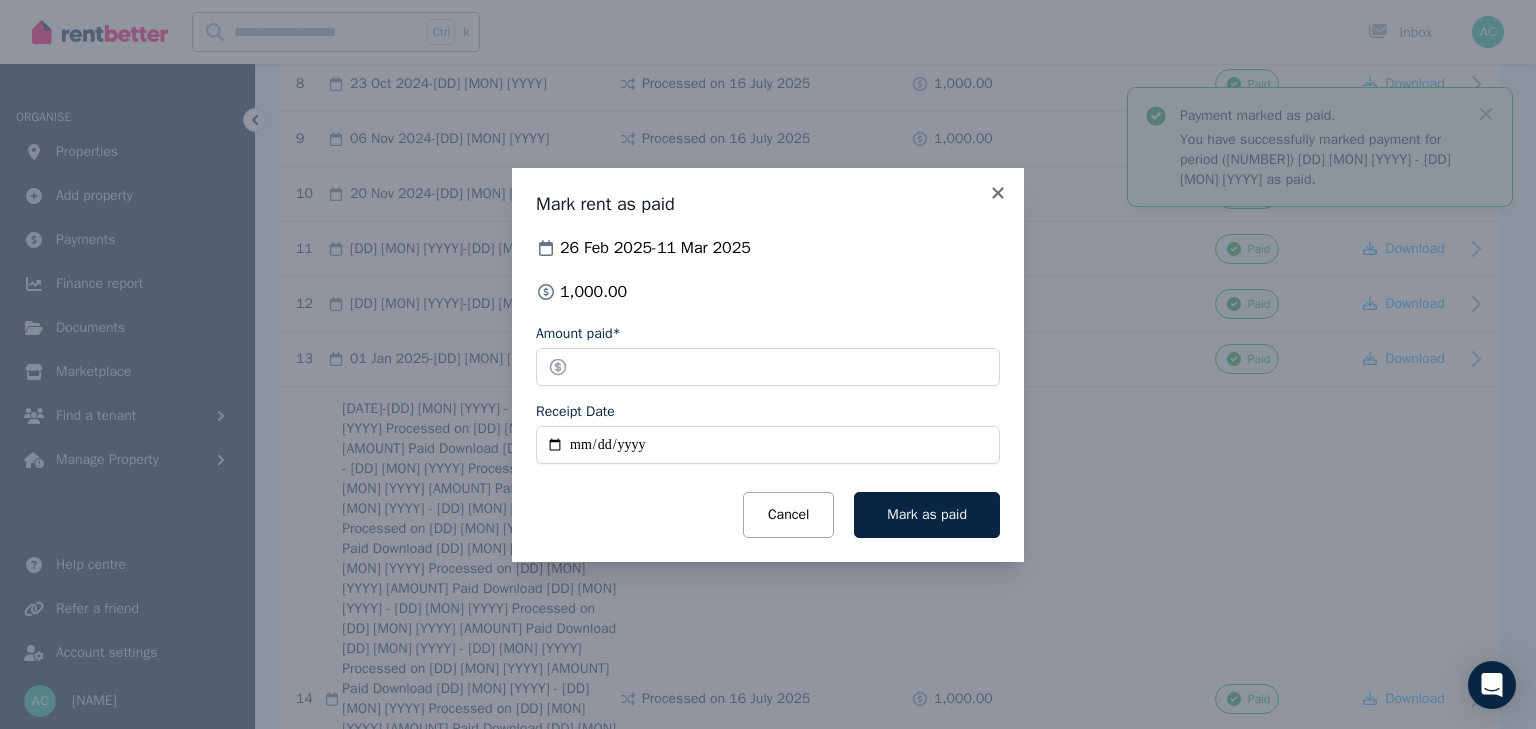 type on "**********" 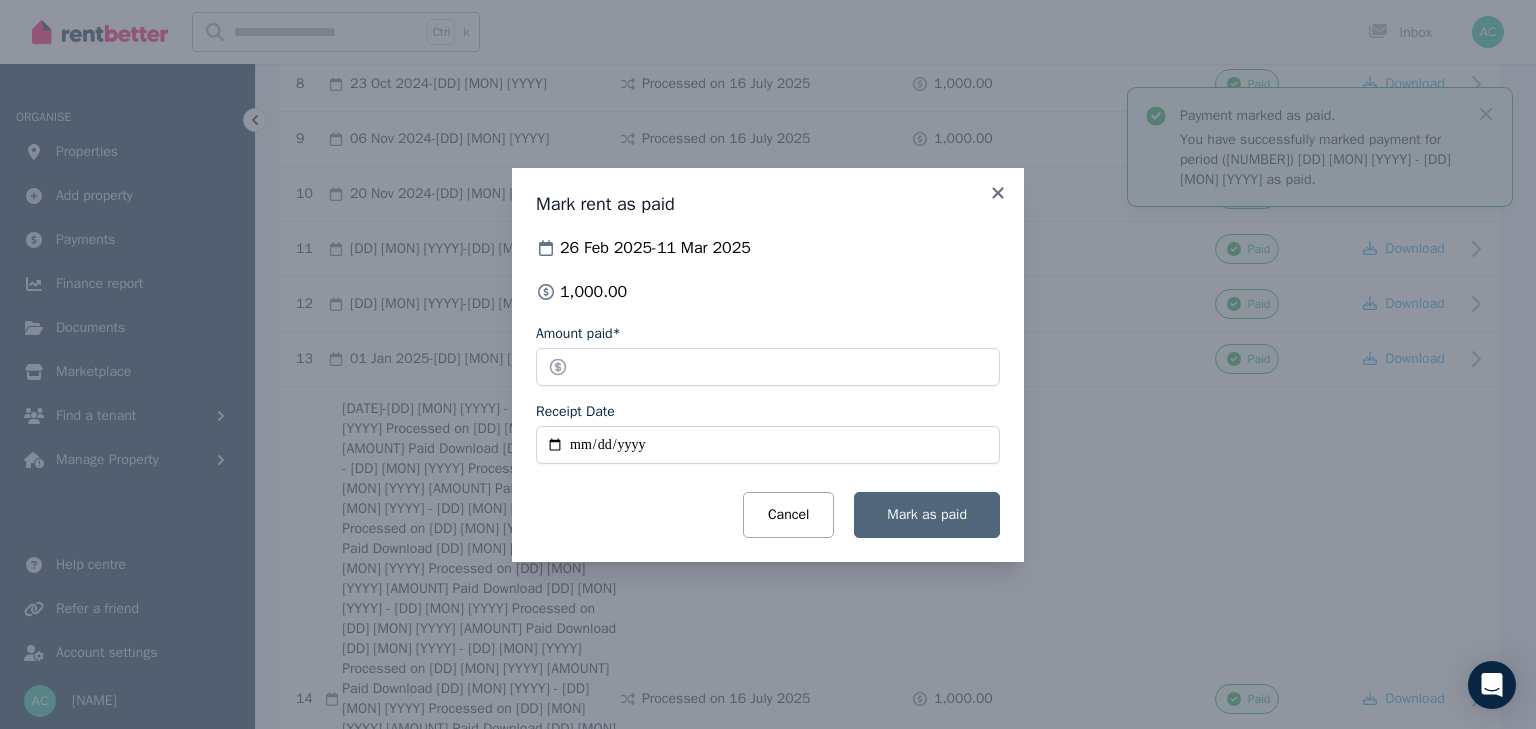 click on "Mark as paid" at bounding box center (927, 515) 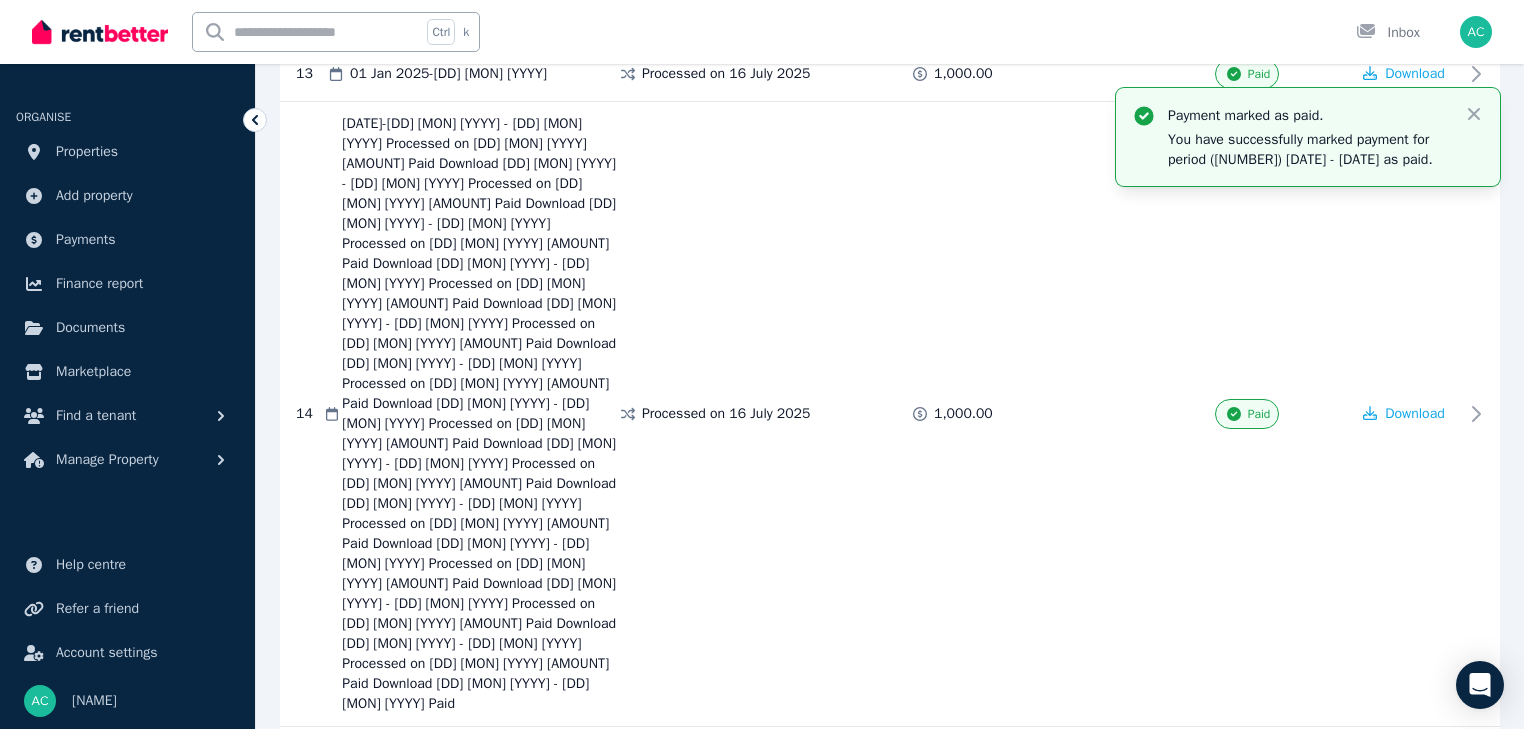 scroll, scrollTop: 1104, scrollLeft: 0, axis: vertical 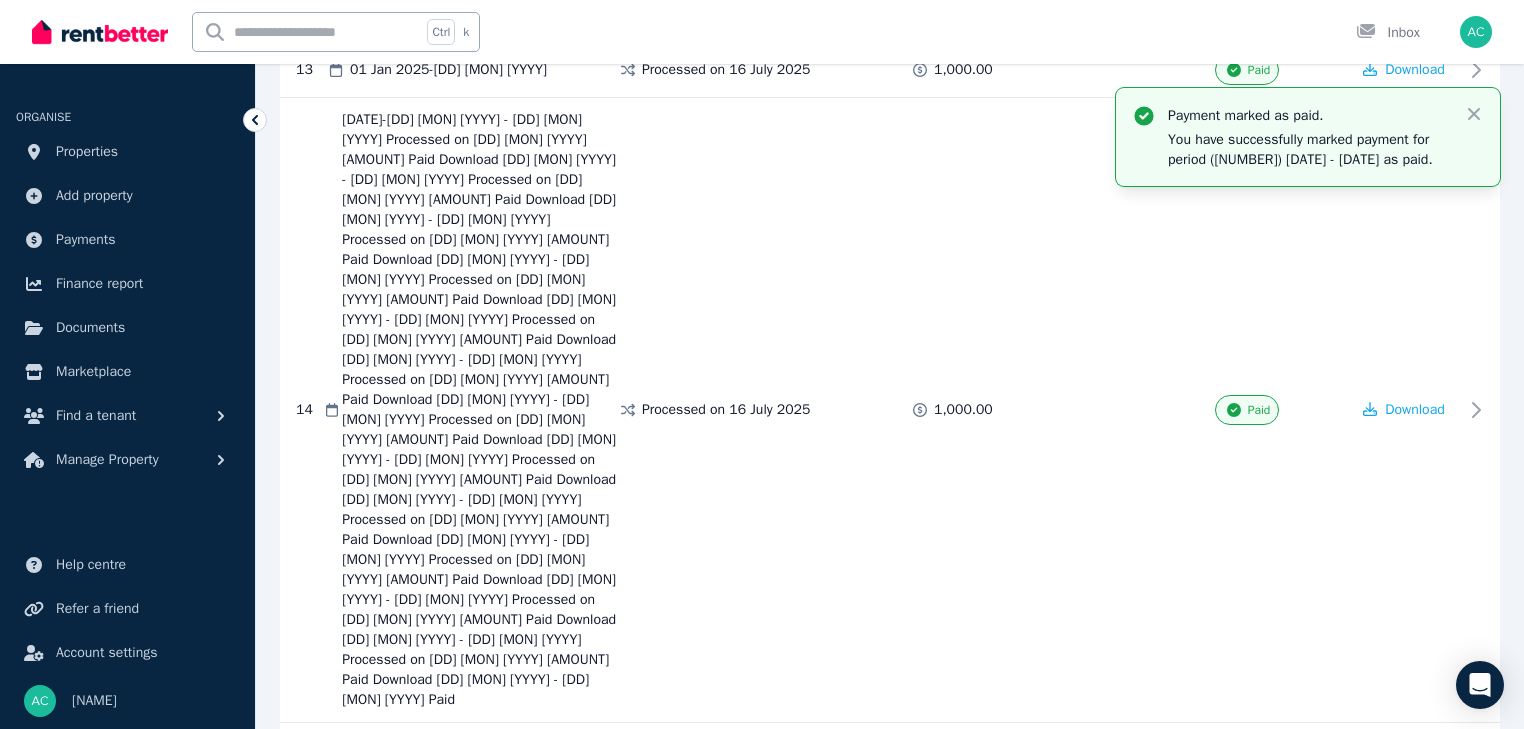 click on "Mark as Paid" at bounding box center [1259, 913] 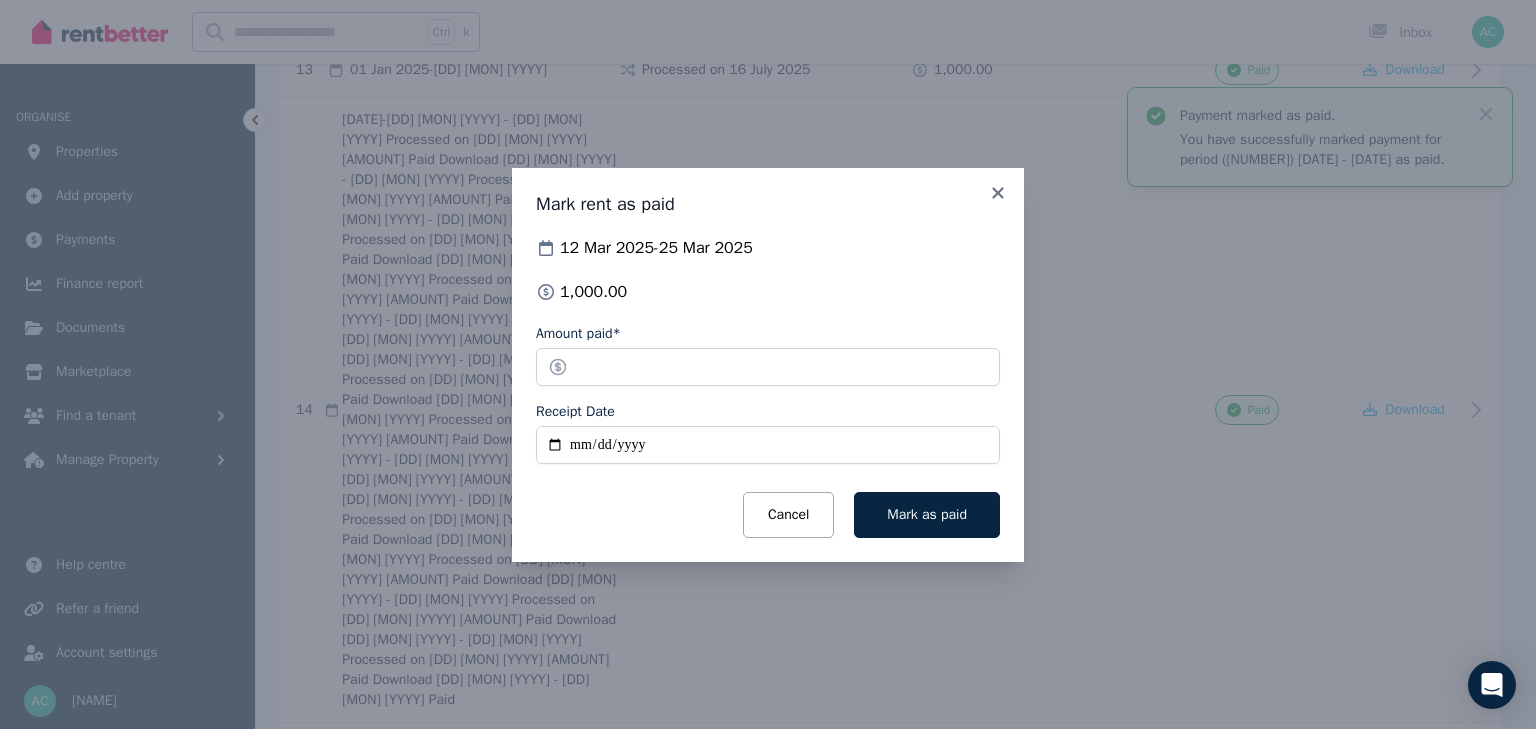 click on "Receipt Date" at bounding box center (768, 445) 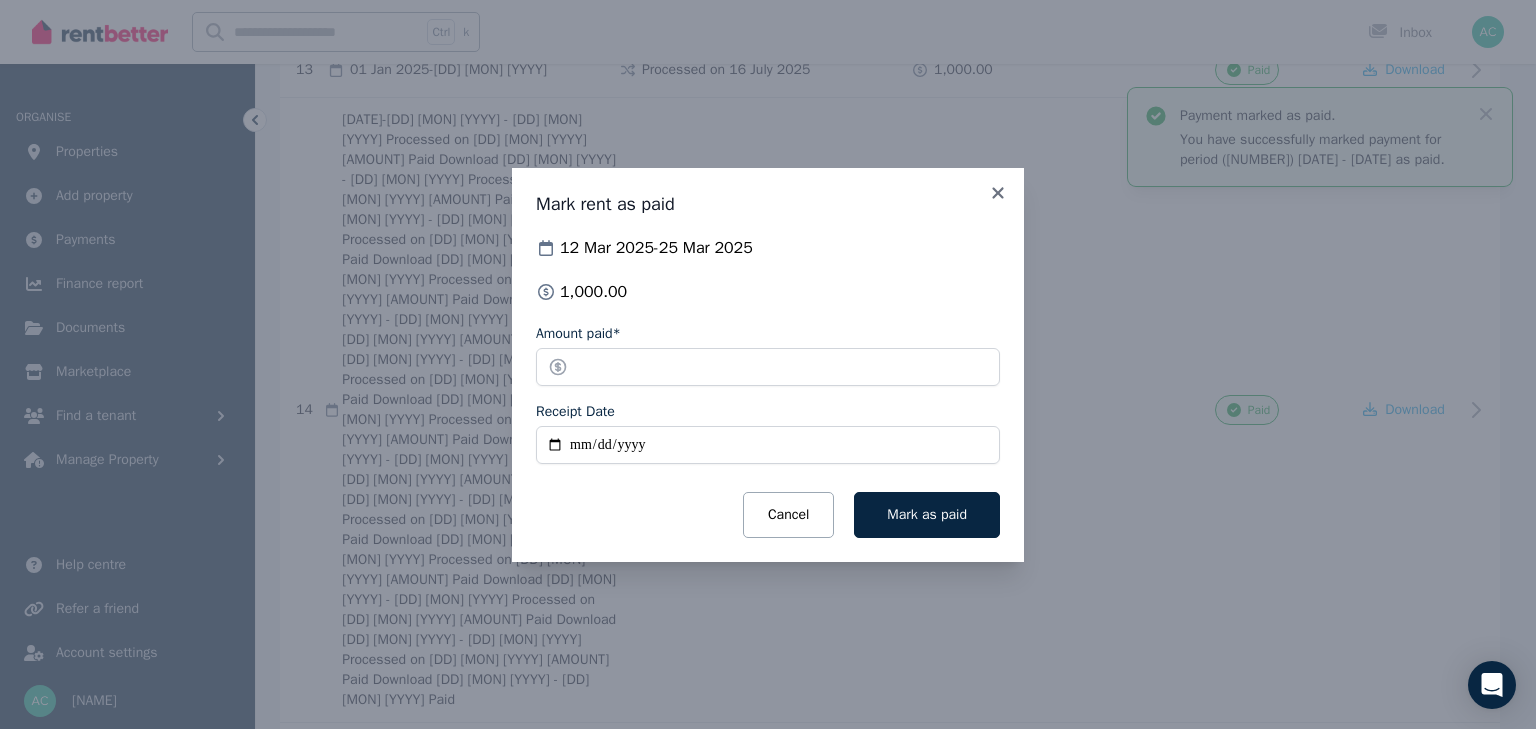 type on "**********" 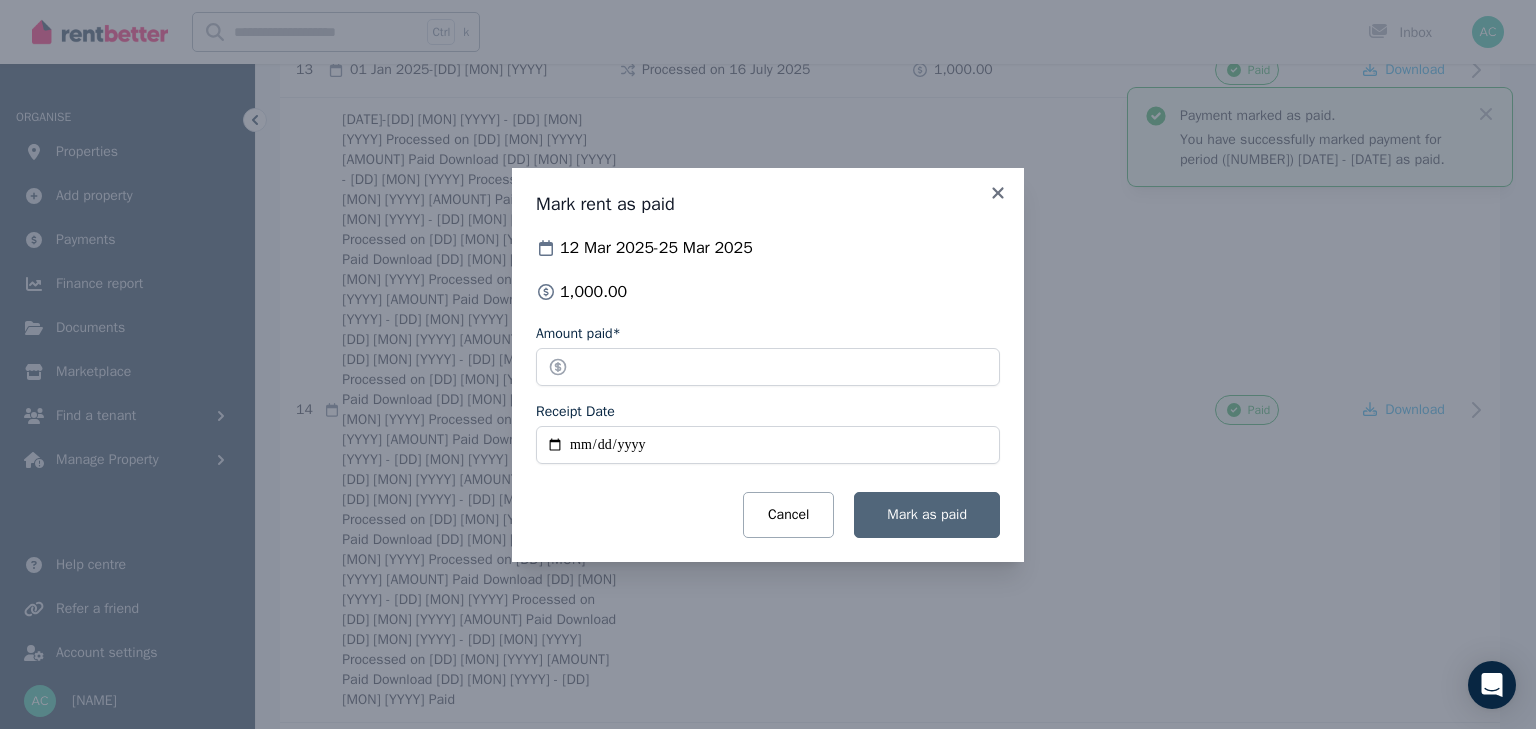 click on "Mark as paid" at bounding box center (927, 515) 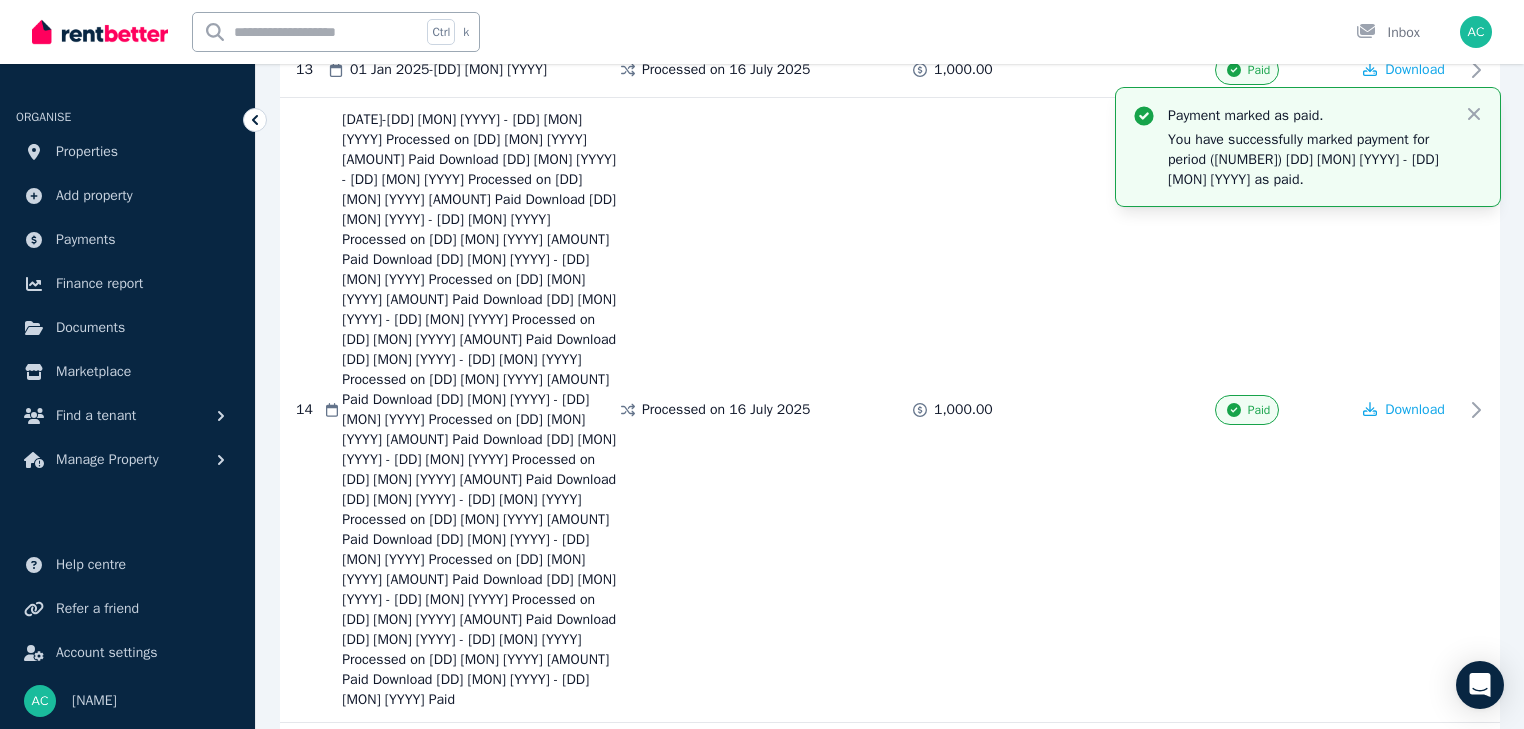 click on "Mark as Paid" at bounding box center [1259, 968] 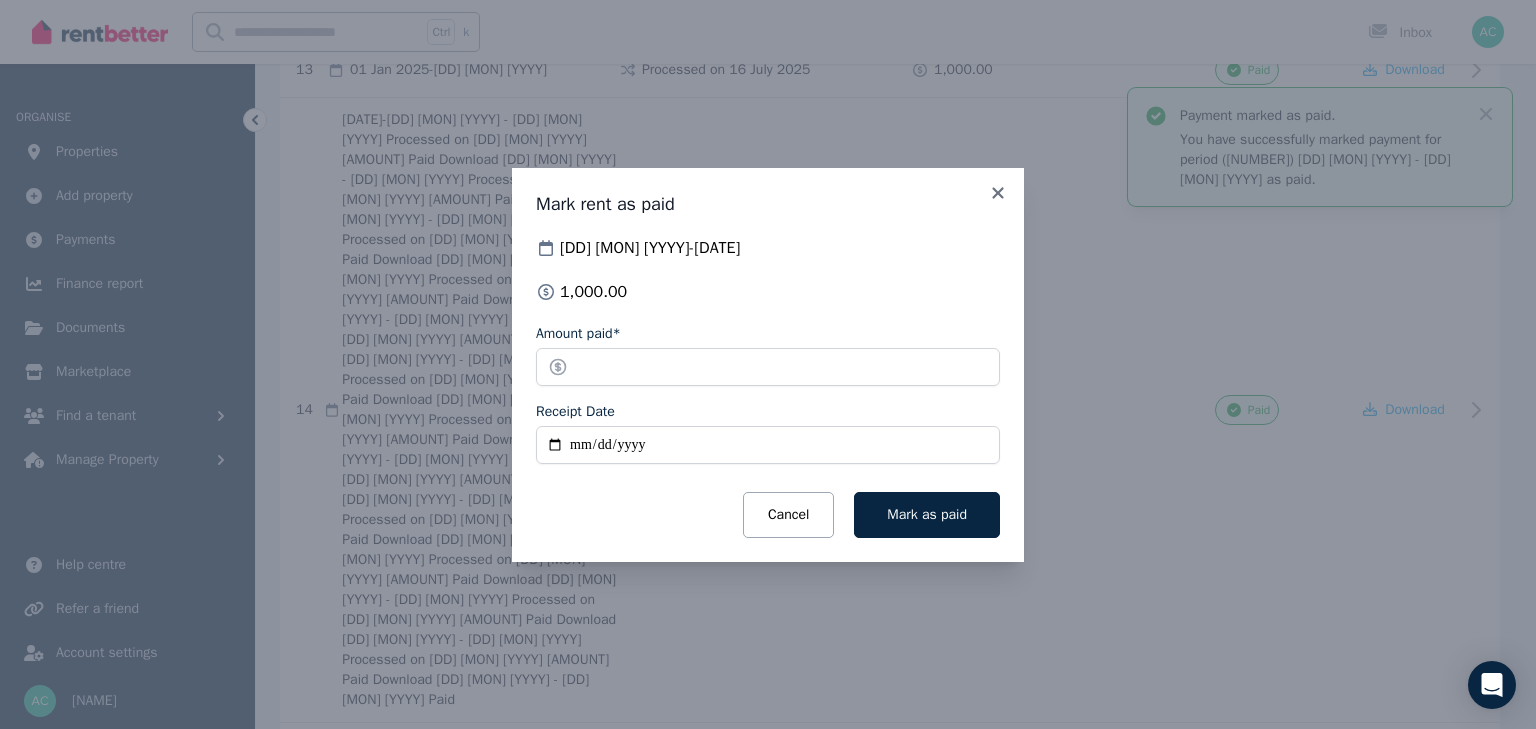 click on "Receipt Date" at bounding box center (768, 445) 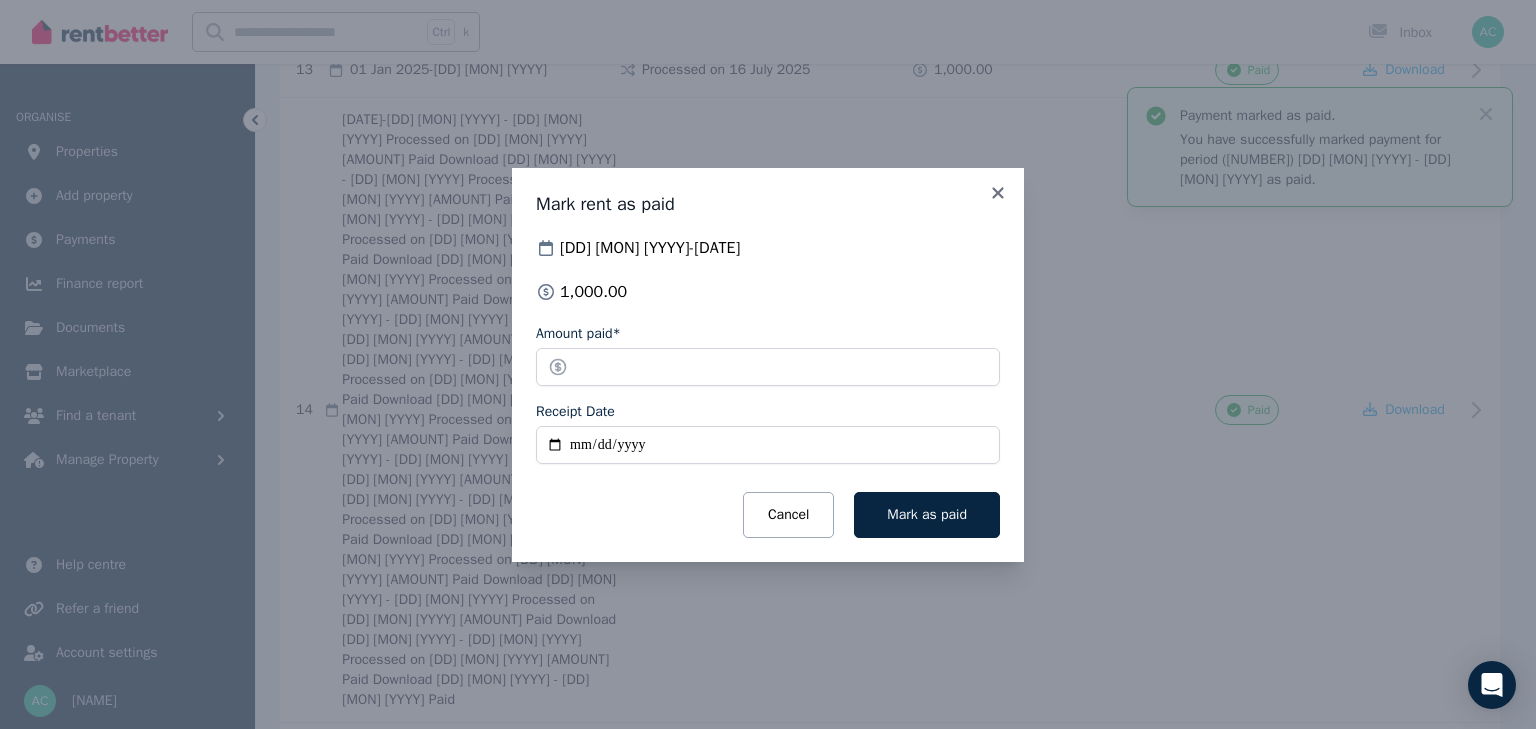 type on "**********" 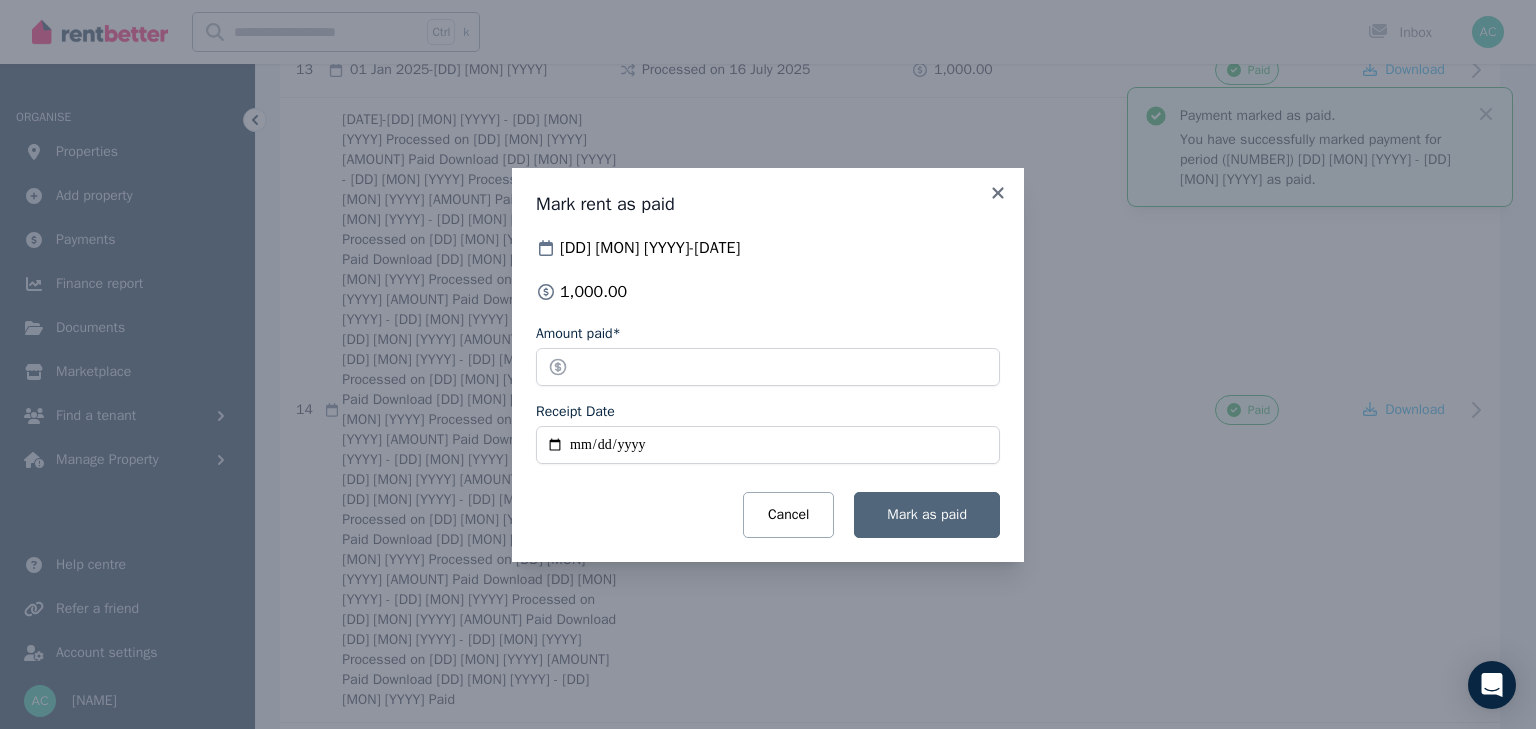 click on "Mark as paid" at bounding box center [927, 514] 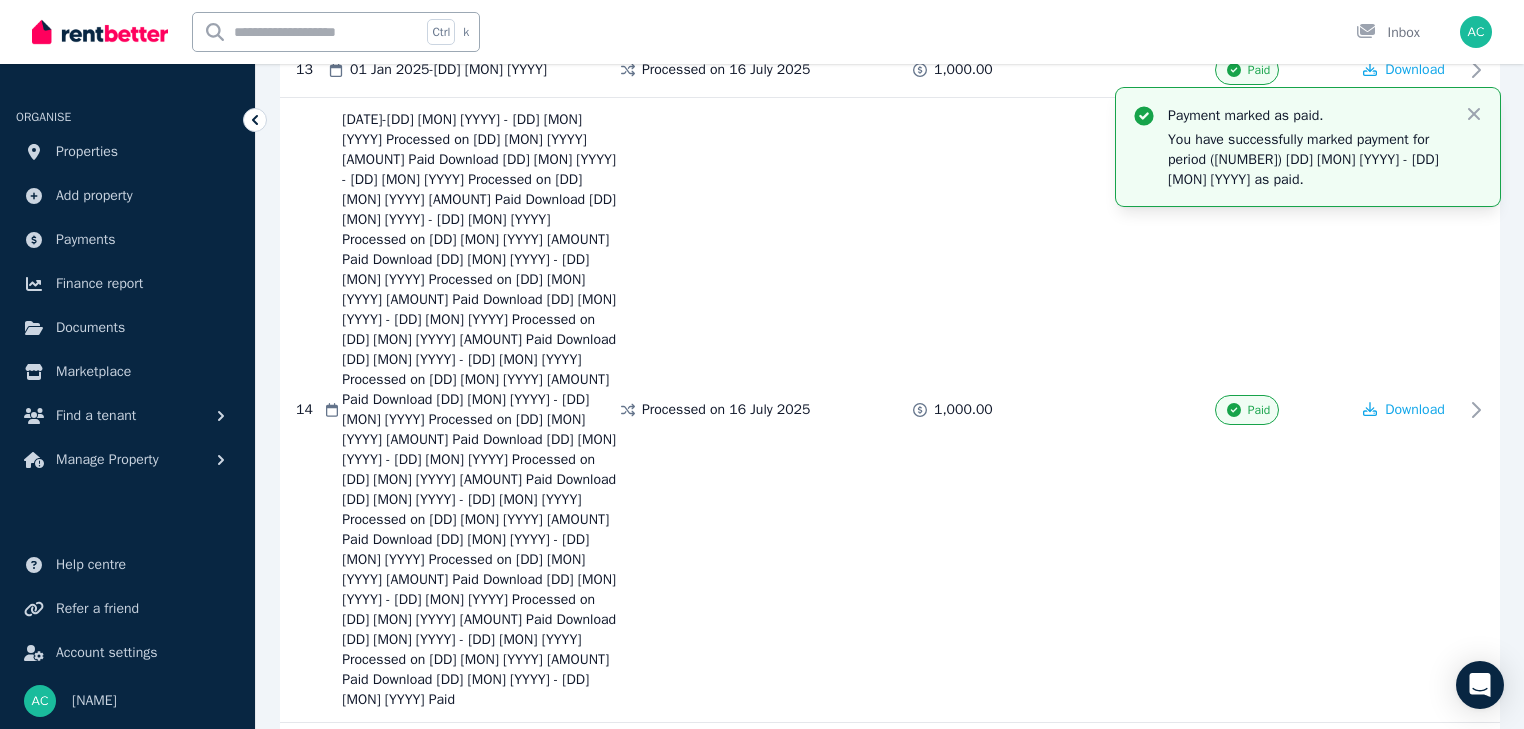 click on "Mark as Paid" at bounding box center [1259, 1023] 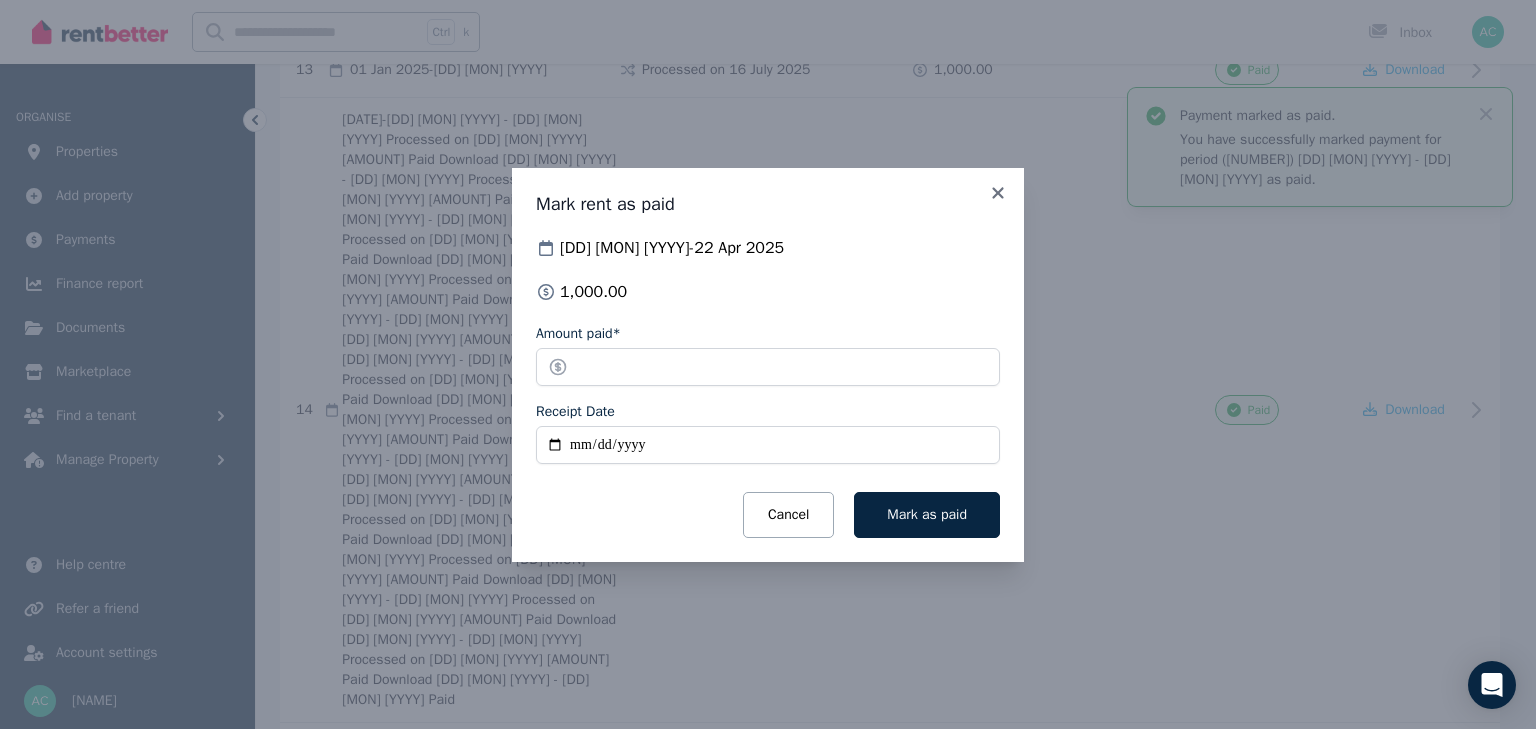 click on "Receipt Date" at bounding box center [768, 445] 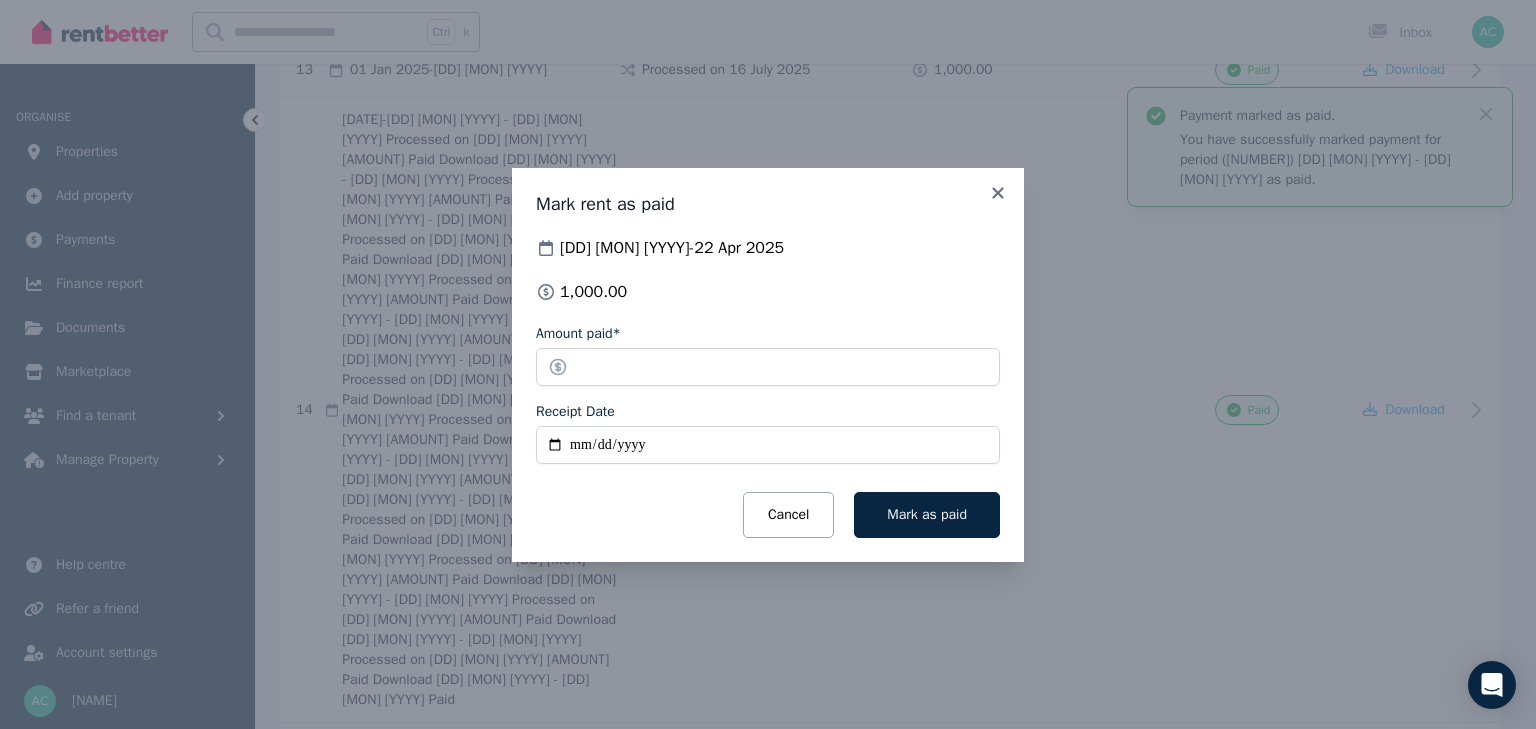 type on "**********" 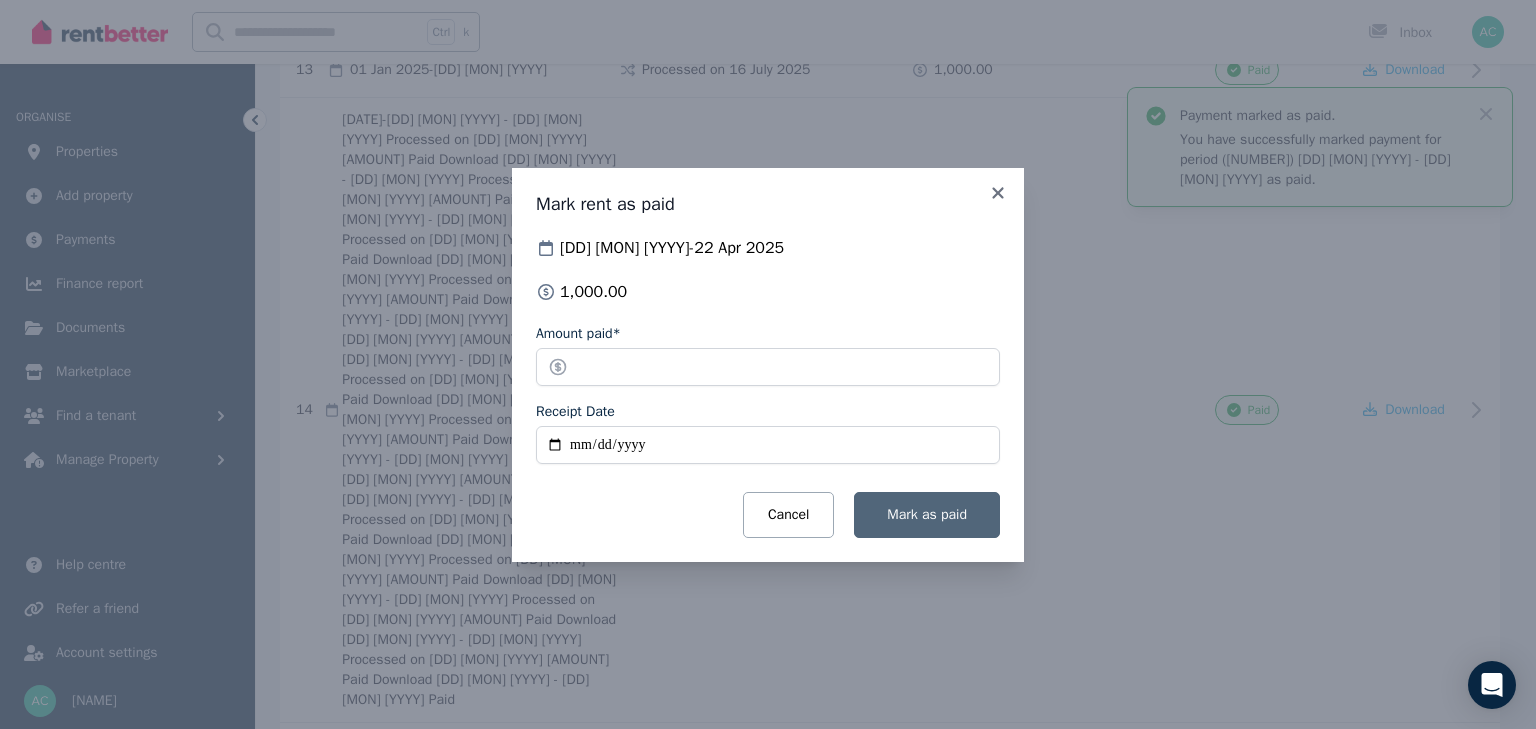 click on "Mark as paid" at bounding box center [927, 514] 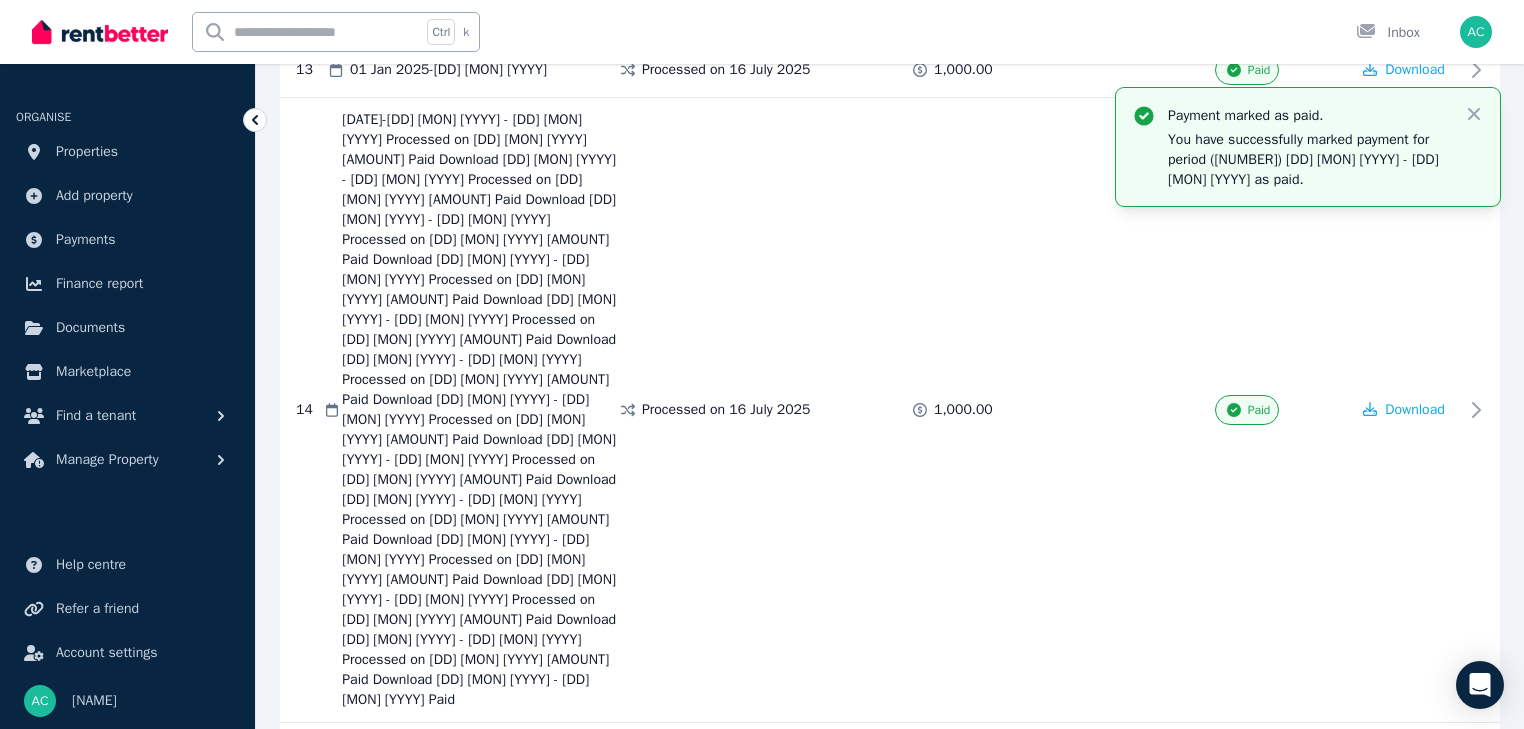 click on "Mark as Paid" at bounding box center (1259, 1078) 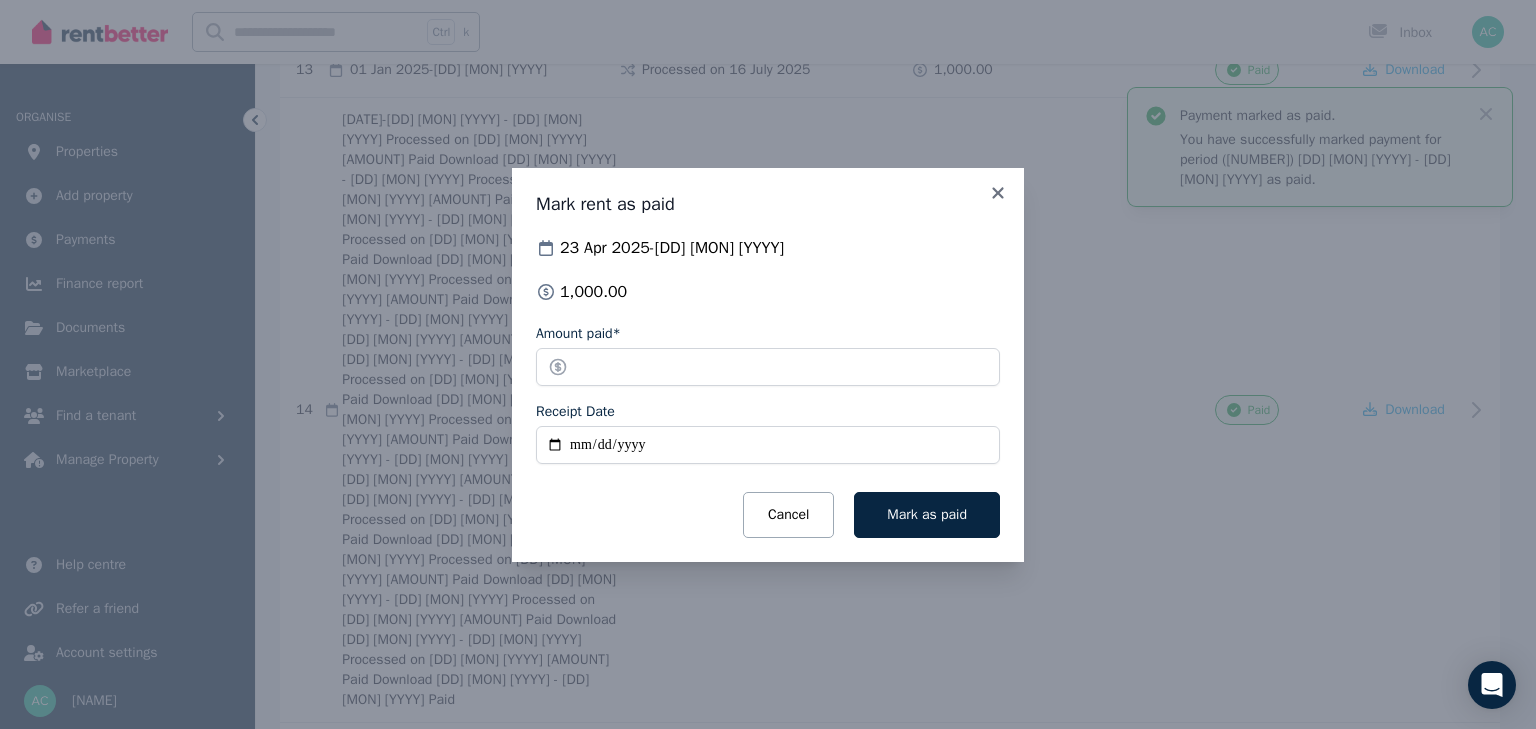 click on "Receipt Date" at bounding box center [768, 445] 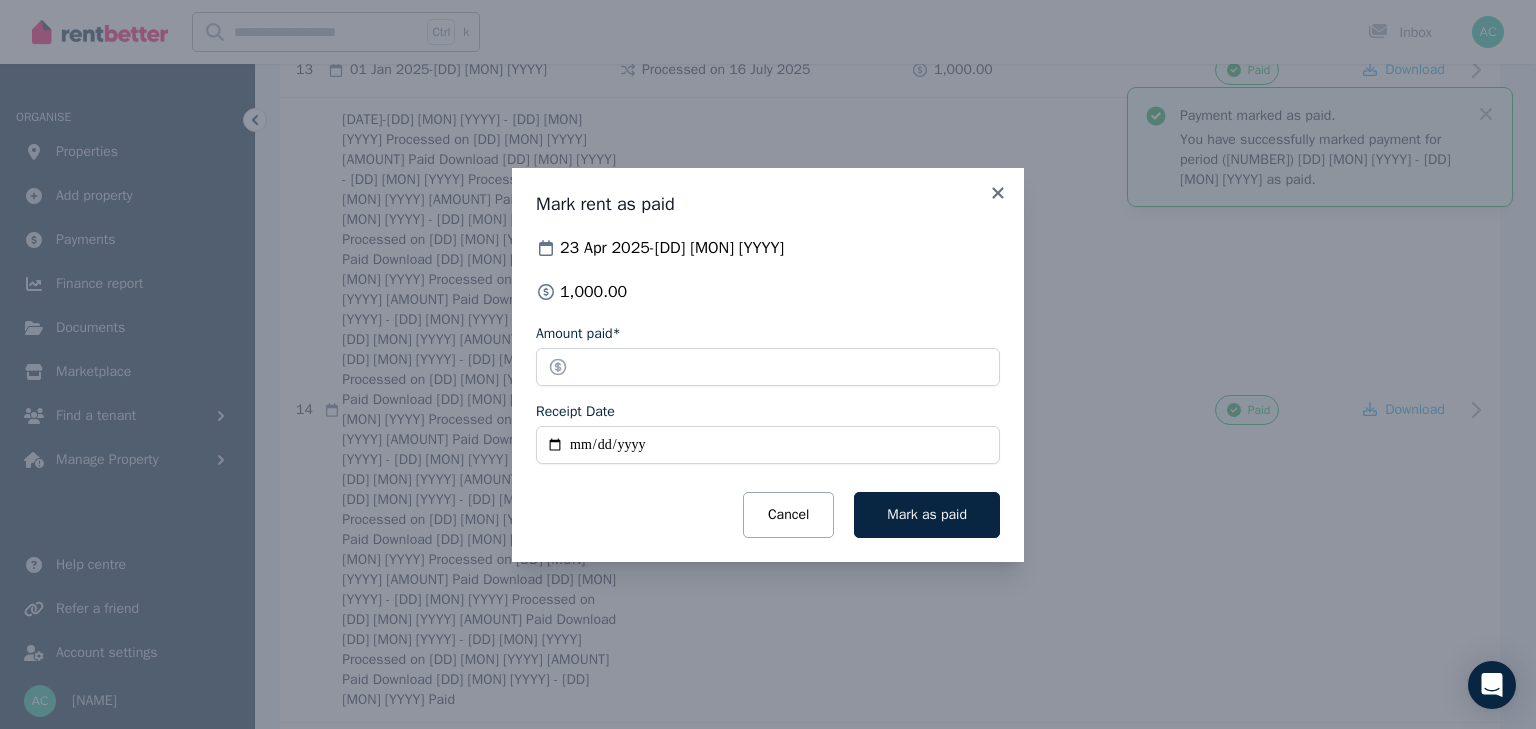 type on "**********" 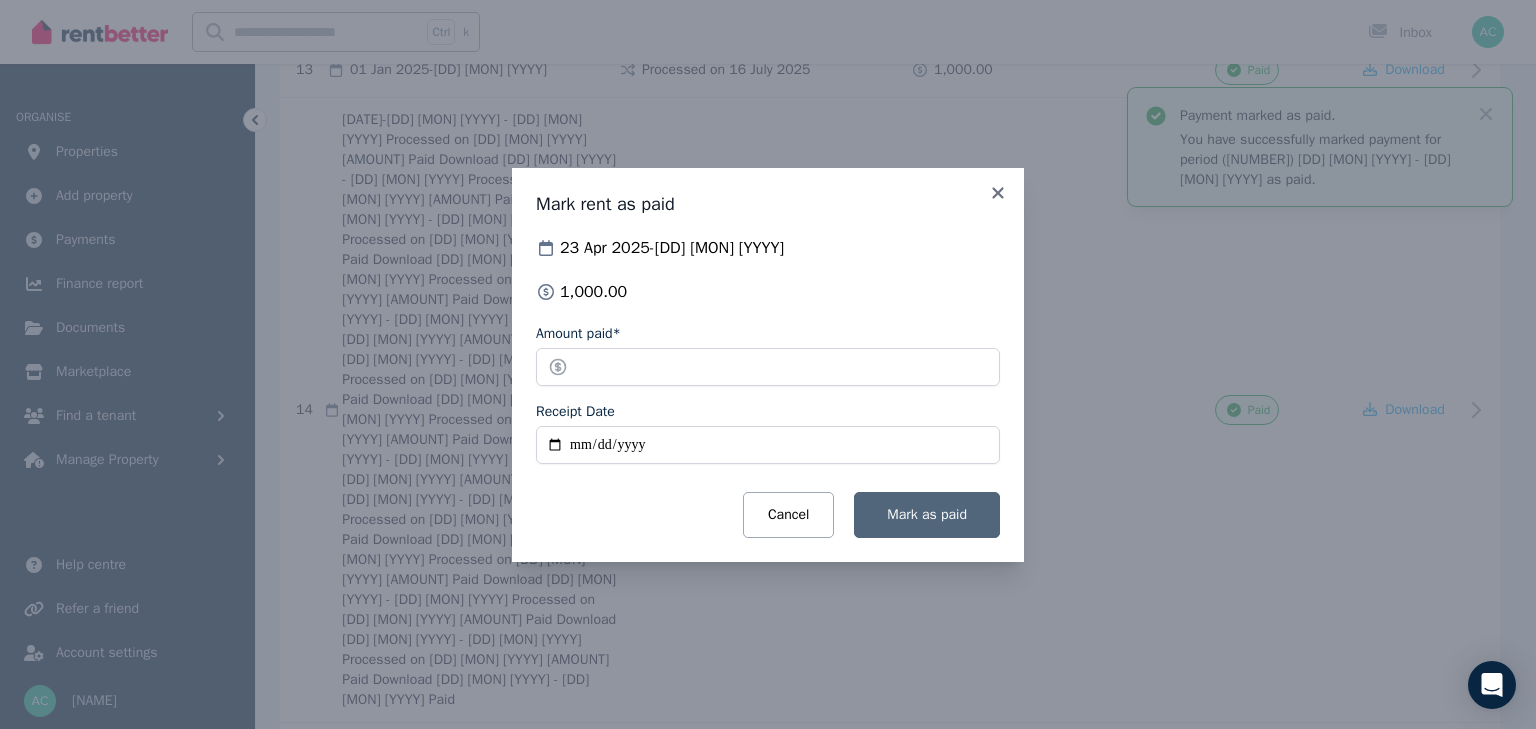 click on "Mark as paid" at bounding box center [927, 514] 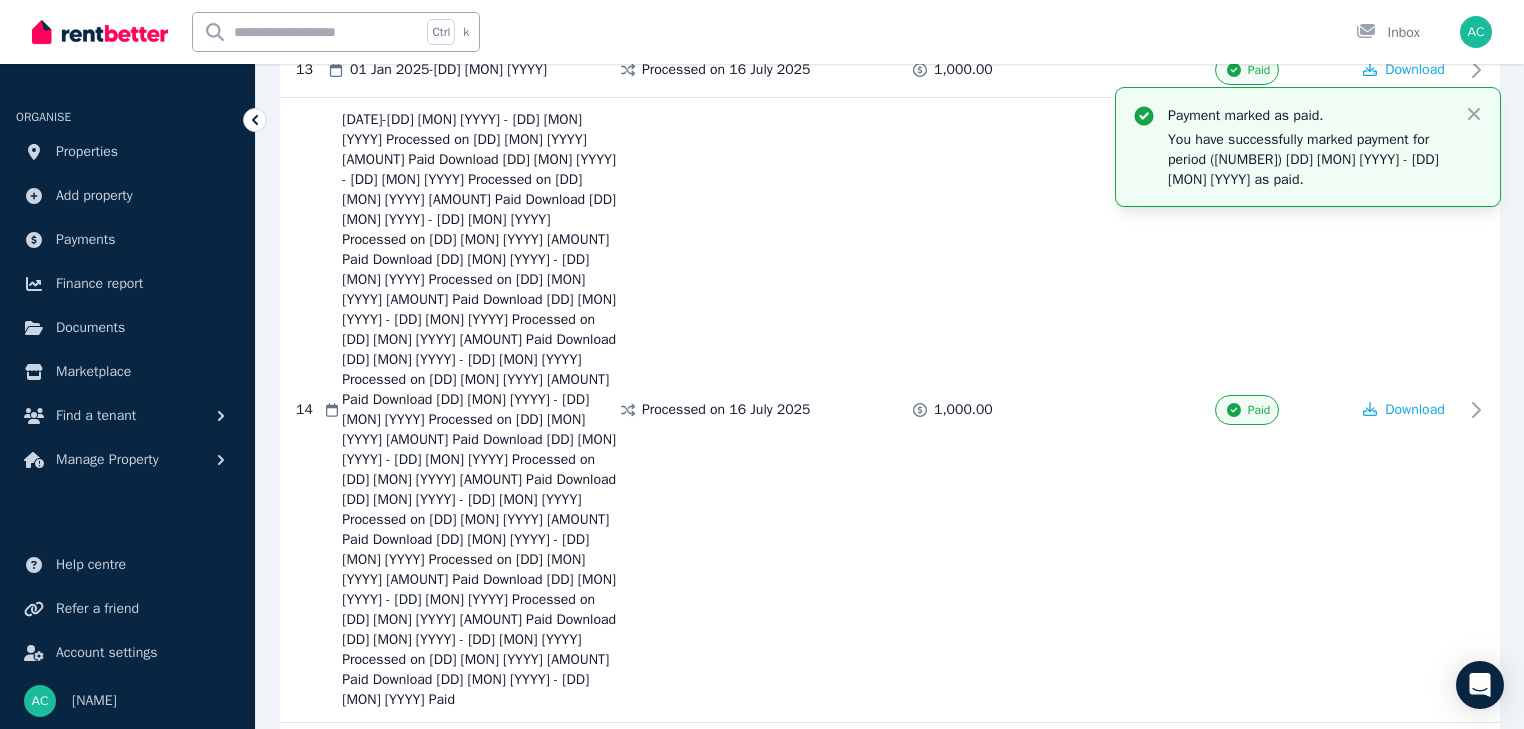click on "[DD] [DD] [MON] [YYYY]  -  [DD] [MON] [YYYY] Processed on   [DD] [MON] [YYYY] [AMOUNT] Paid Download" at bounding box center (890, 805) 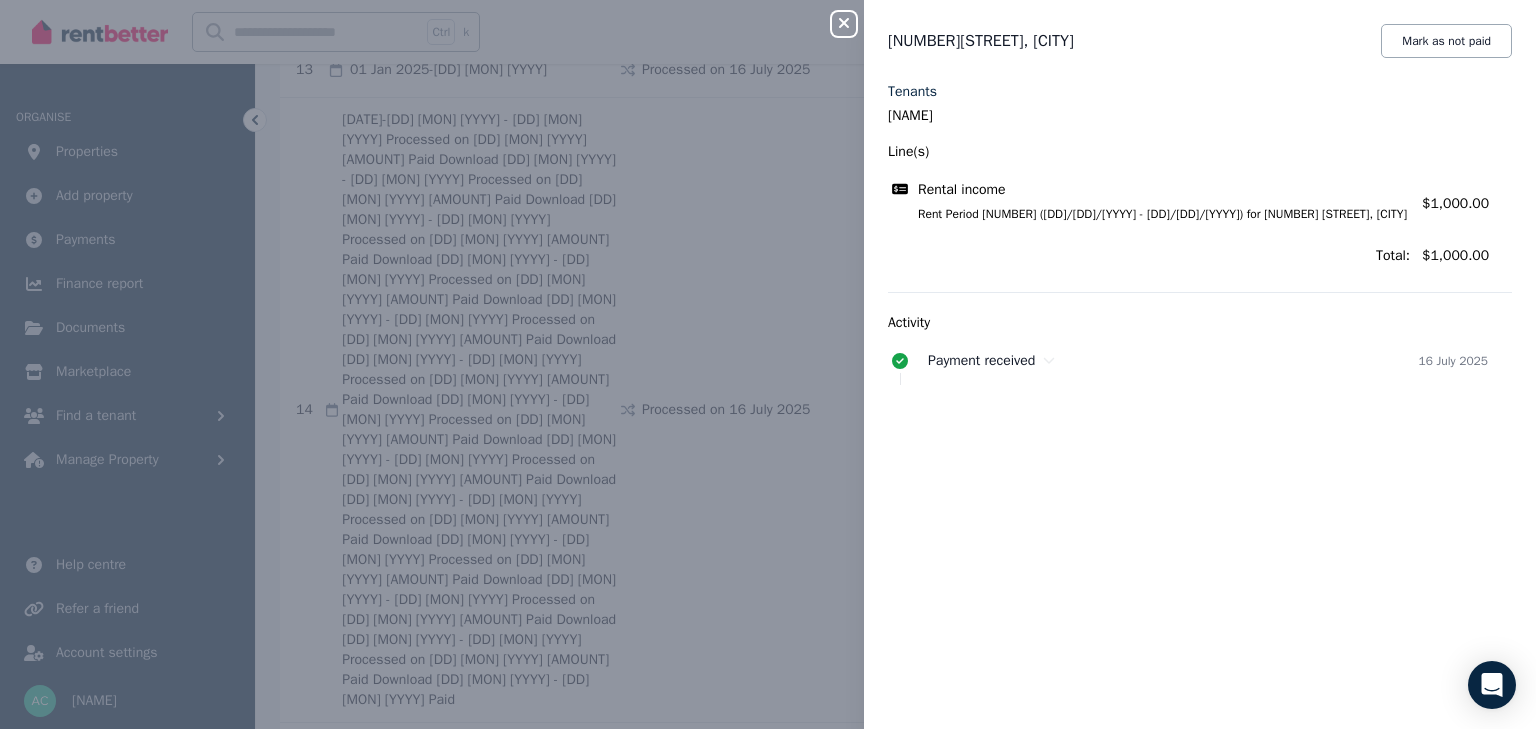 click on "Close panel [NUMBER][STREET], [CITY] Mark as not paid Tenants [NAME] Line(s) Rental income Rent Period [NUMBER] ([DD]/[MON]/[YYYY] - [DD]/[MON]/[YYYY]) for [NUMBER] [STREET], [CITY] Amount:  [AMOUNT] Total: [AMOUNT] Activity Payment received [DD] [MON] [YYYY]" at bounding box center (768, 364) 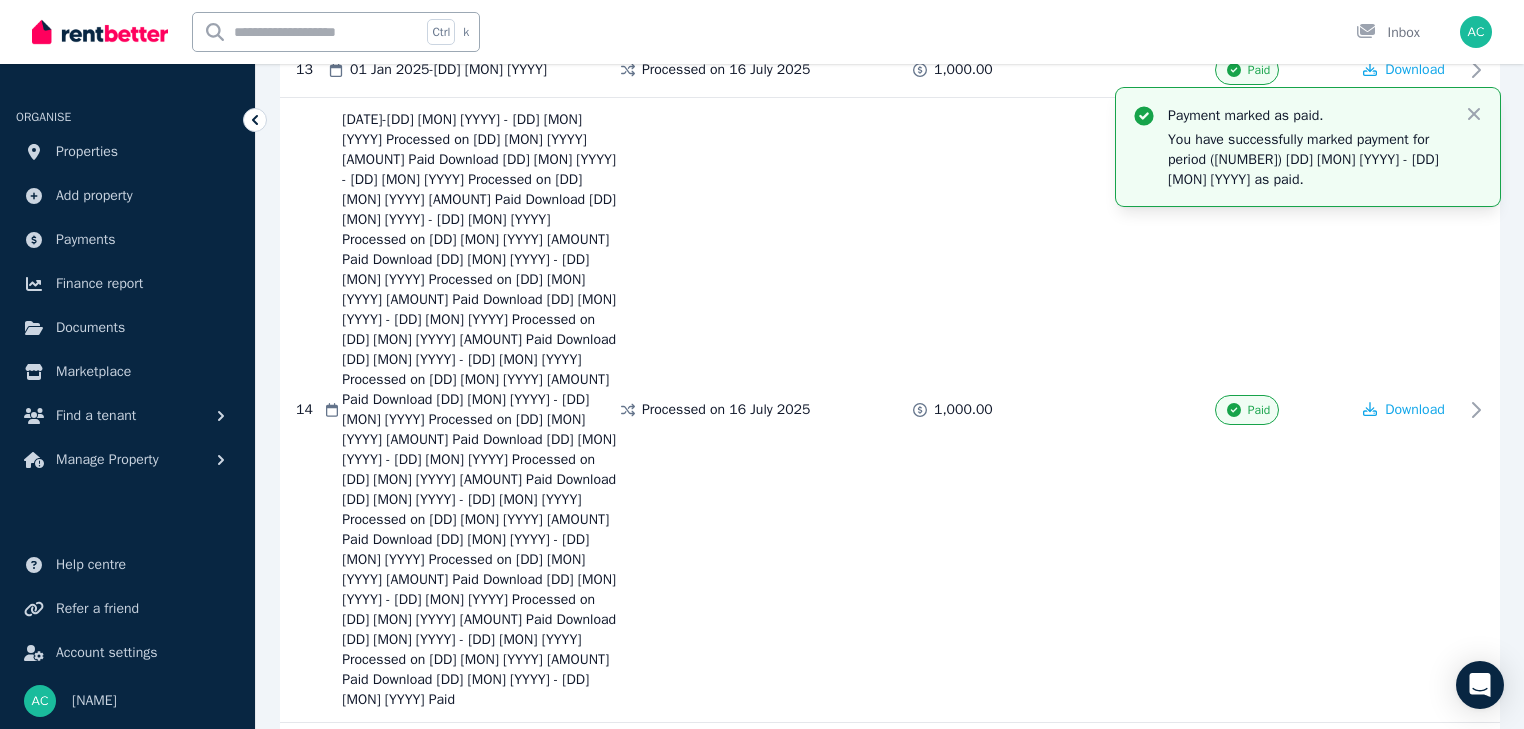click on "Mark as Paid" at bounding box center [1247, 1133] 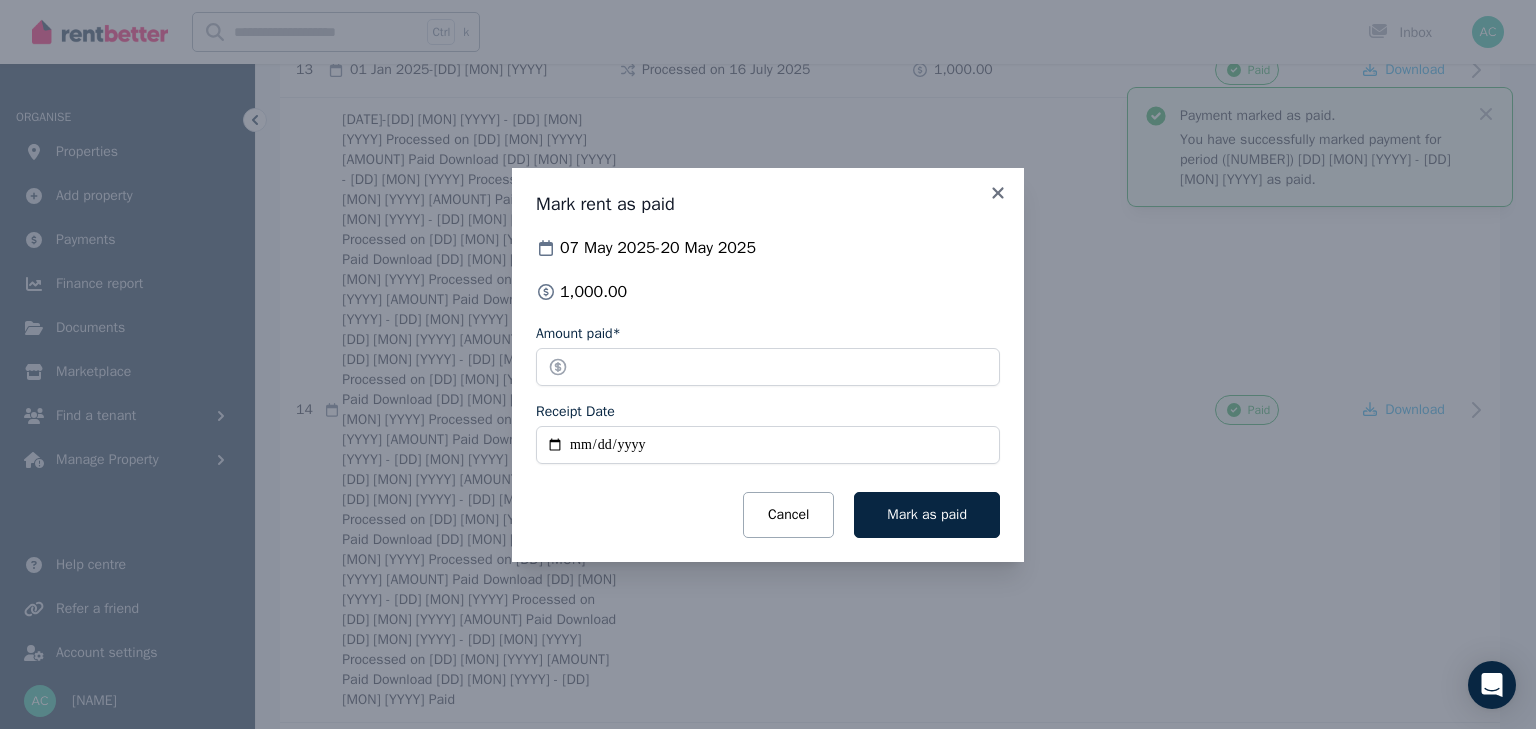 click on "Receipt Date" at bounding box center (768, 445) 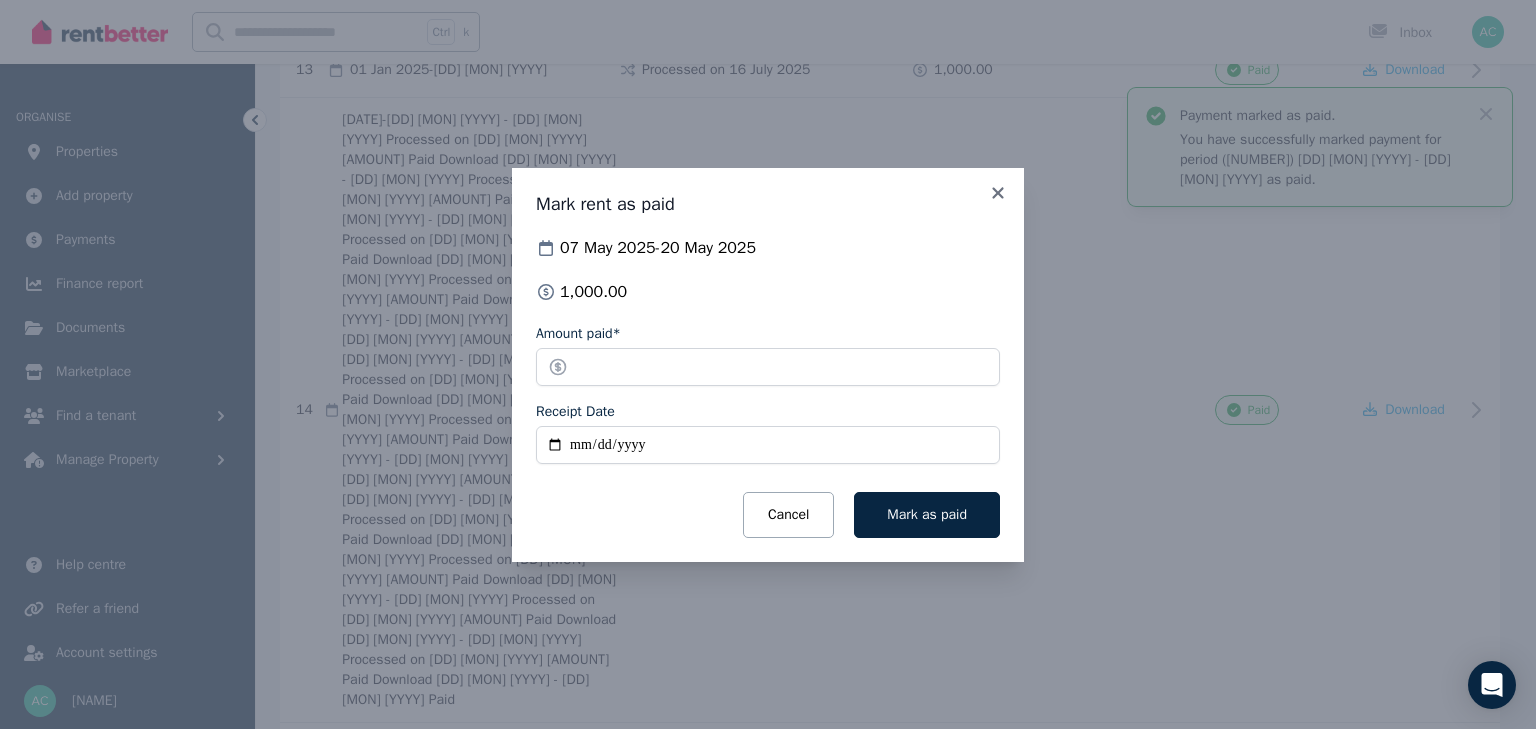 type on "**********" 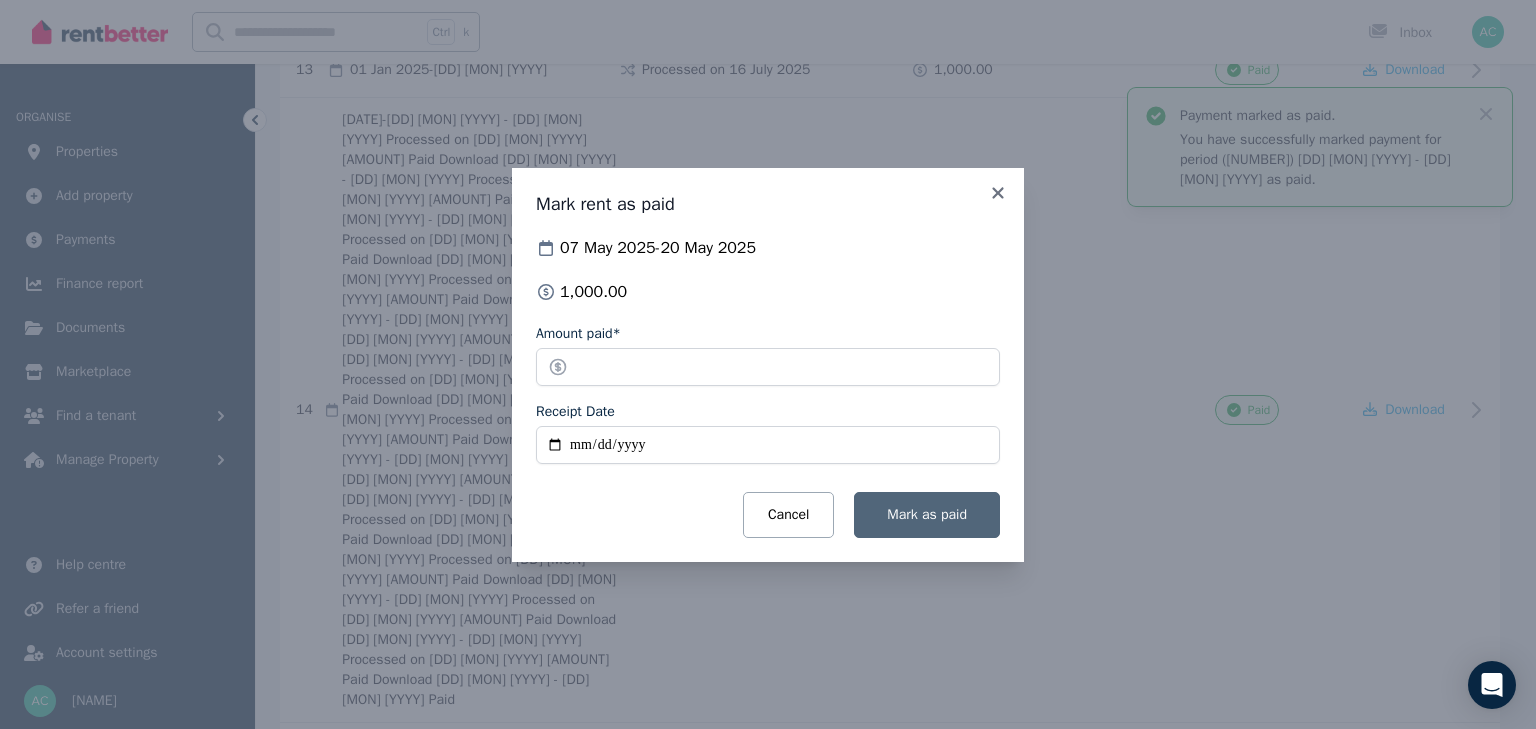 click on "Mark as paid" at bounding box center (927, 514) 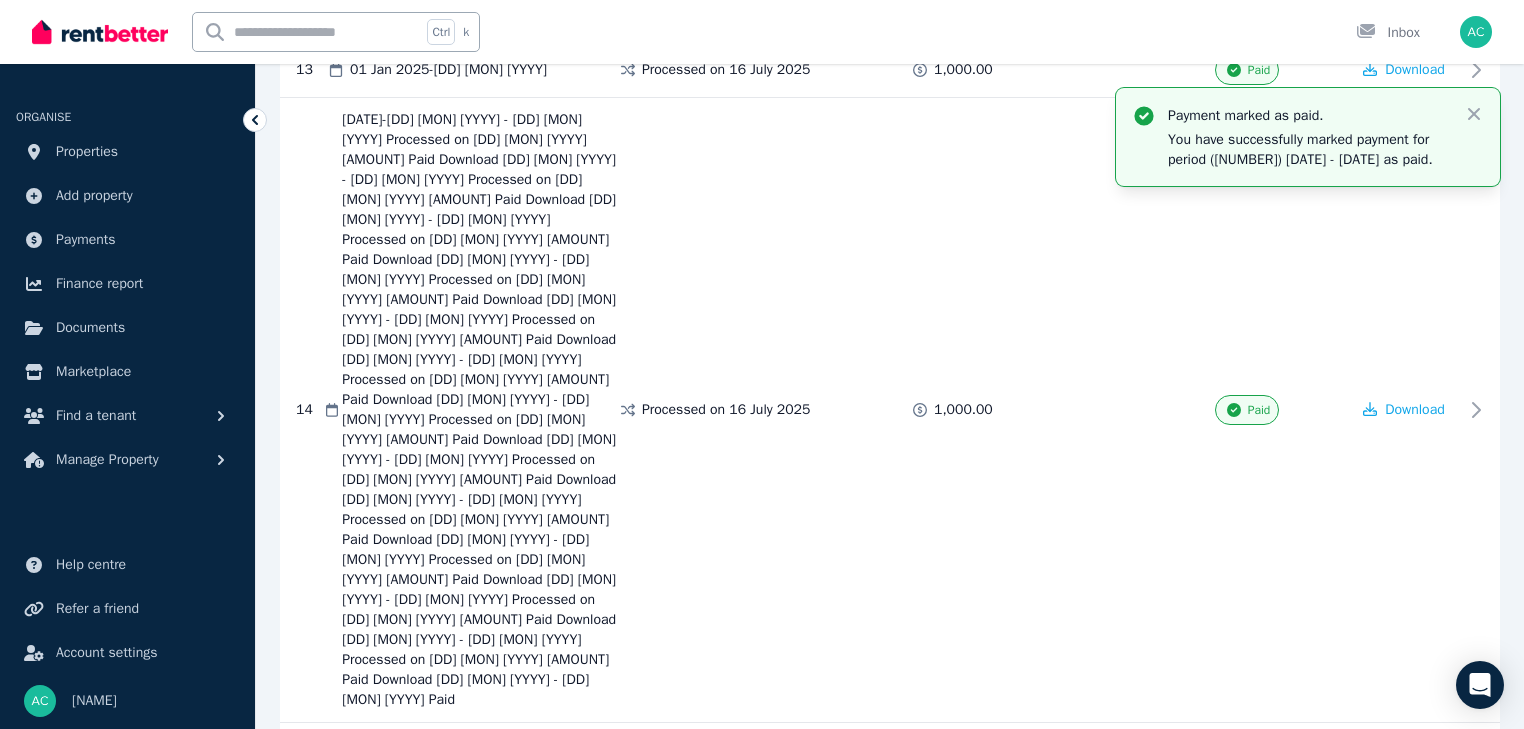 click on "Mark as Paid" at bounding box center (1259, 1188) 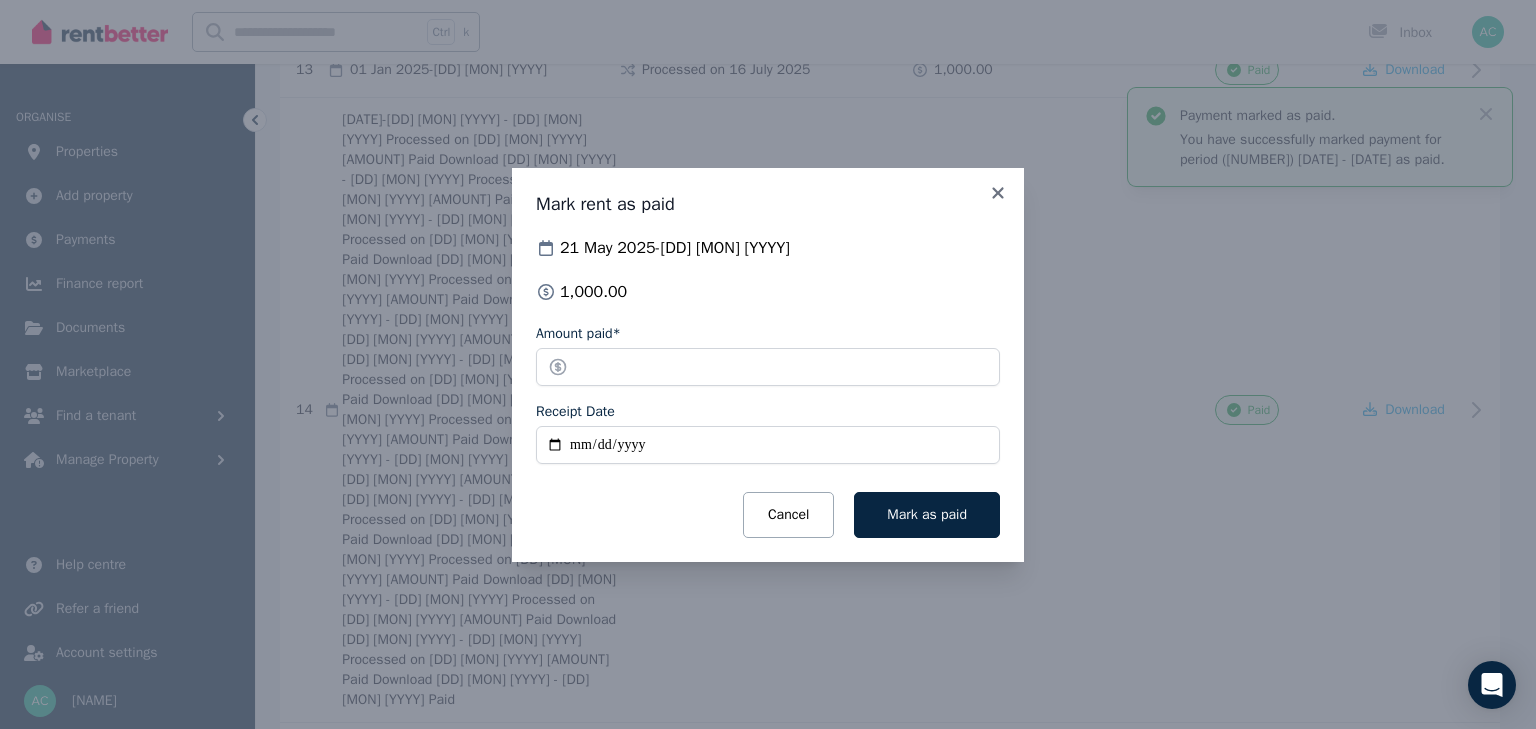 click on "Receipt Date" at bounding box center [768, 445] 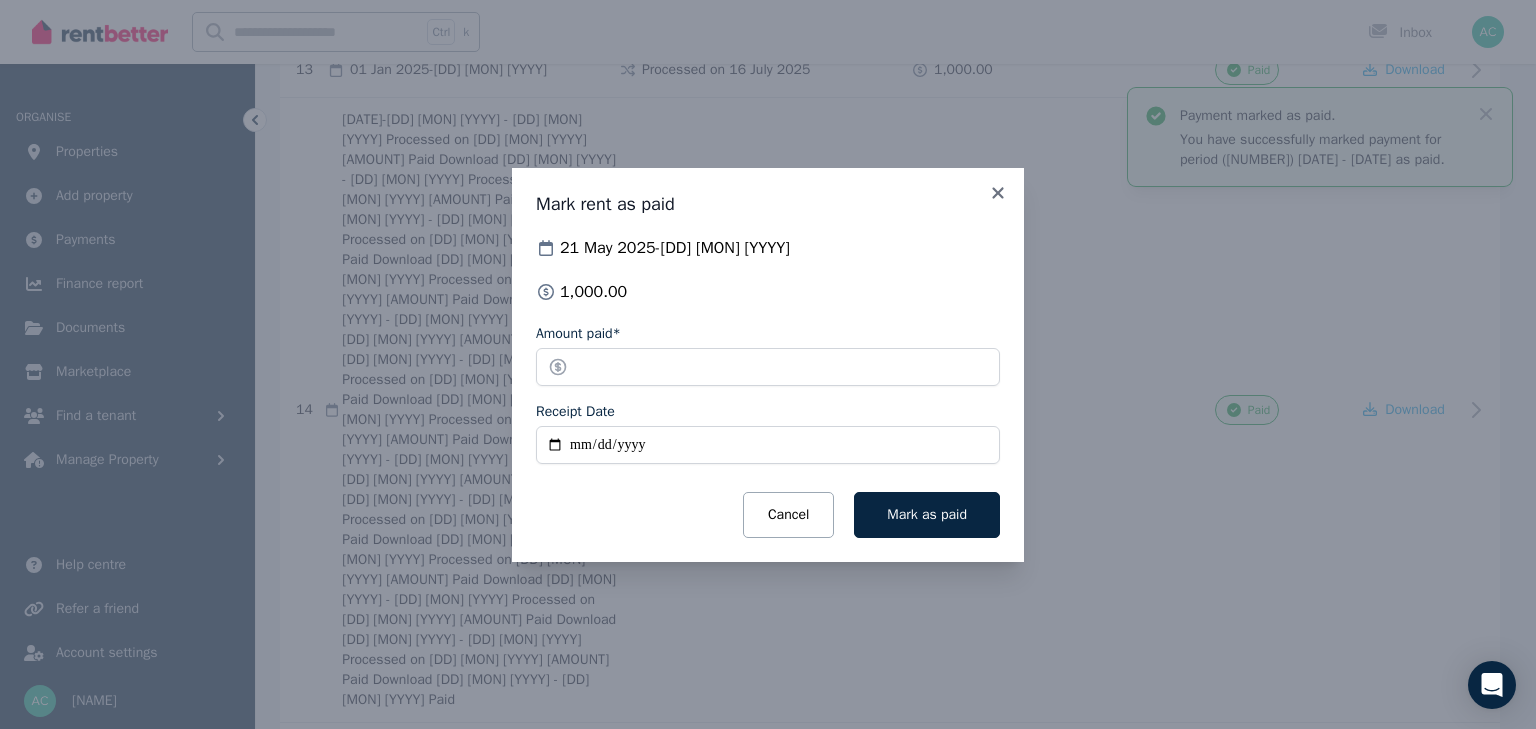 type on "**********" 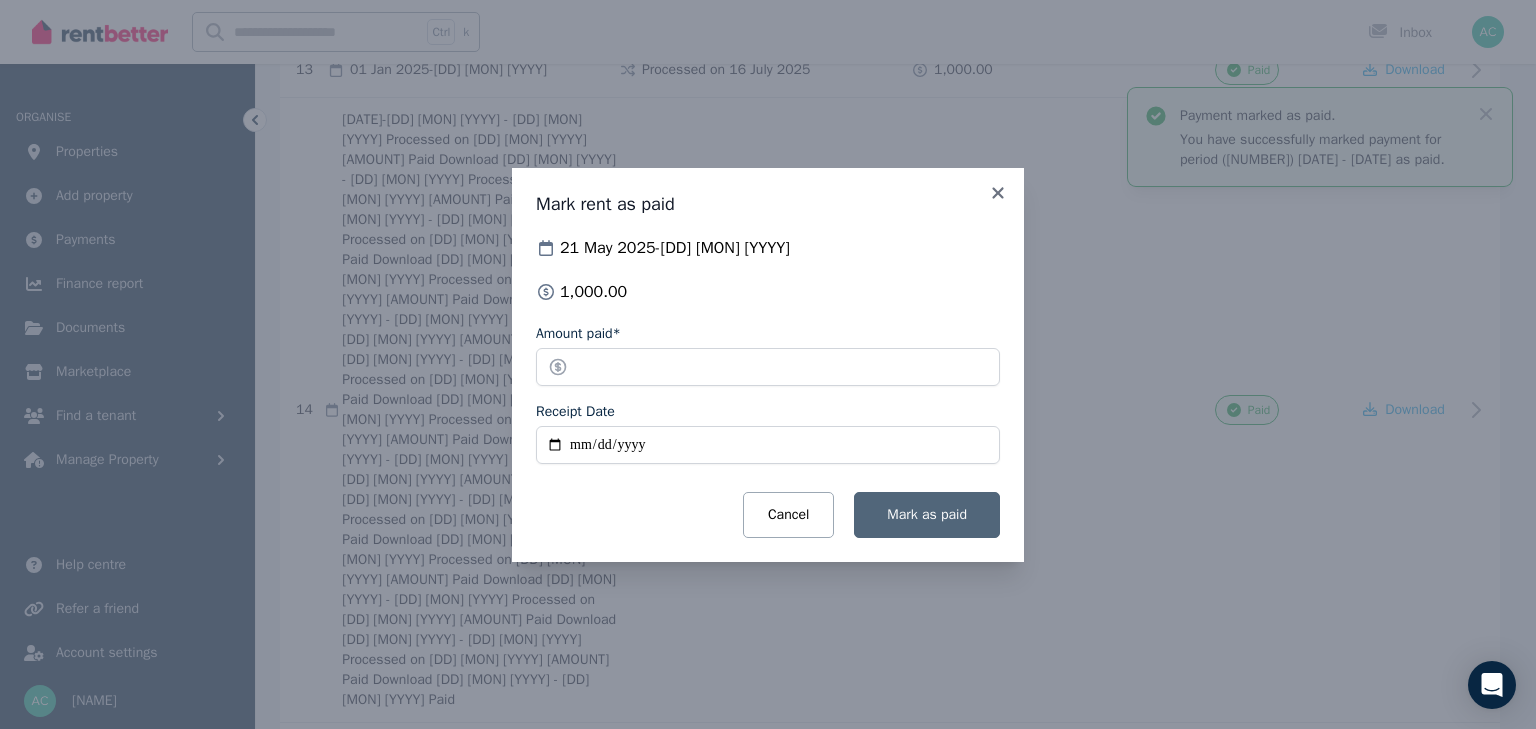 click on "Mark as paid" at bounding box center (927, 514) 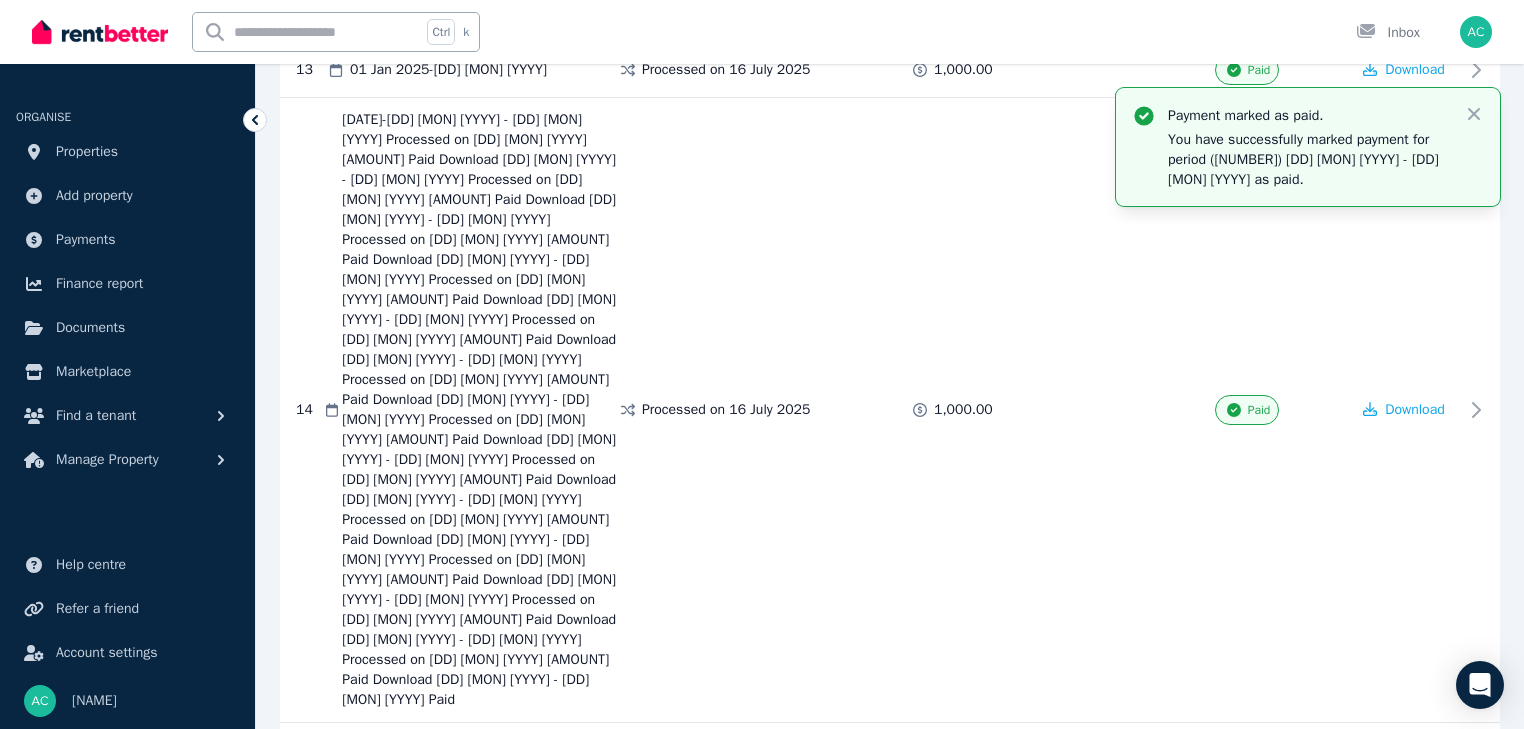 click on "Mark as Paid" at bounding box center [1259, 1243] 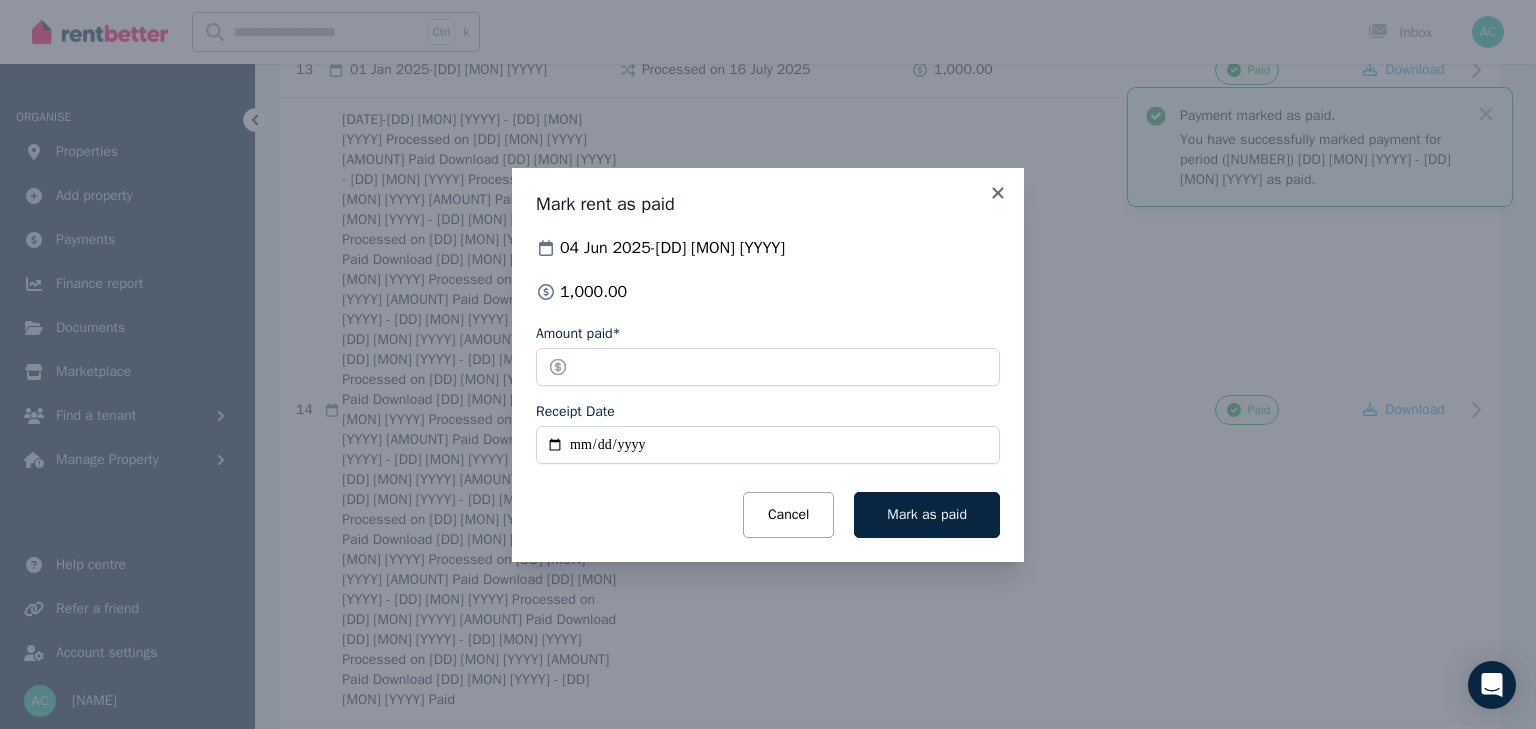click on "Receipt Date" at bounding box center (768, 445) 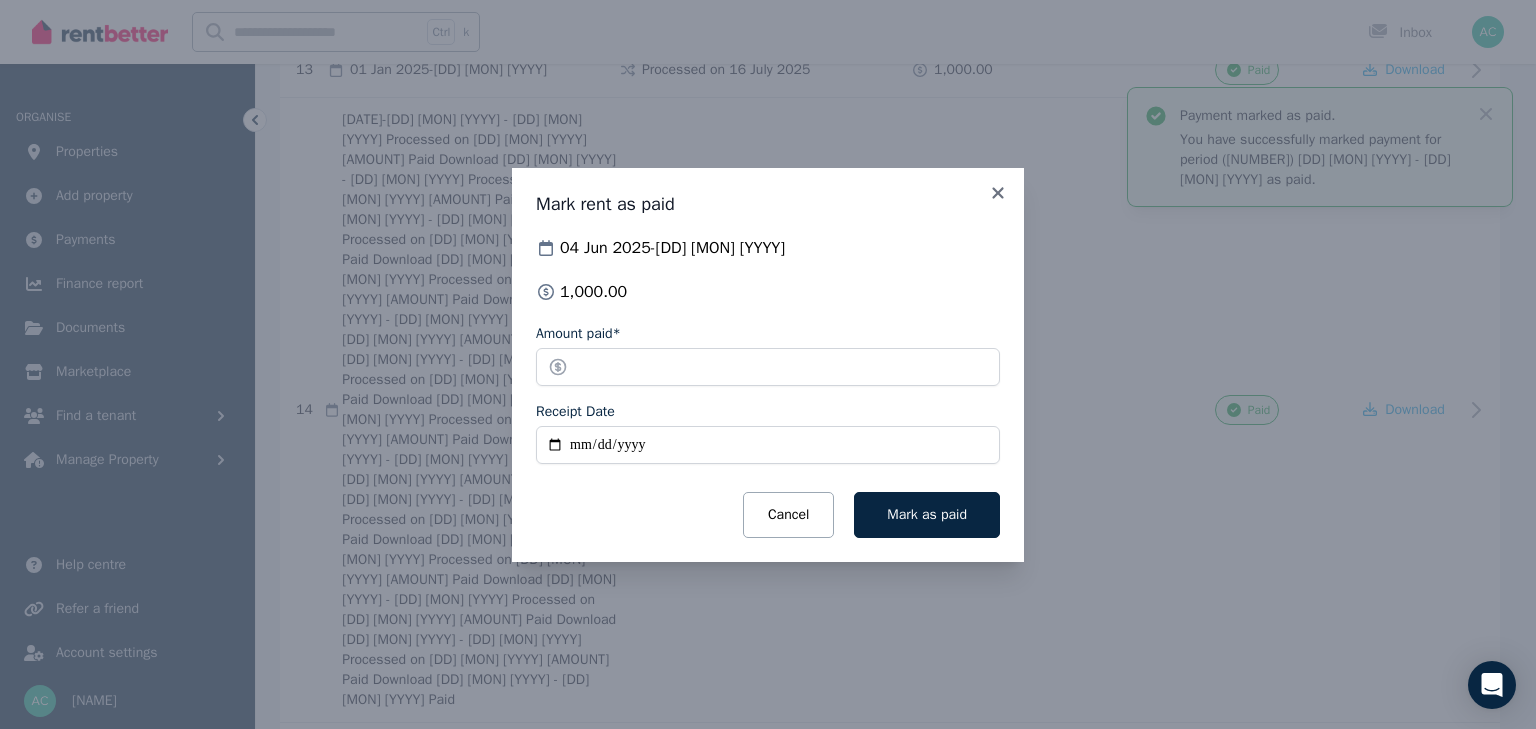 type on "**********" 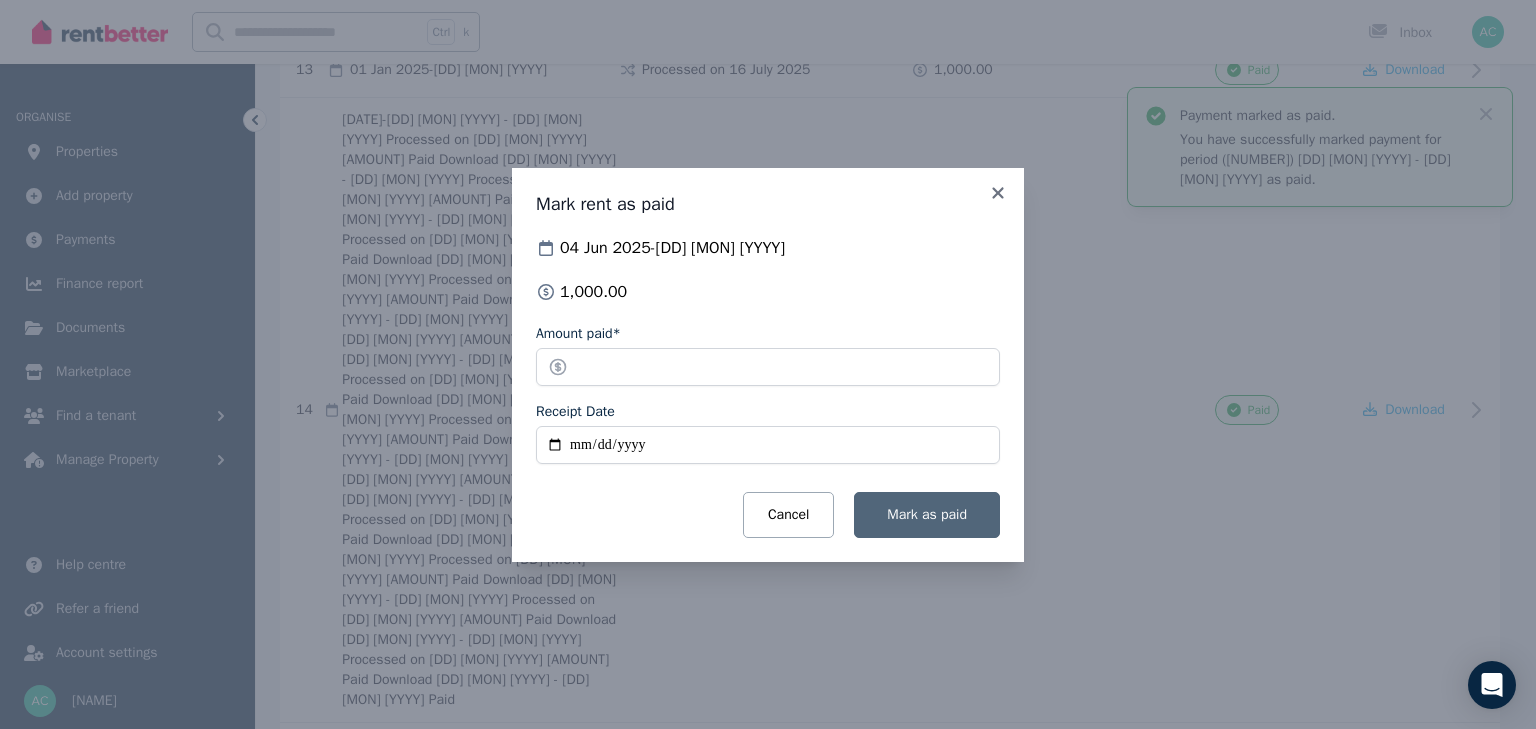 click on "Mark as paid" at bounding box center (927, 514) 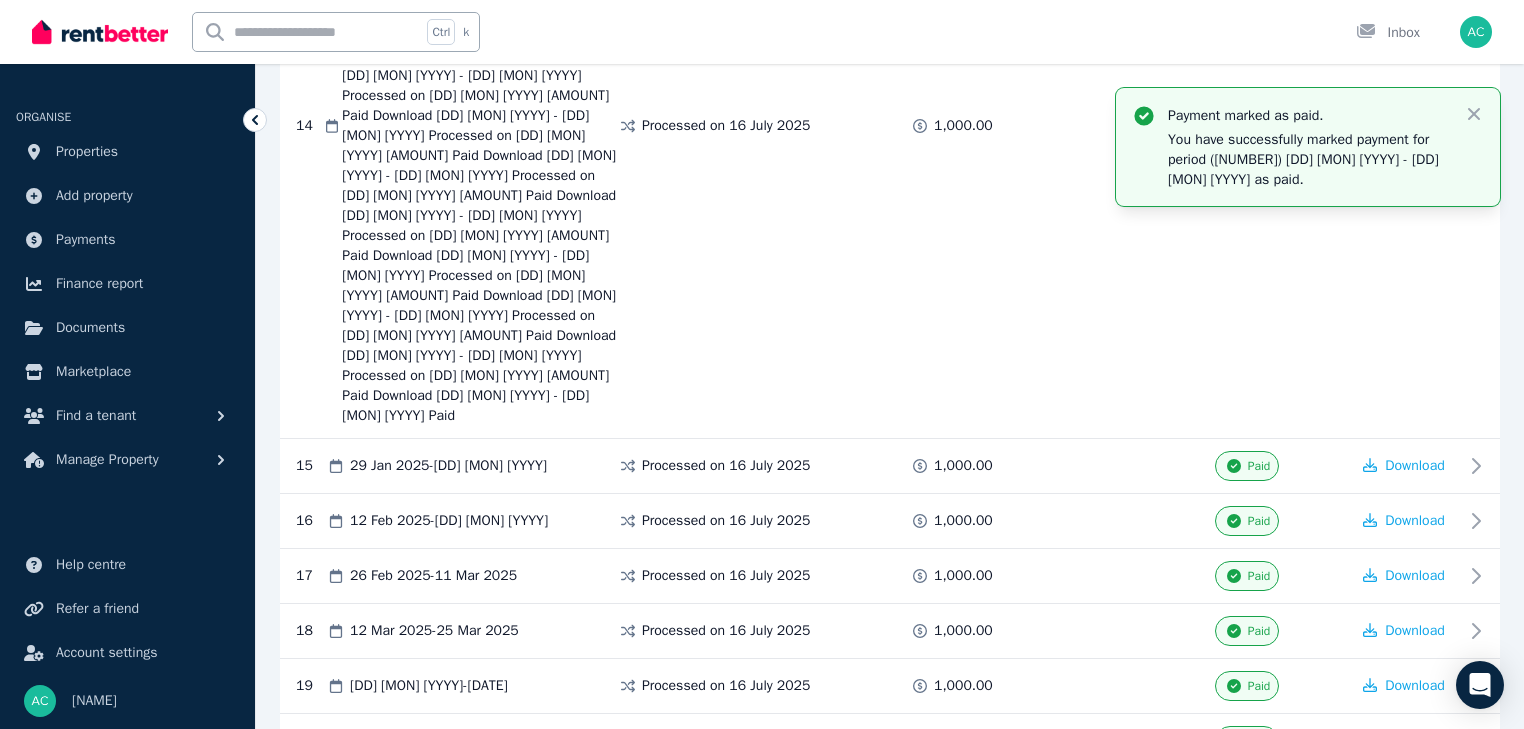 scroll, scrollTop: 1388, scrollLeft: 0, axis: vertical 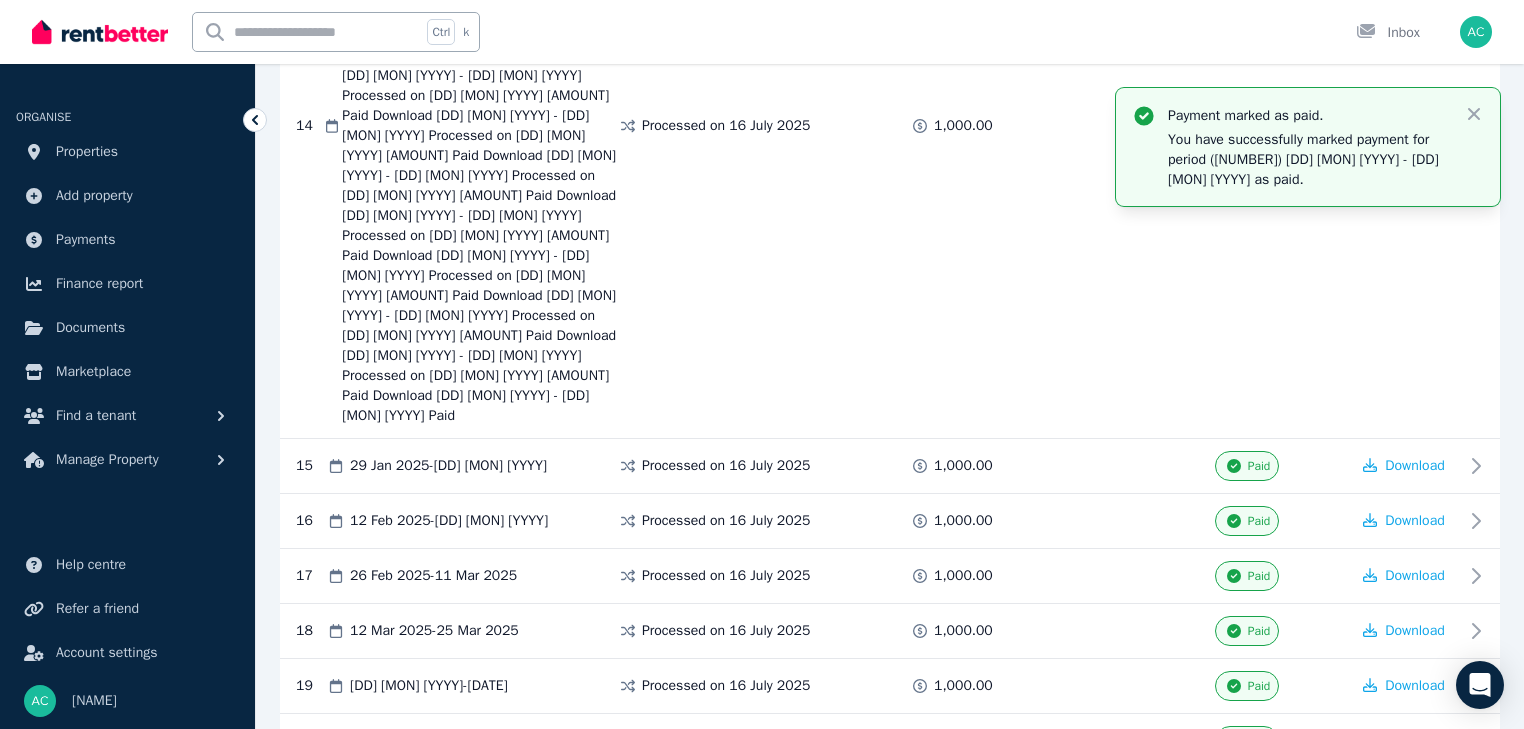 click on "Mark as Paid" at bounding box center (1259, 1014) 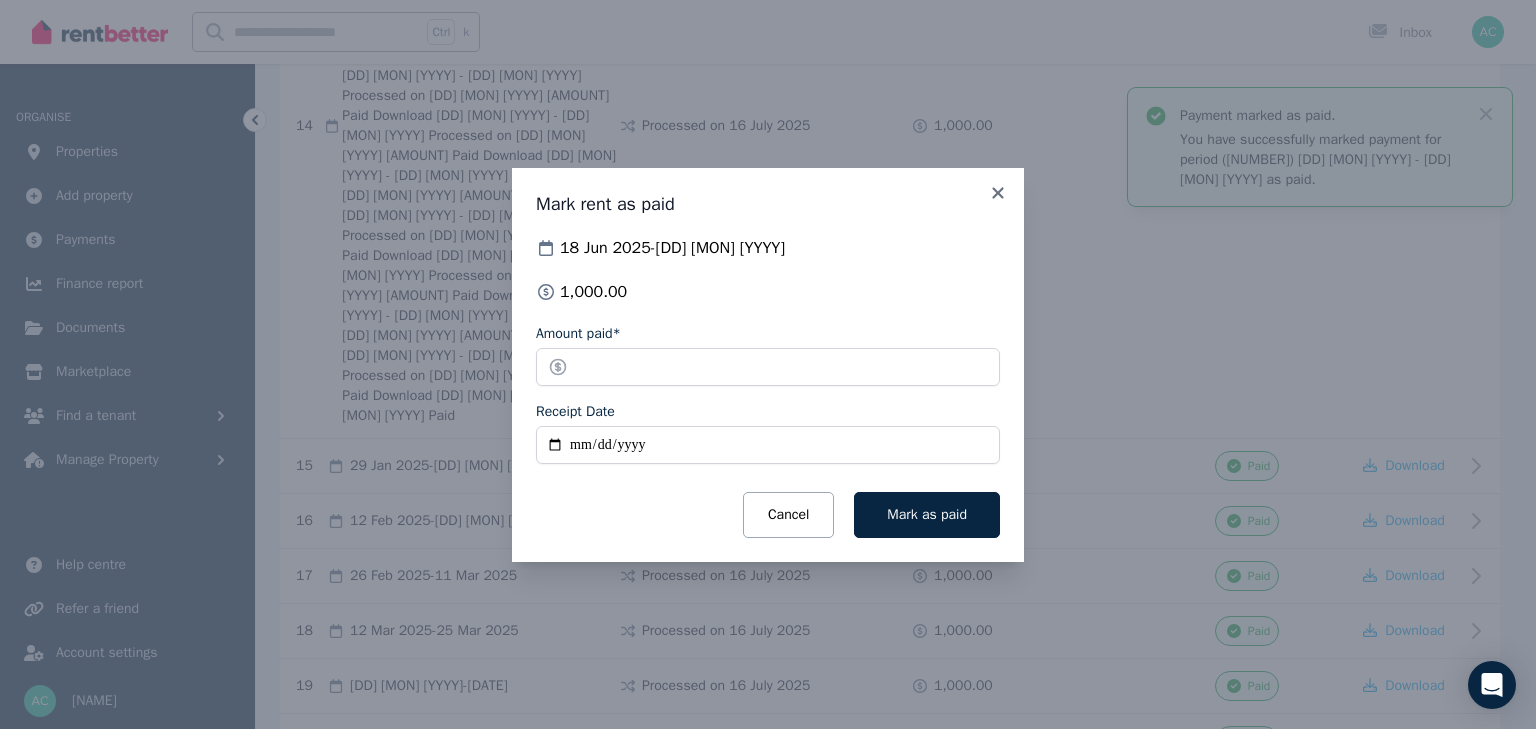 click on "Receipt Date" at bounding box center [768, 445] 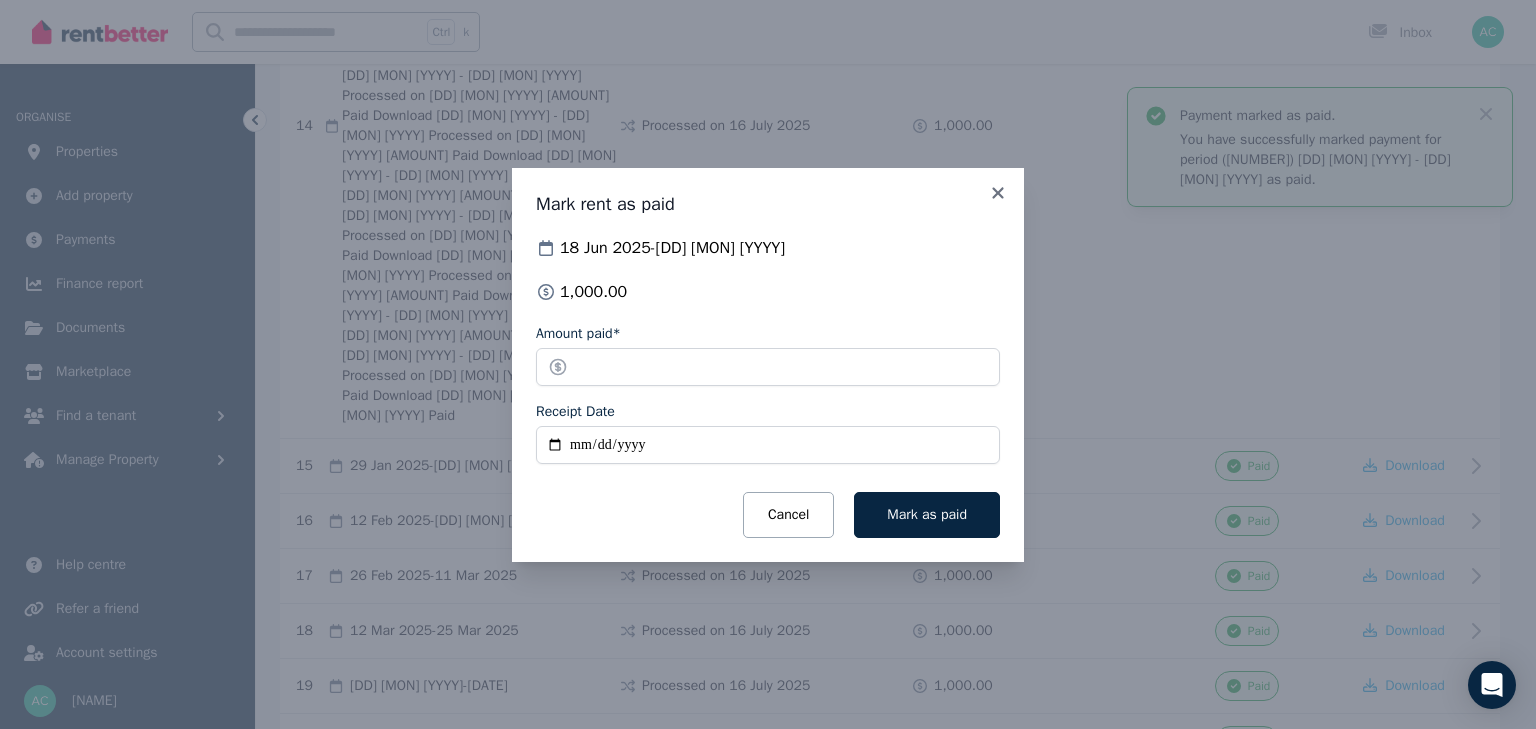 type on "**********" 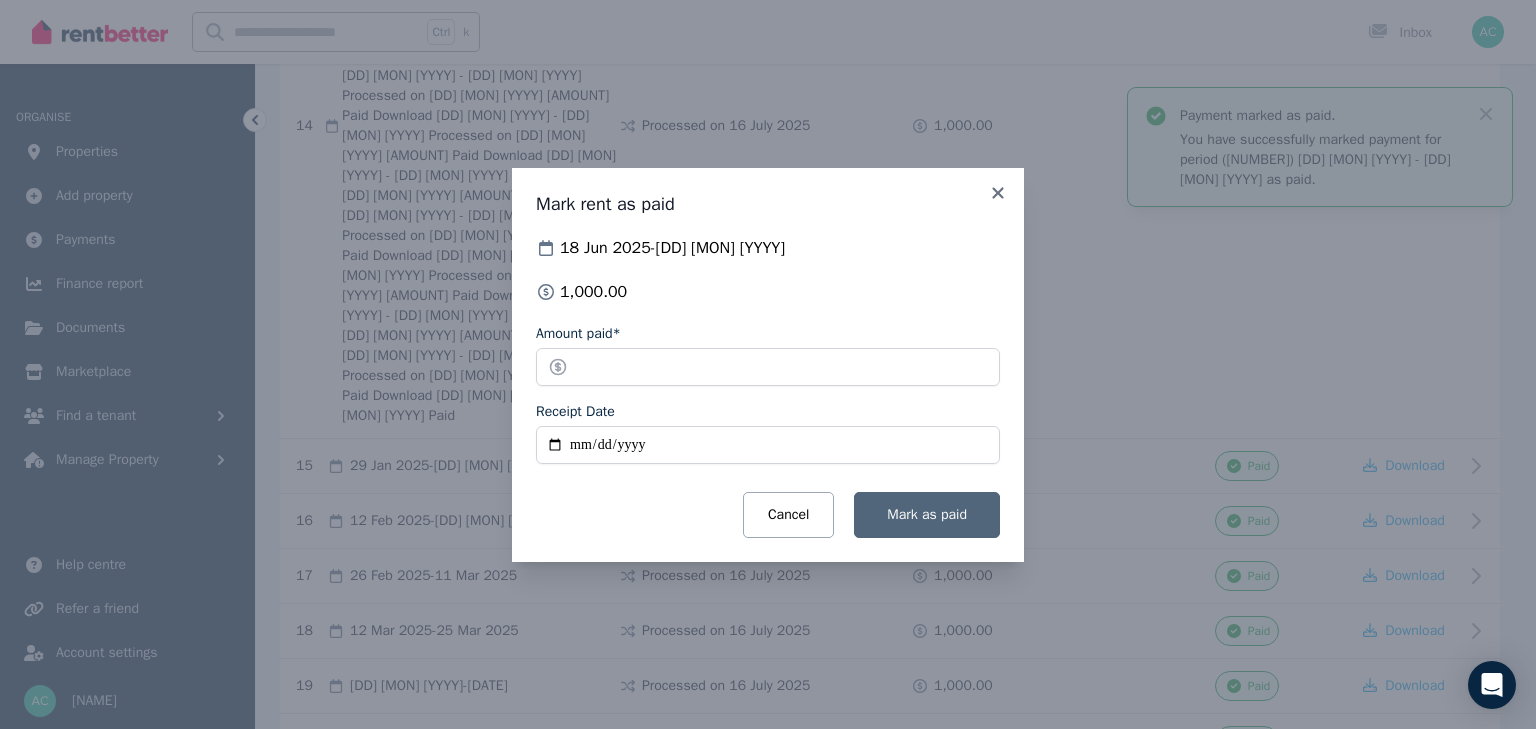 click on "Mark as paid" at bounding box center [927, 515] 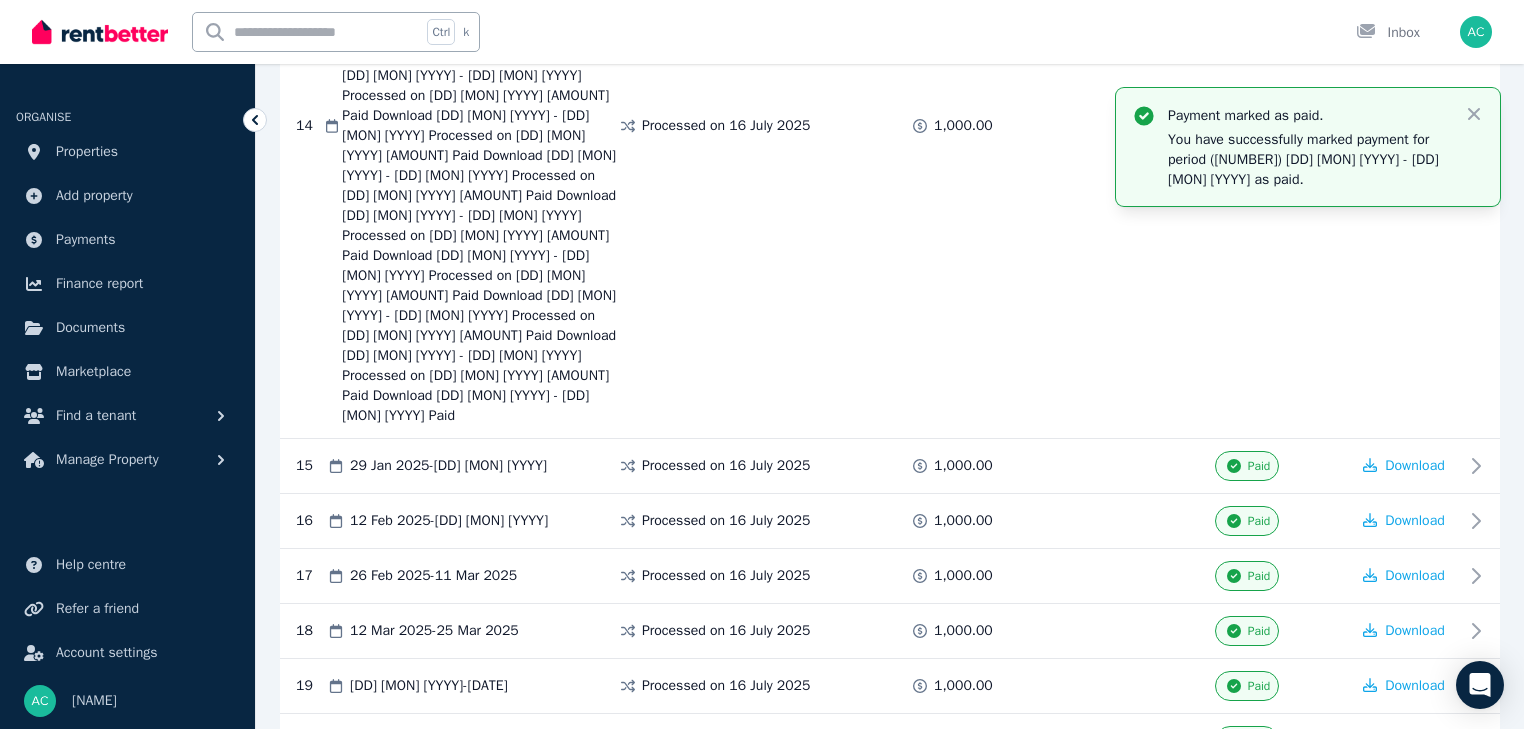 click on "Mark as Paid" at bounding box center (1259, 1069) 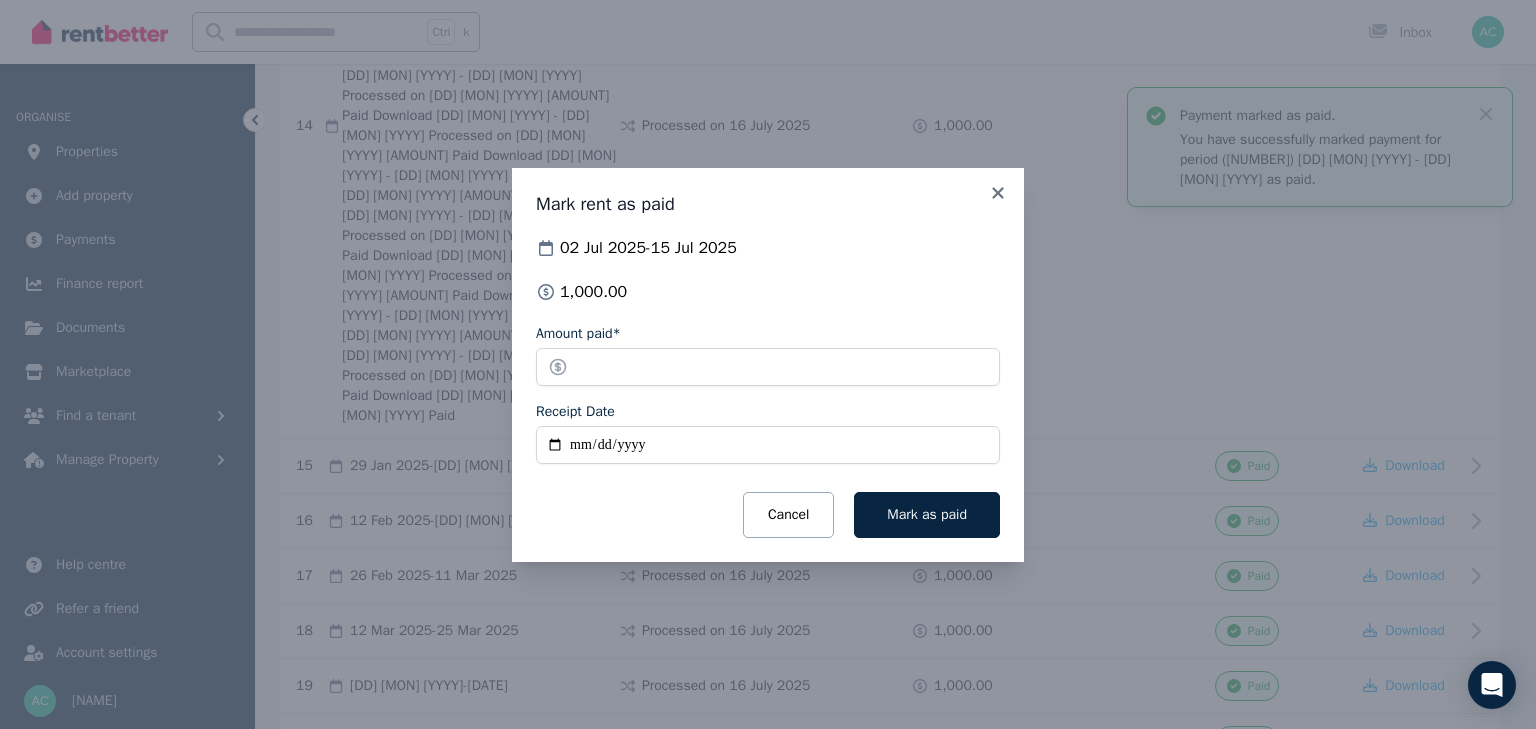 click on "Receipt Date" at bounding box center [768, 445] 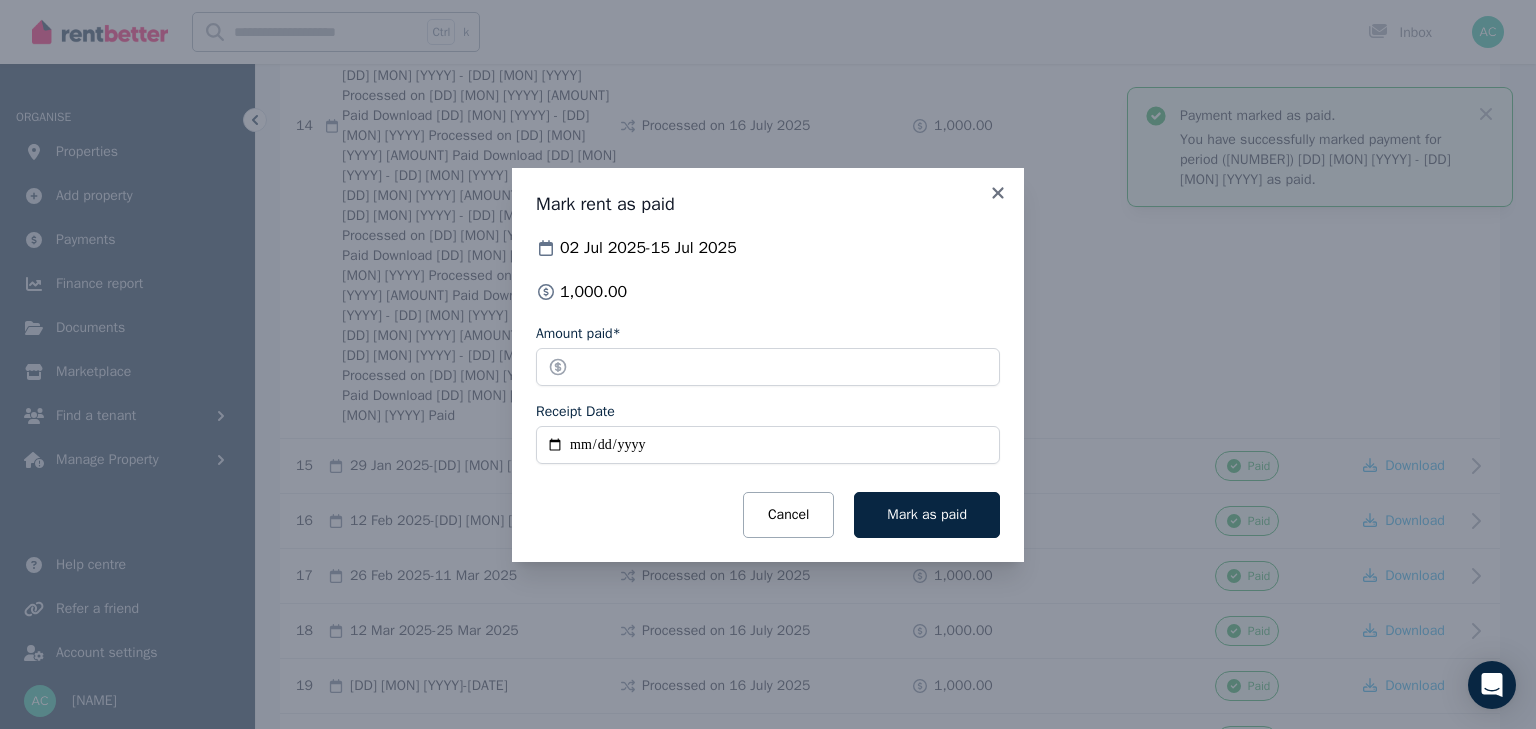 type on "**********" 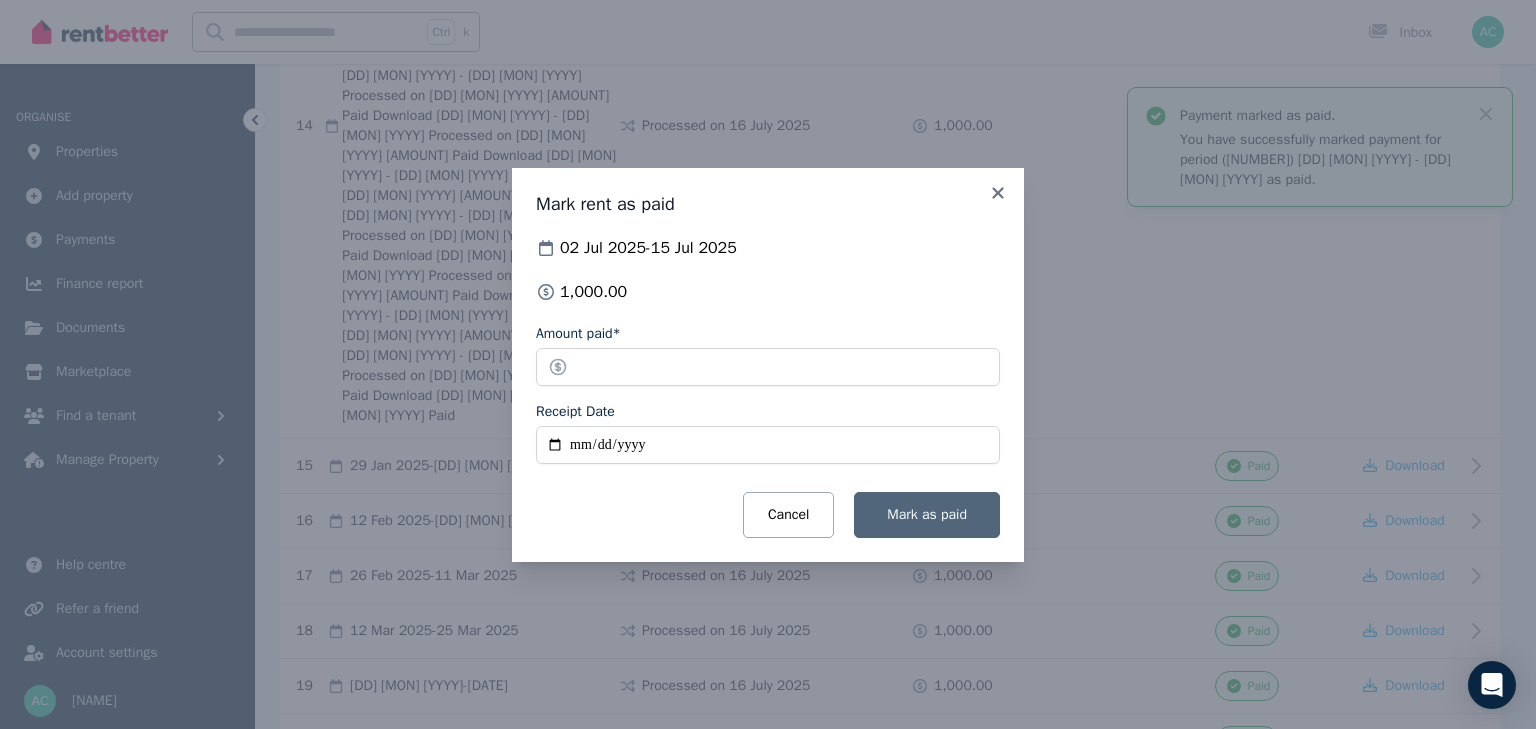 click on "Mark as paid" at bounding box center [927, 515] 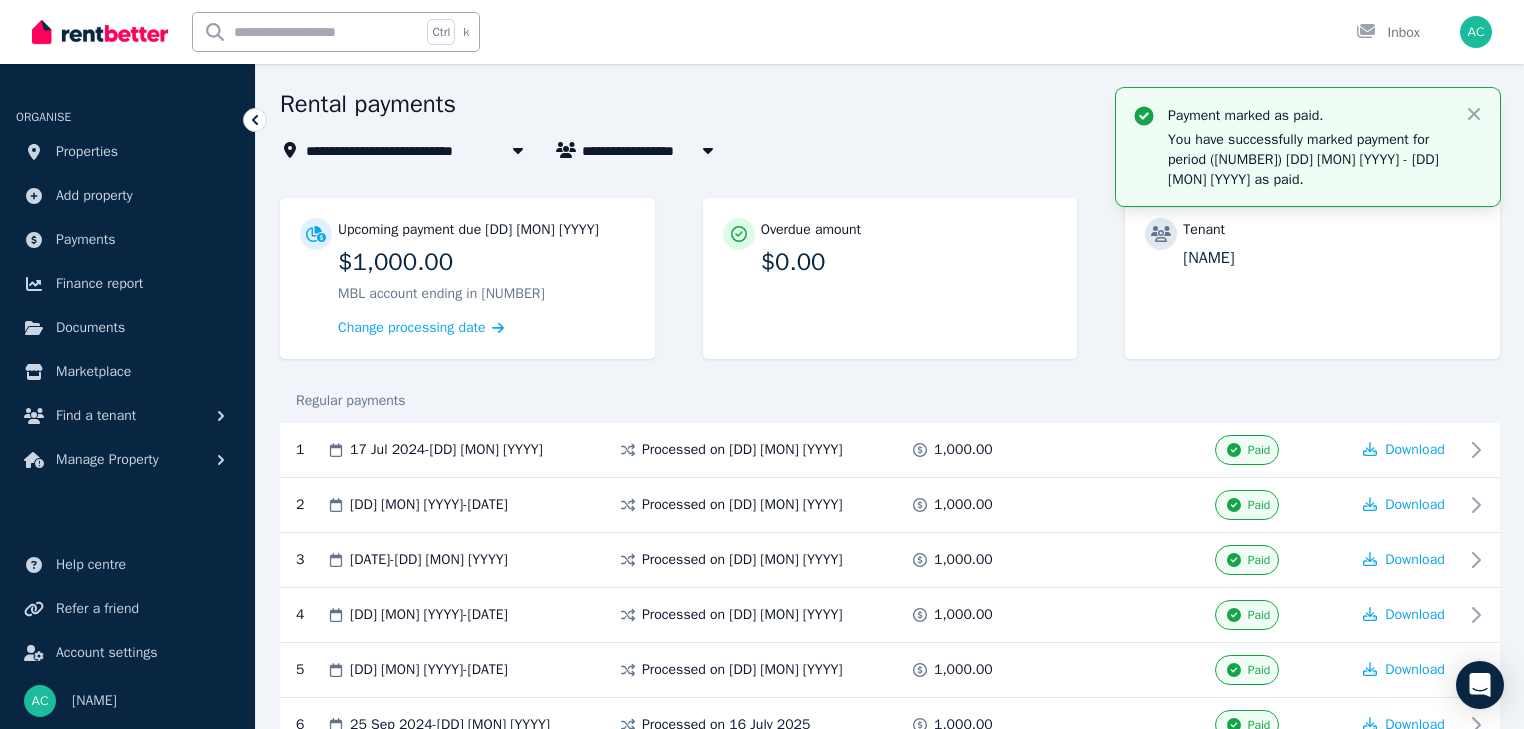scroll, scrollTop: 64, scrollLeft: 0, axis: vertical 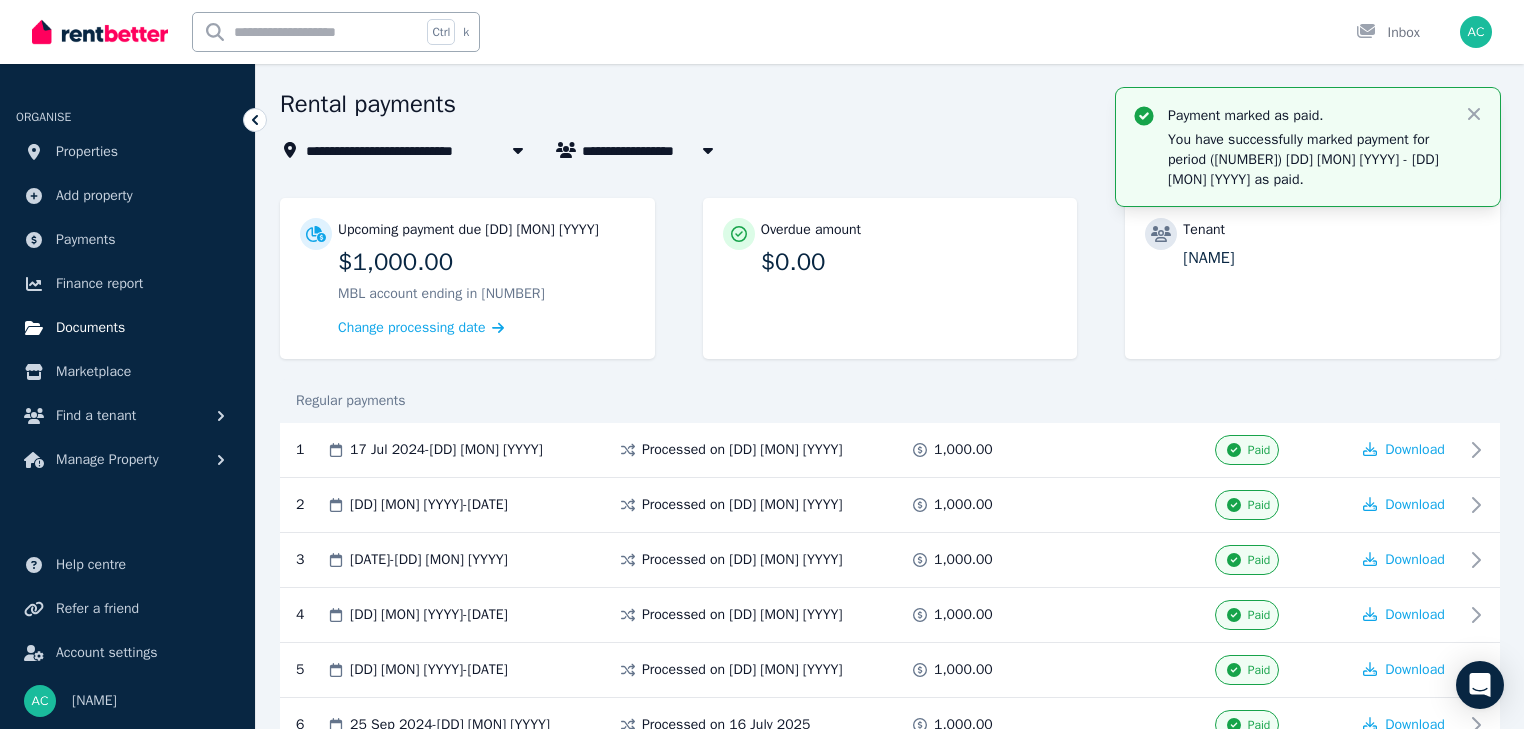 click on "Documents" at bounding box center [90, 328] 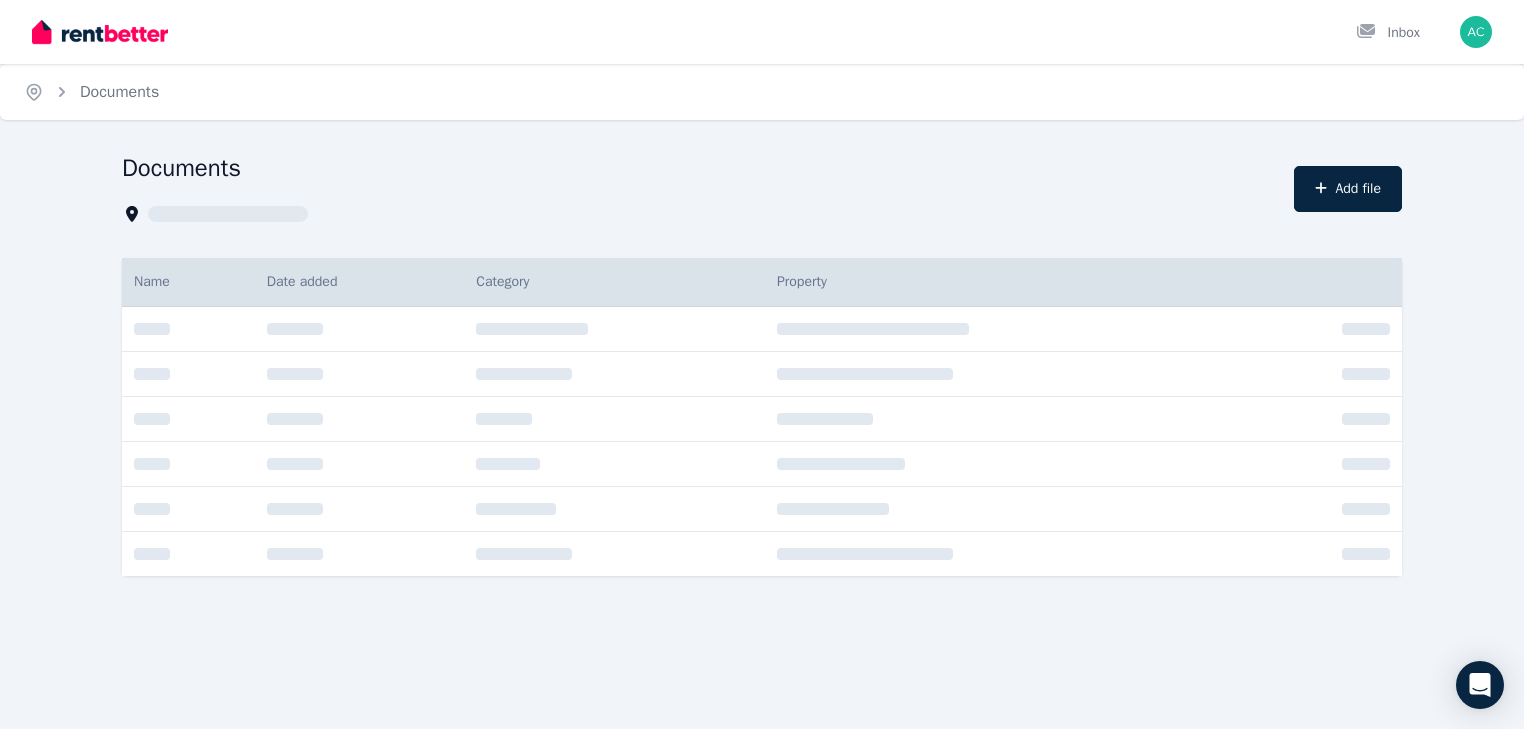 scroll, scrollTop: 0, scrollLeft: 0, axis: both 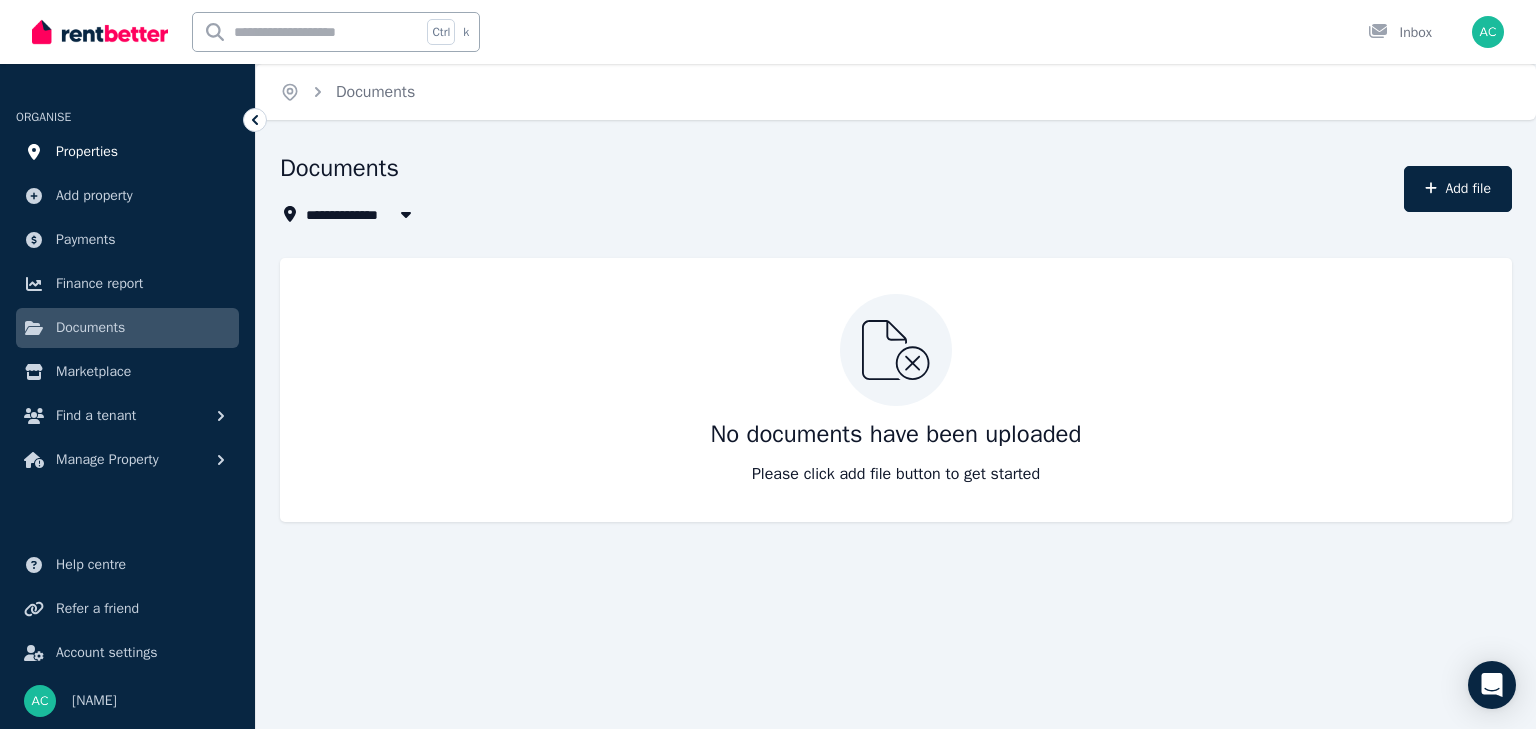 click on "Properties" at bounding box center [87, 152] 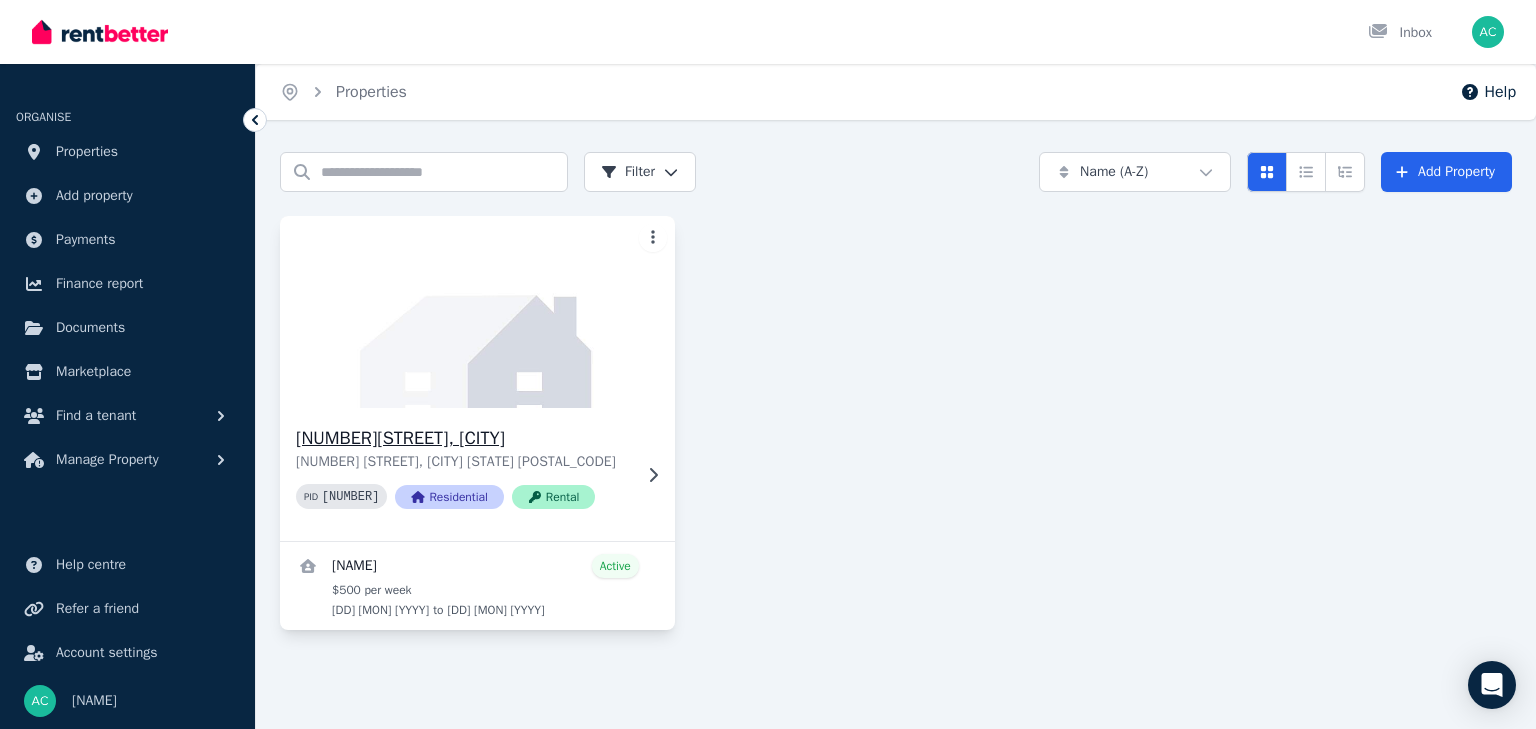 click on "[NUMBER][STREET], [CITY] [NUMBER] [STREET], [CITY] [STATE] [PID] Residential Rental" at bounding box center [463, 474] 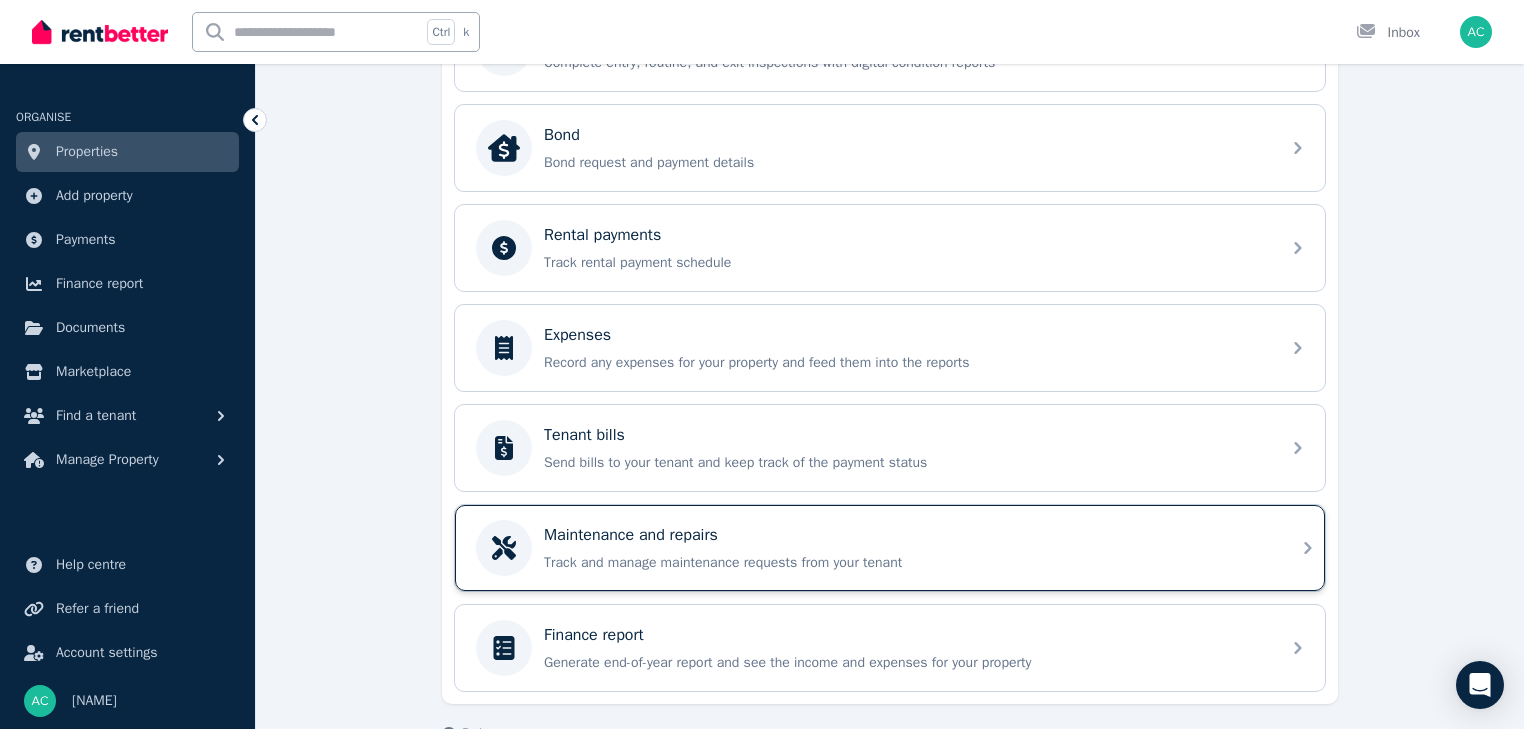 scroll, scrollTop: 771, scrollLeft: 0, axis: vertical 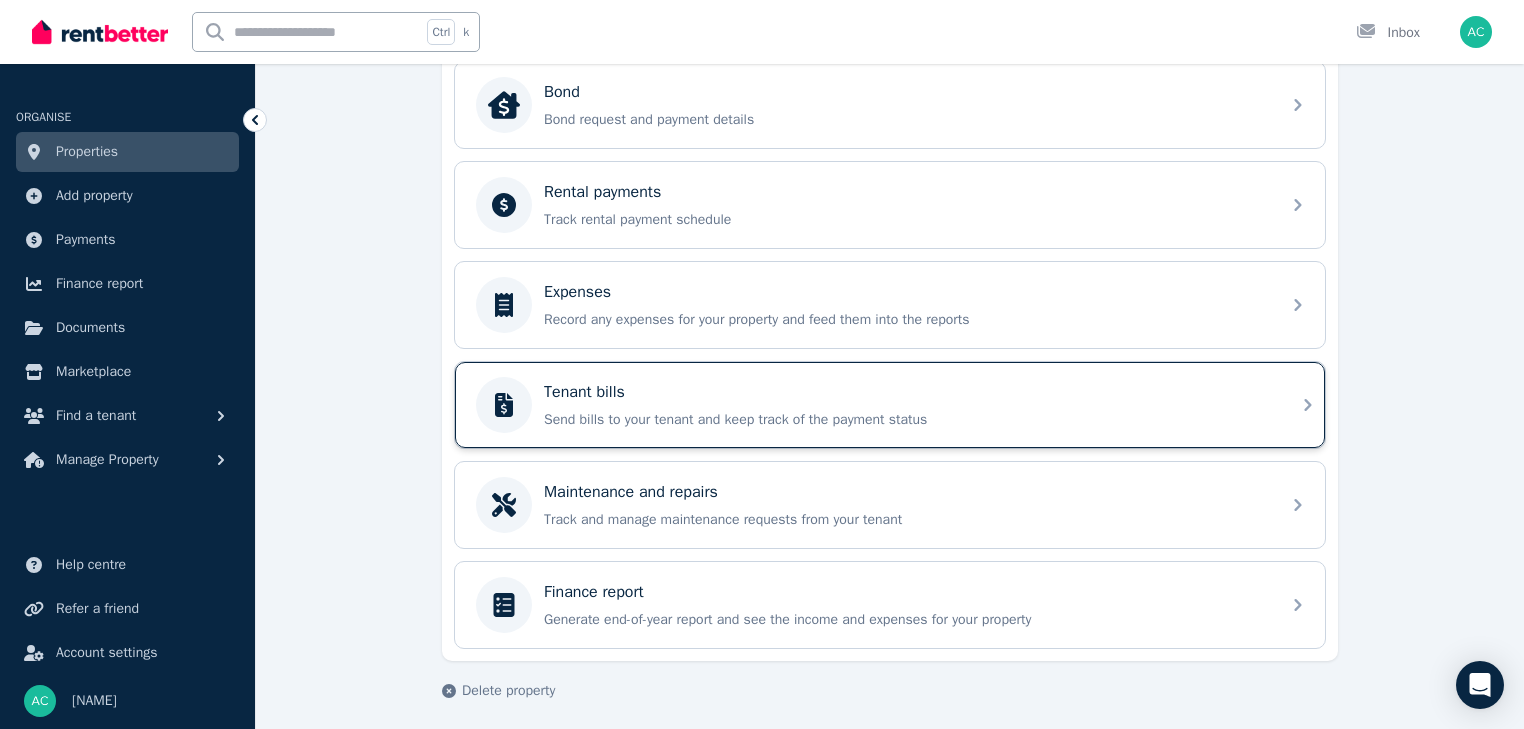 click on "Send bills to your tenant and keep track of the payment status" at bounding box center [906, 420] 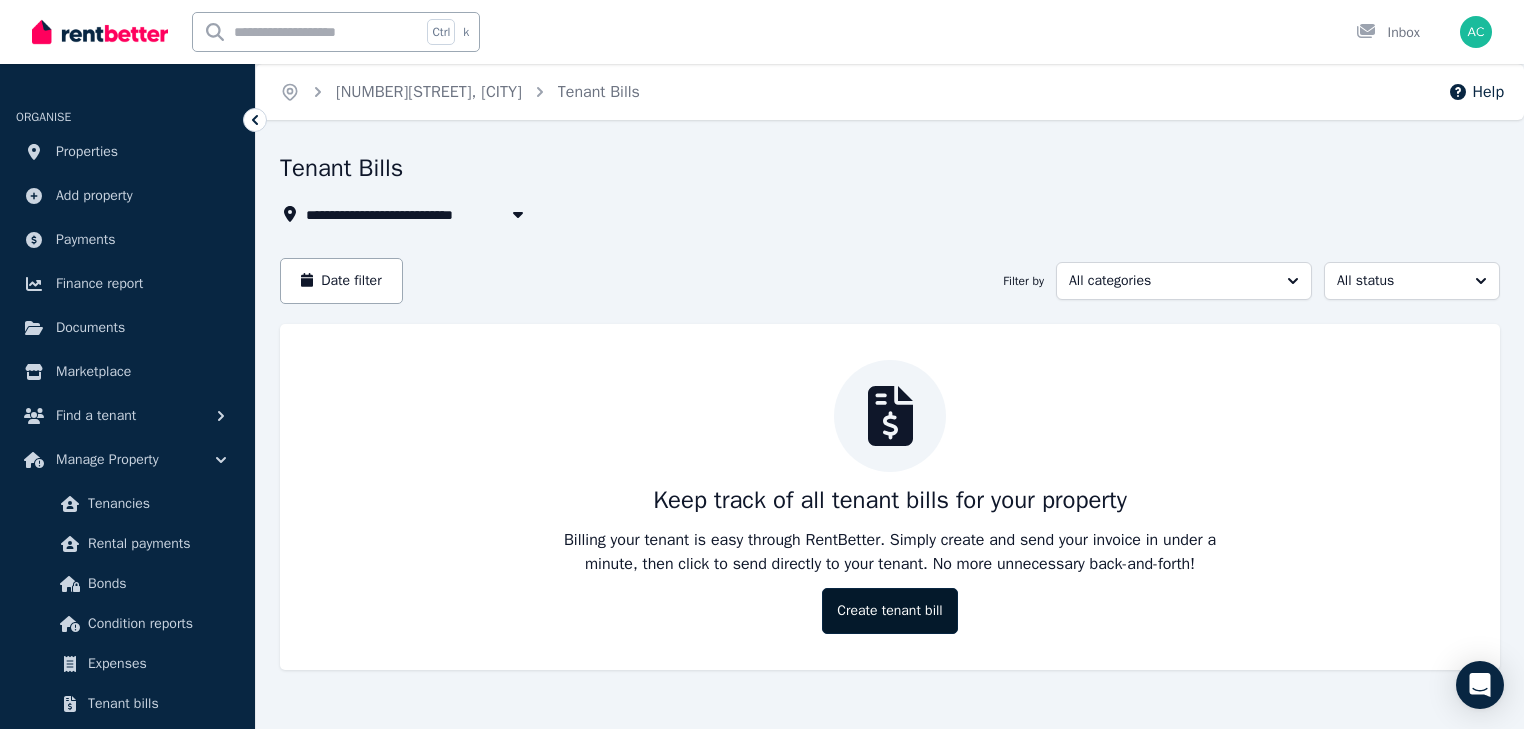 click on "Create tenant bill" at bounding box center [889, 611] 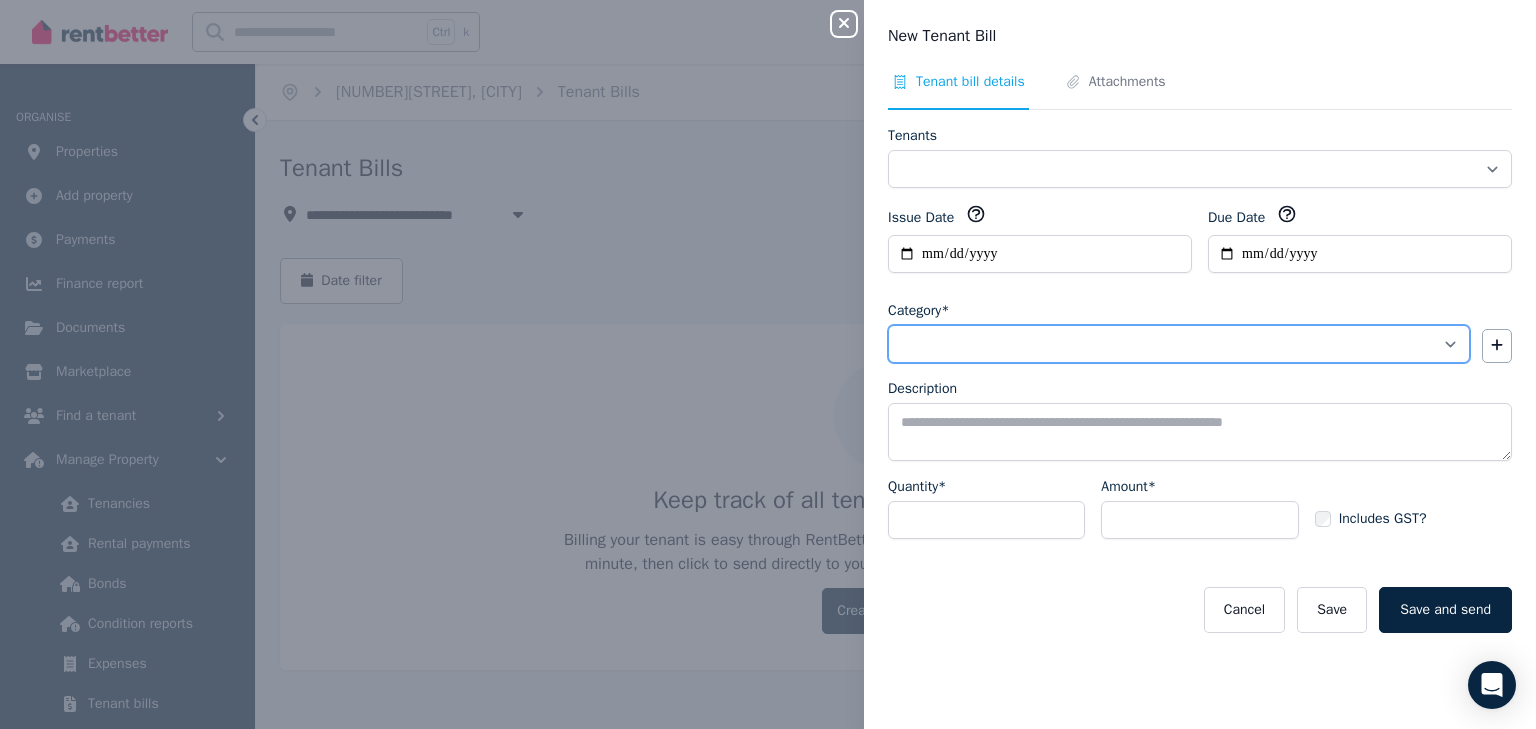 click on "**********" at bounding box center [1179, 344] 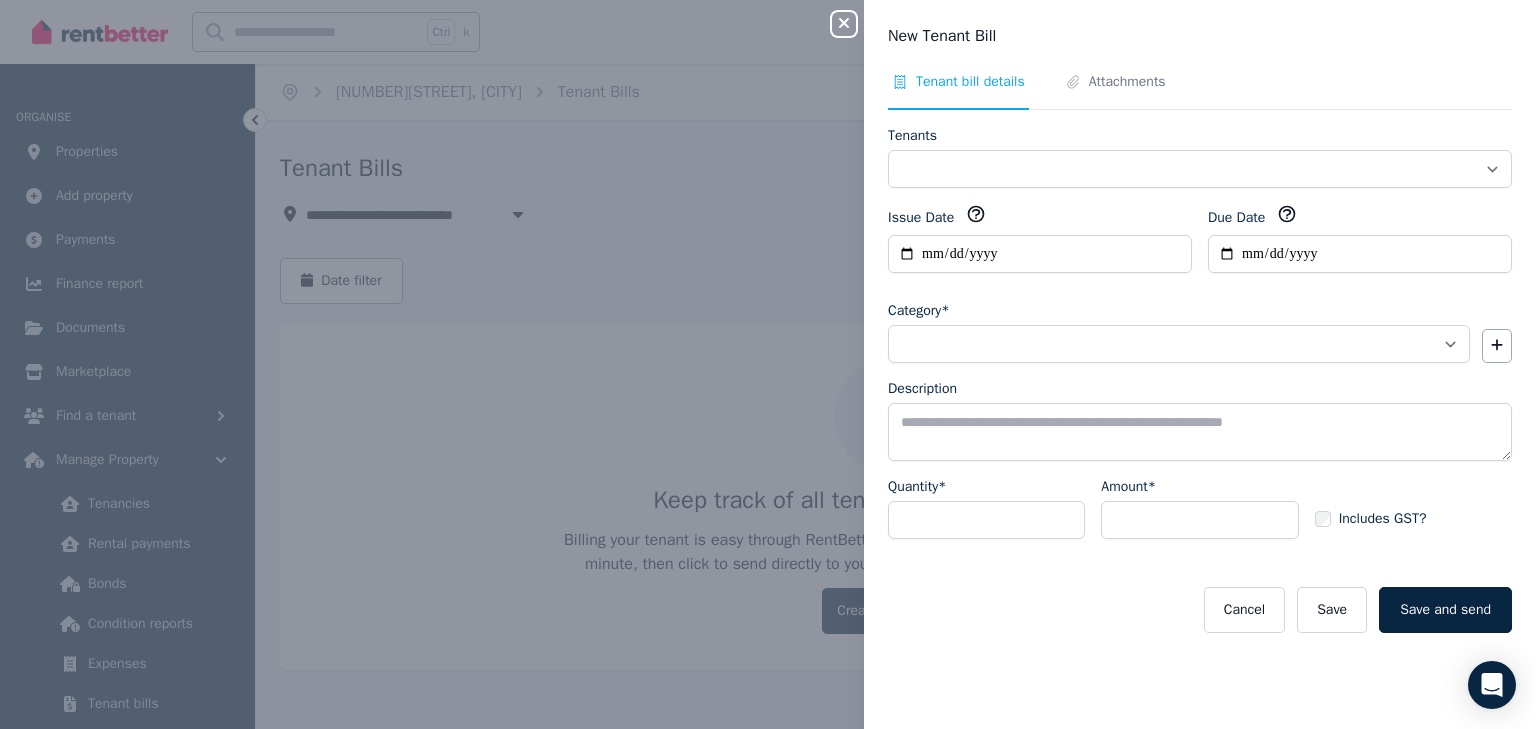 click on "**********" at bounding box center [768, 364] 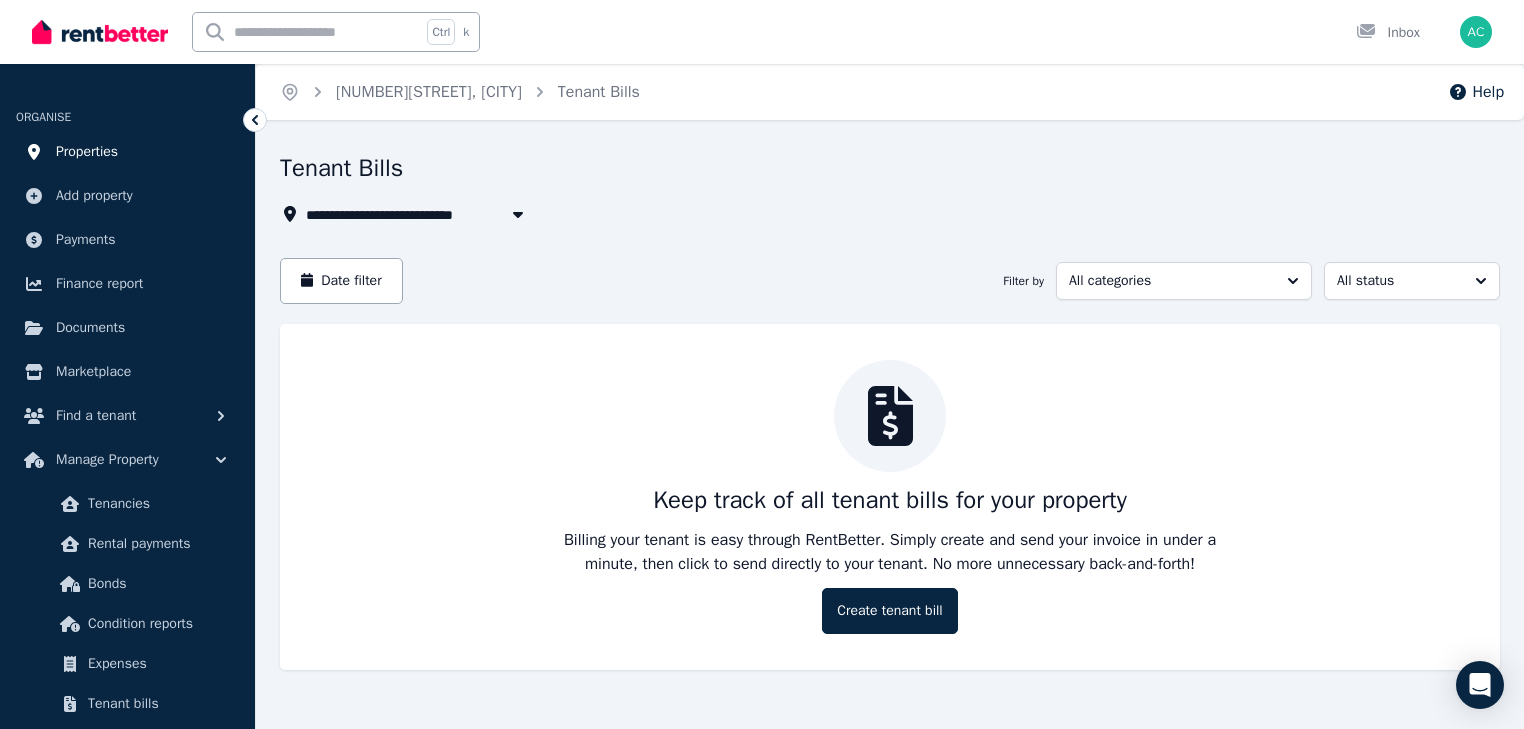 click on "Properties" at bounding box center (87, 152) 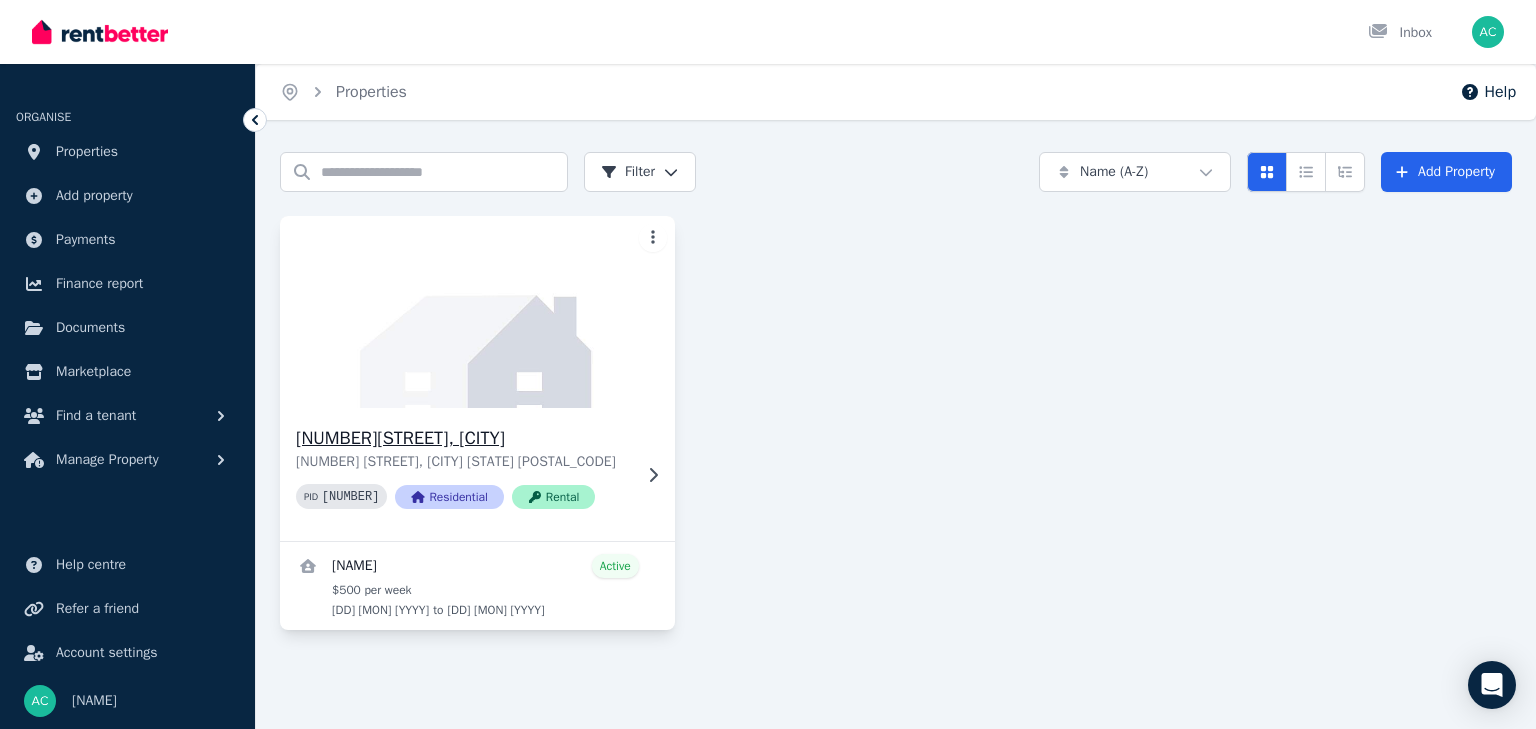 click on "[NUMBER][STREET], [CITY] [NUMBER] [STREET], [CITY] [STATE] [PID] Residential Rental" at bounding box center (463, 474) 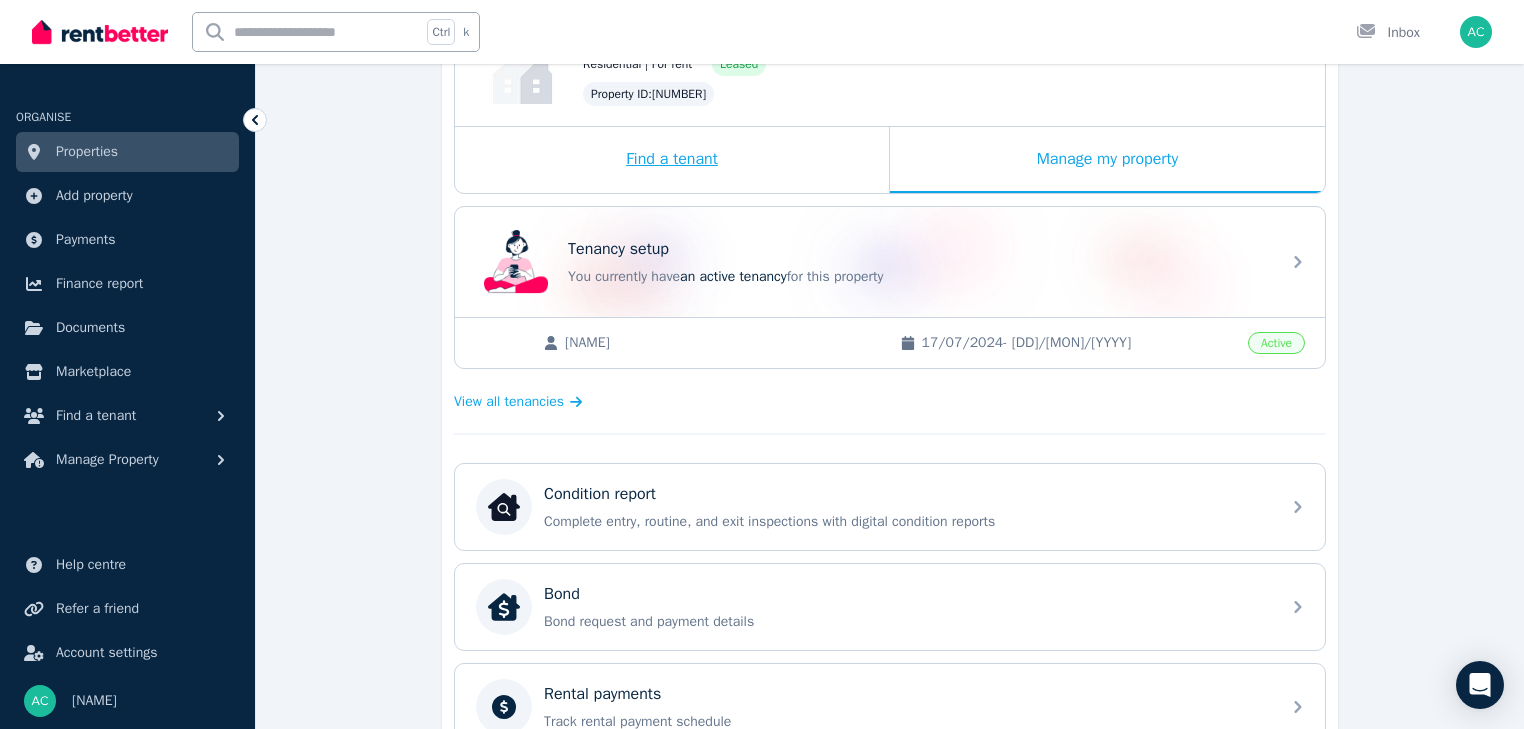 scroll, scrollTop: 270, scrollLeft: 0, axis: vertical 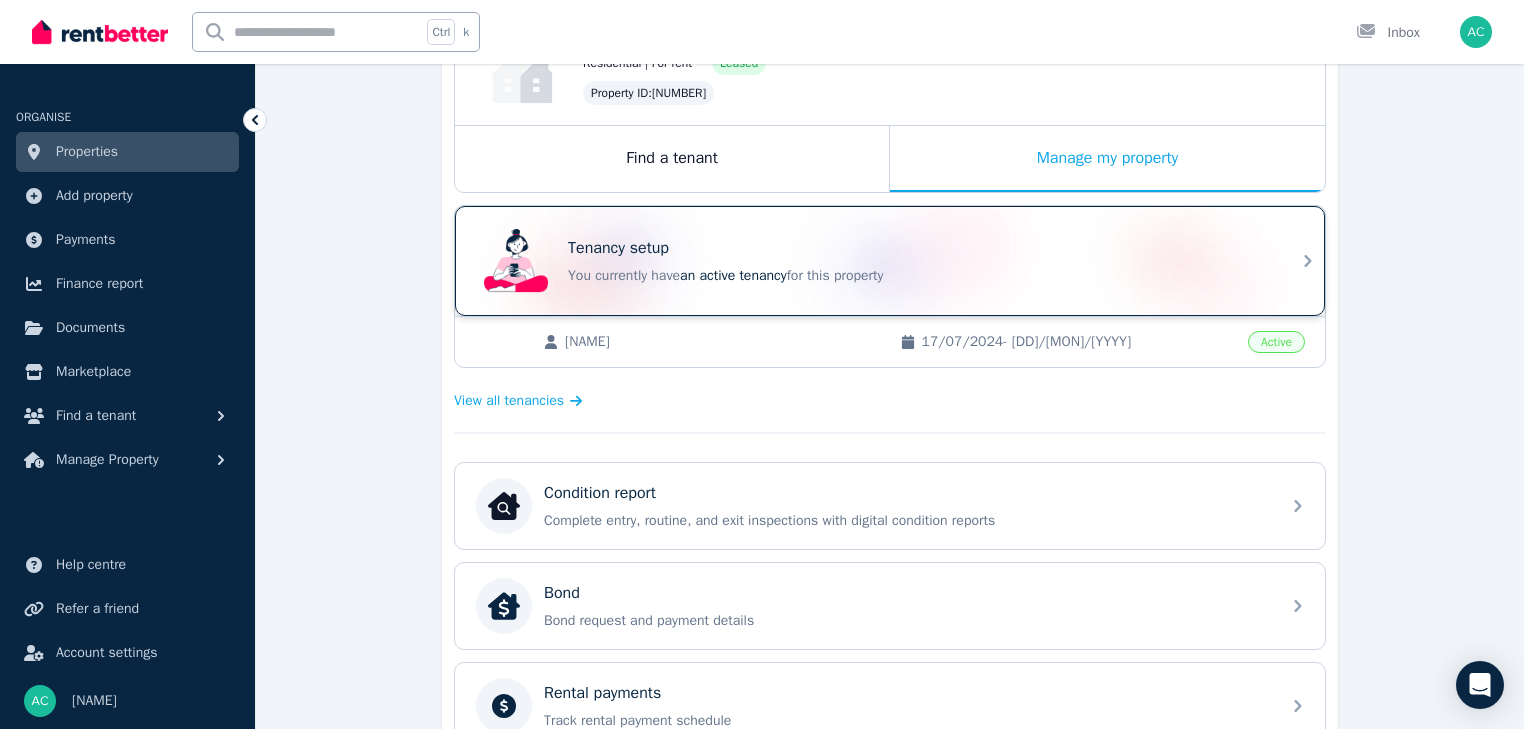 click on "Tenancy setup You currently have  an active tenancy  for this property" at bounding box center [872, 261] 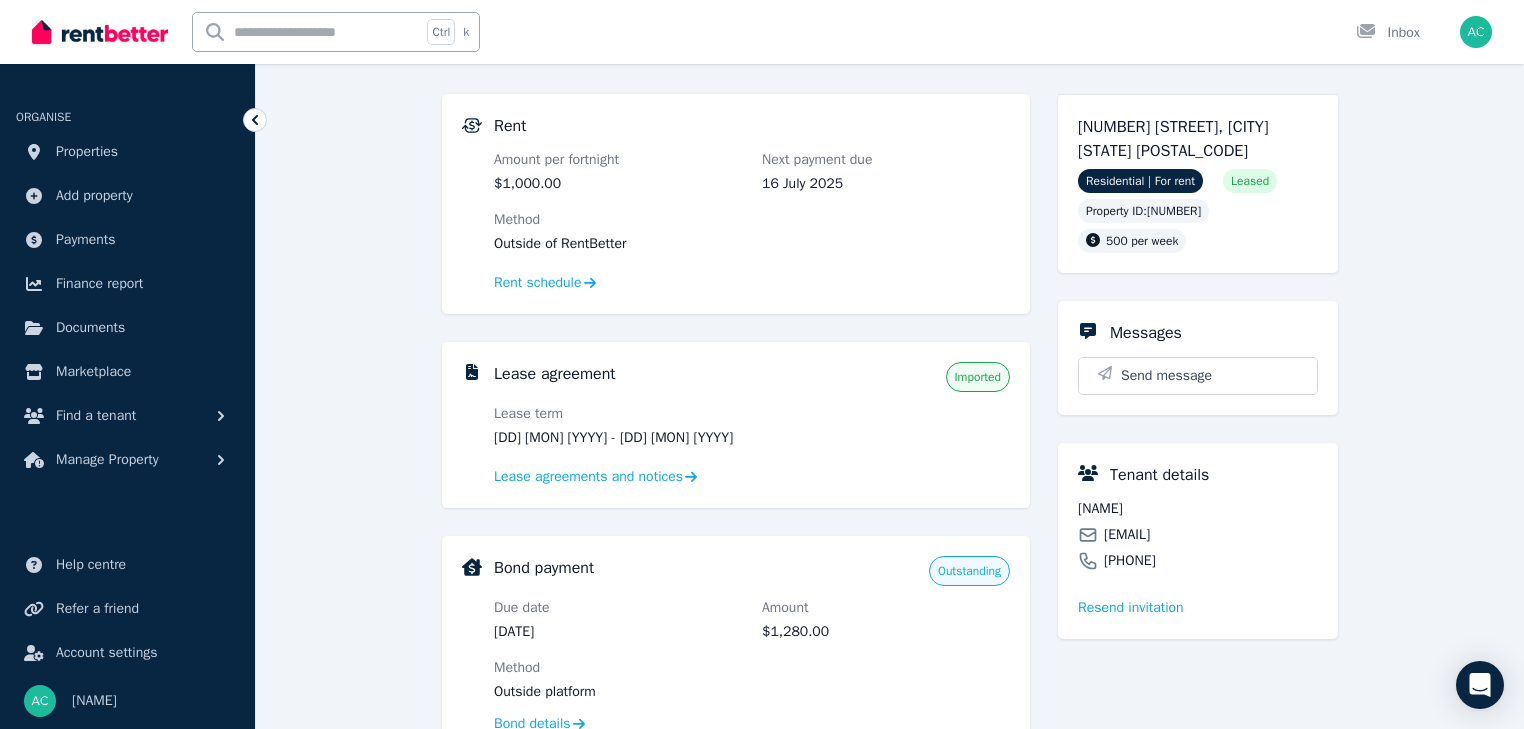 scroll, scrollTop: 167, scrollLeft: 0, axis: vertical 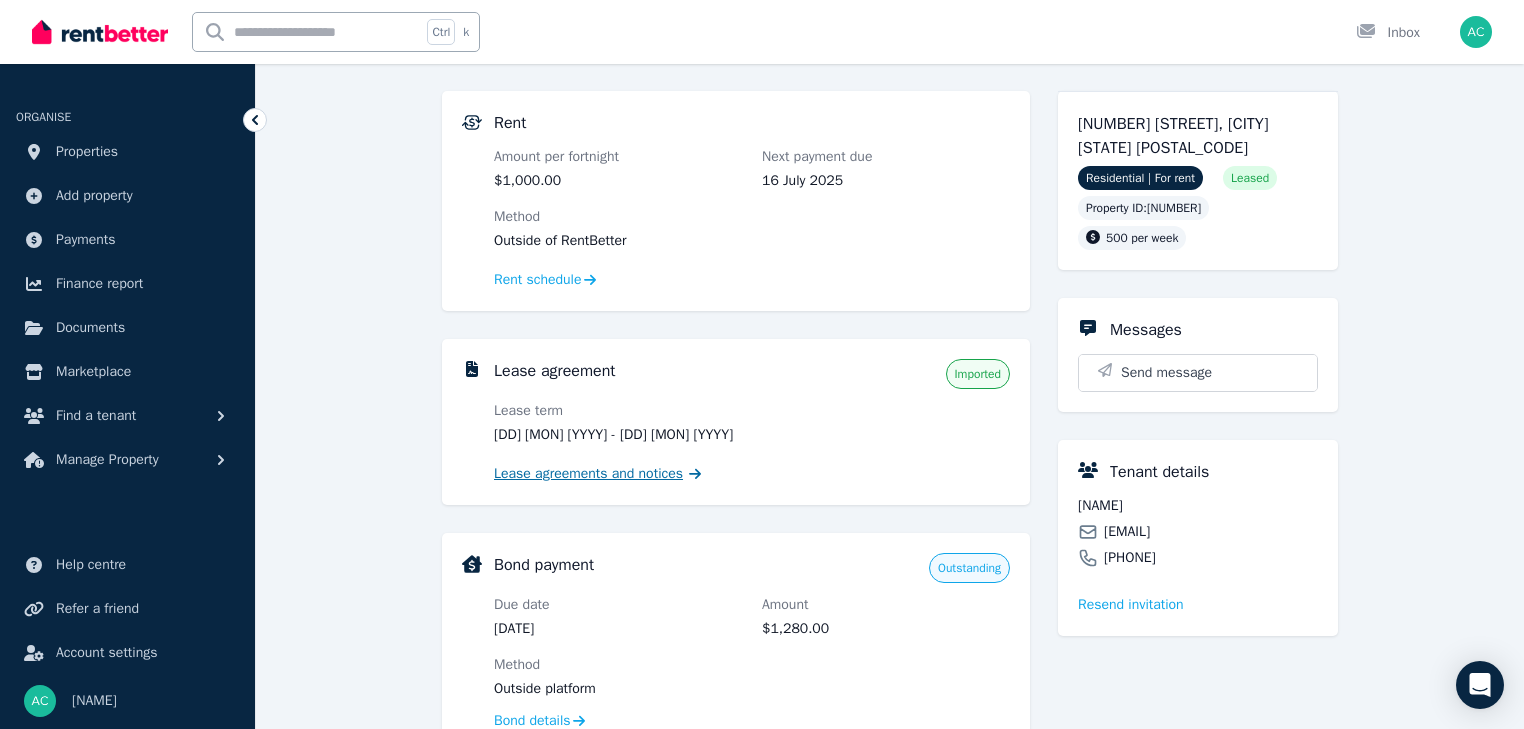 click on "Lease agreements and notices" at bounding box center (588, 474) 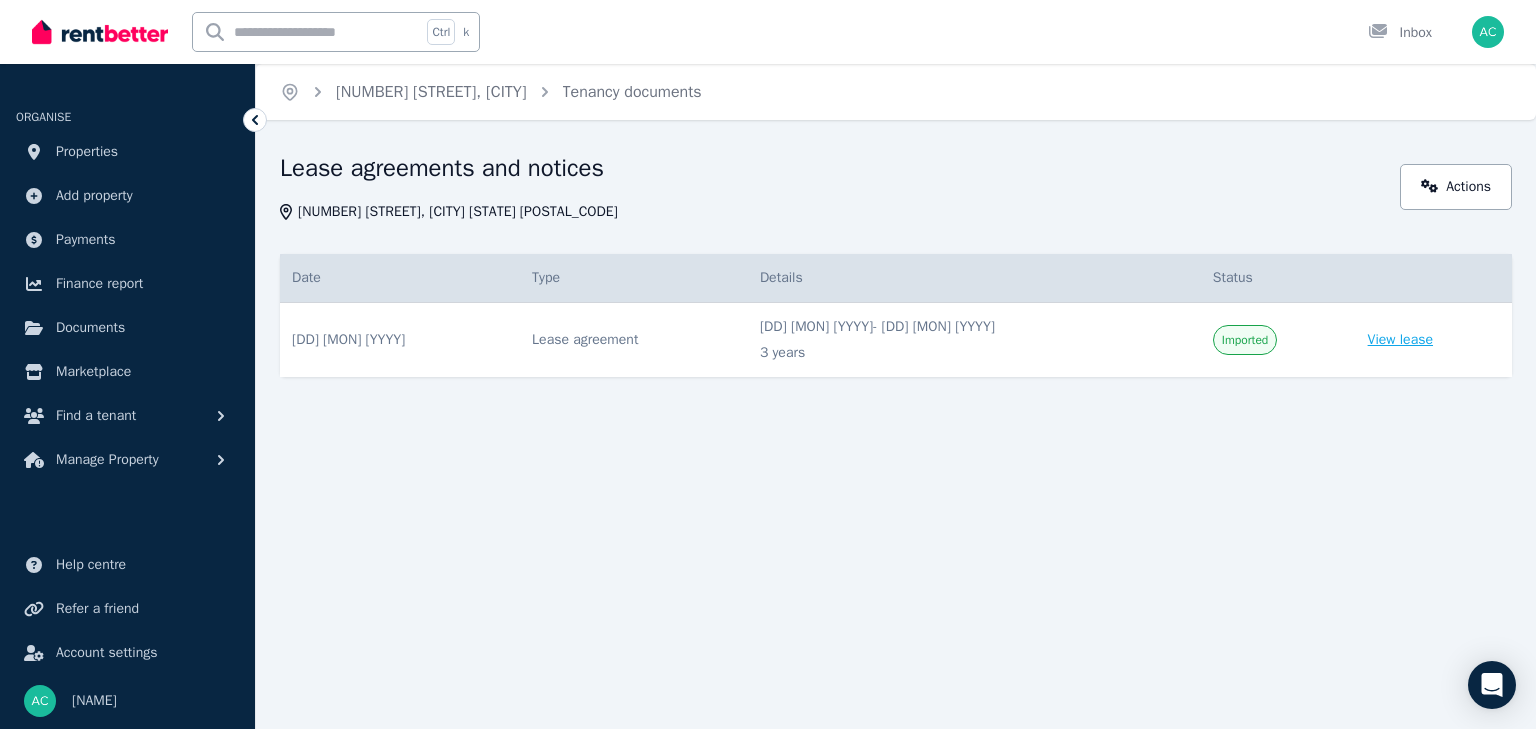 click on "View lease" at bounding box center [1400, 340] 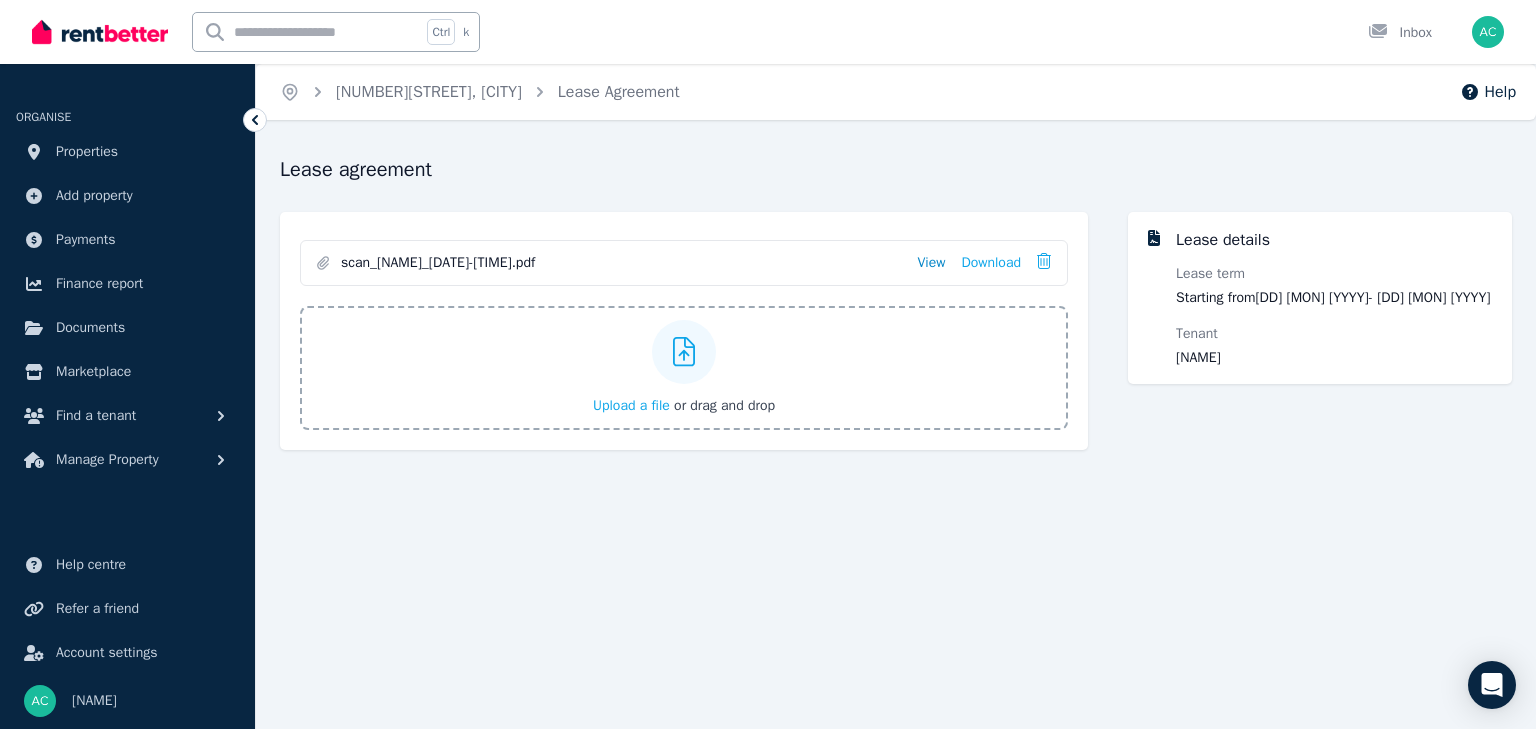 click on "View" at bounding box center [931, 263] 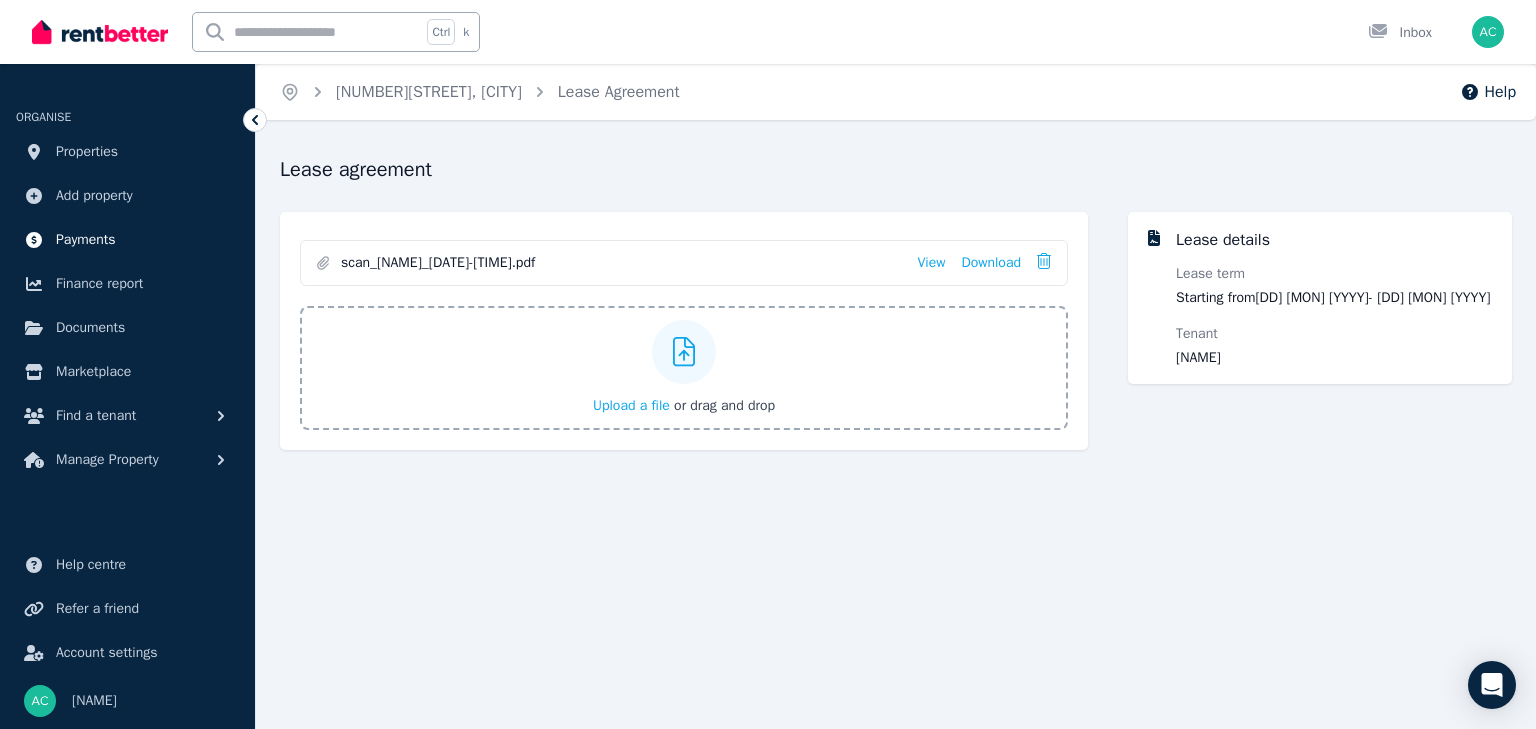 click on "Payments" at bounding box center (86, 240) 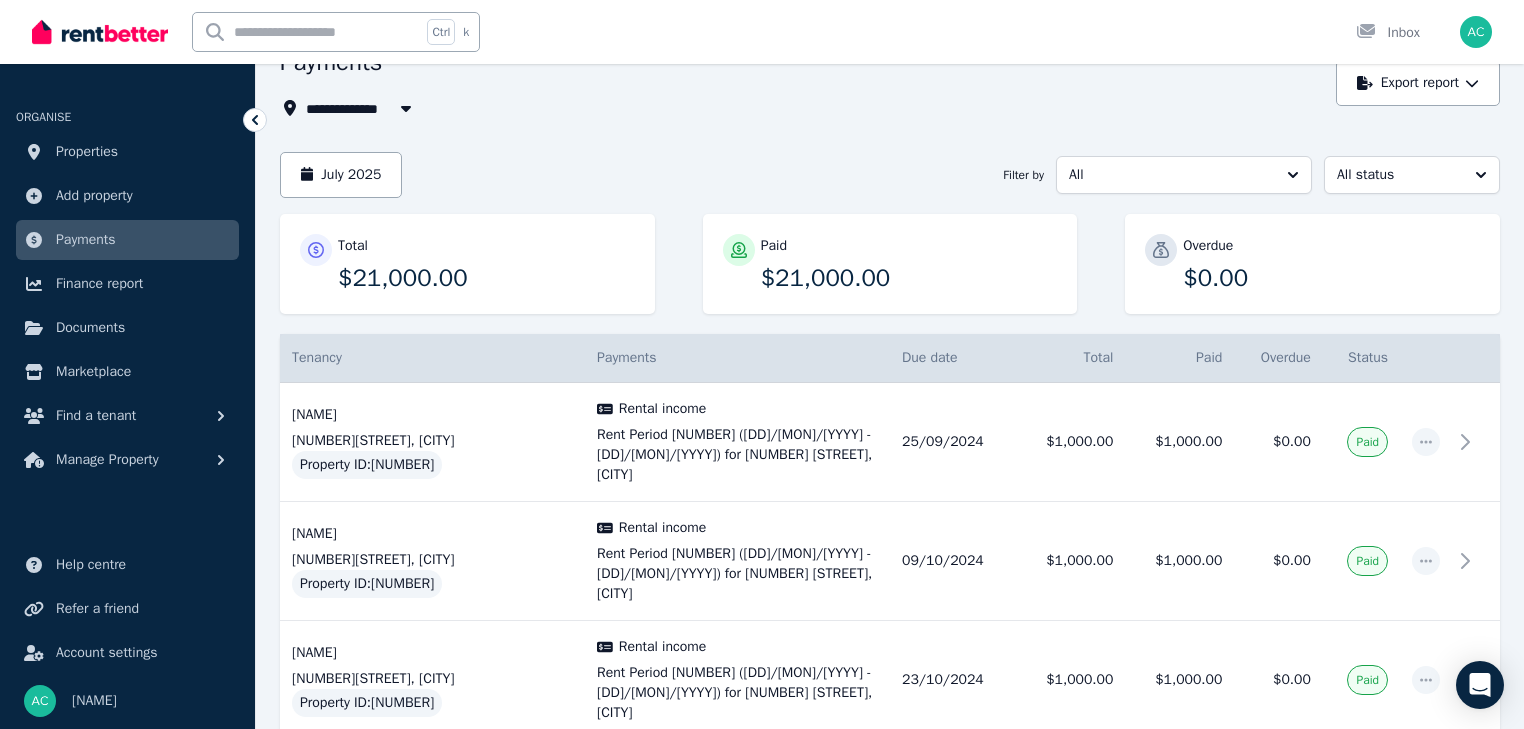 scroll, scrollTop: 104, scrollLeft: 0, axis: vertical 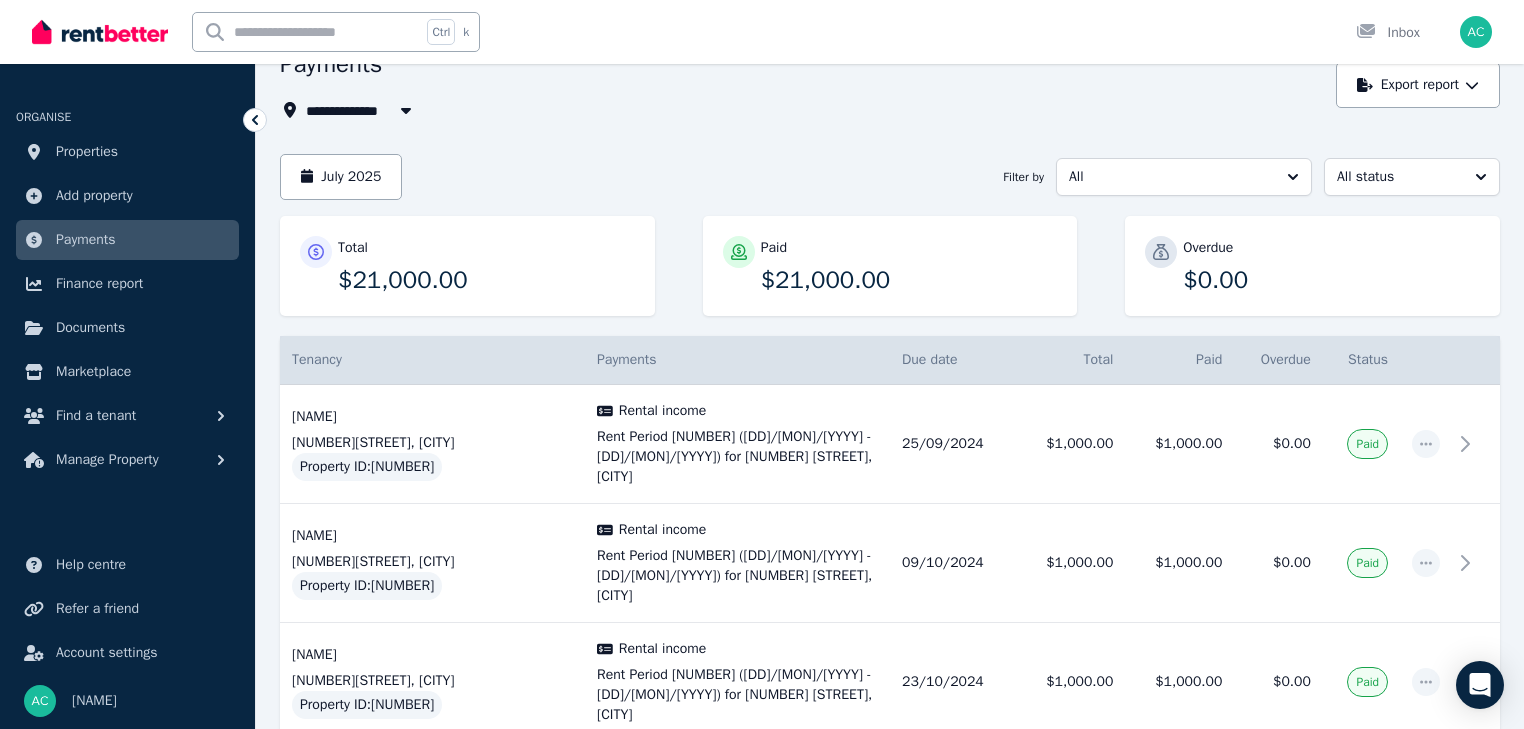click on "Payments" at bounding box center (86, 240) 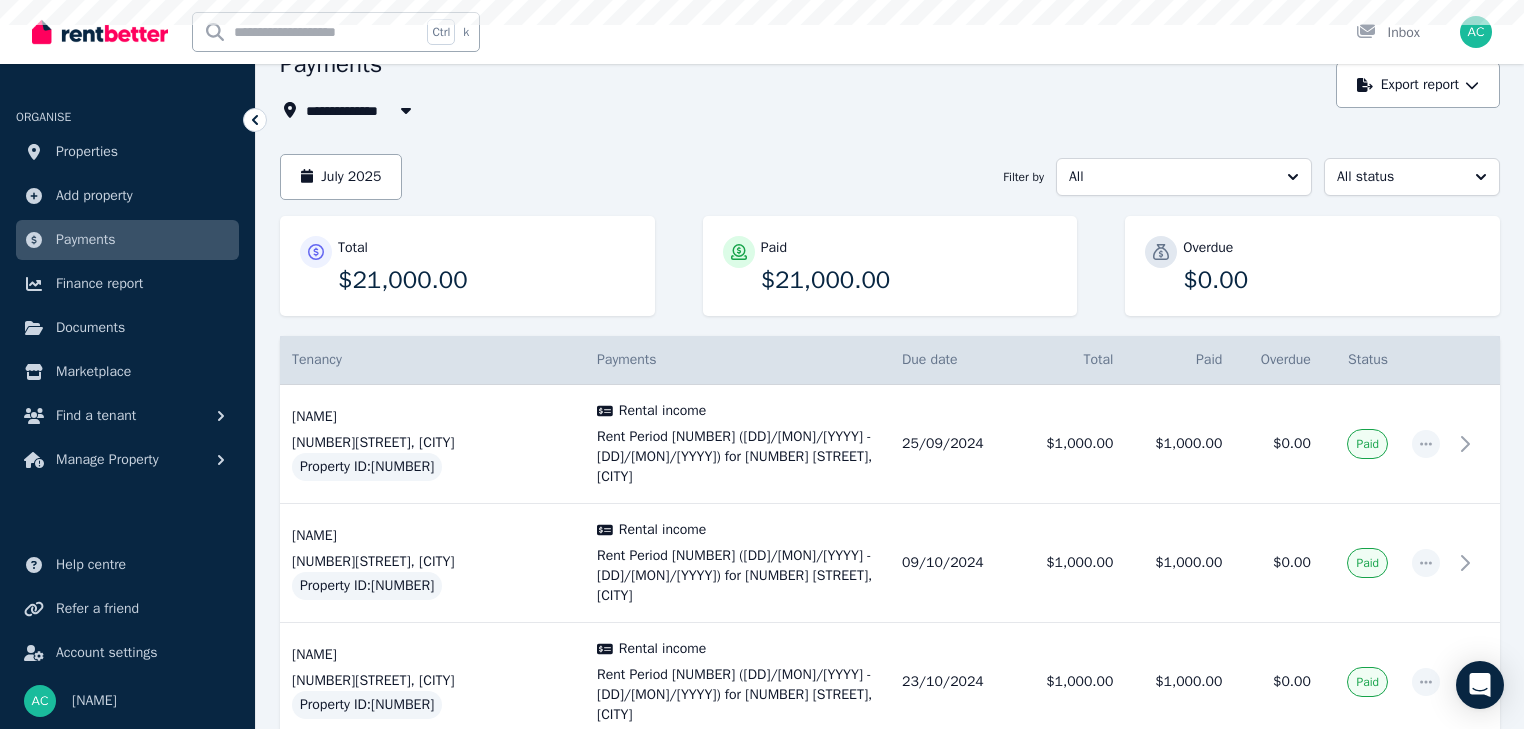 scroll, scrollTop: 0, scrollLeft: 0, axis: both 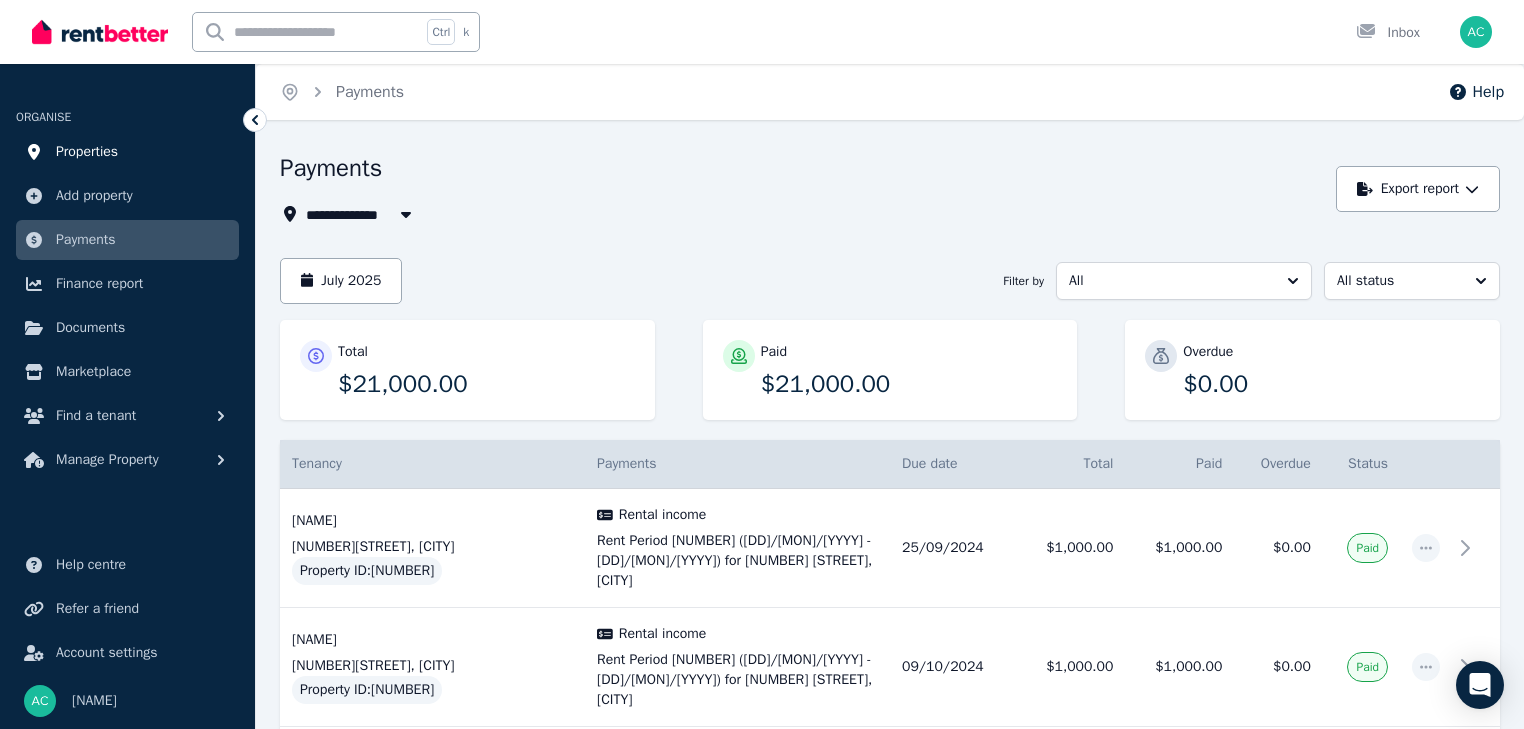 click on "Properties" at bounding box center (127, 152) 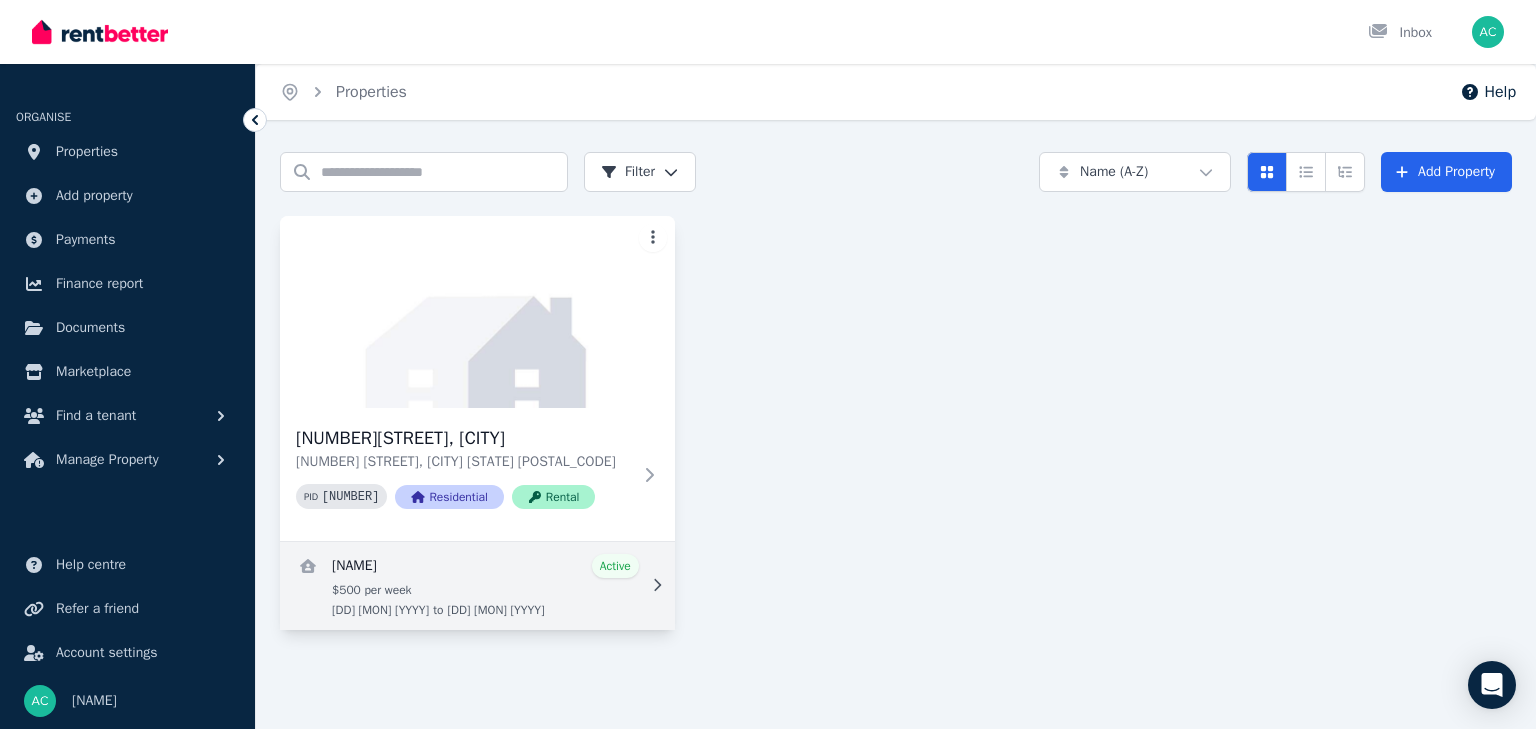 click at bounding box center (477, 586) 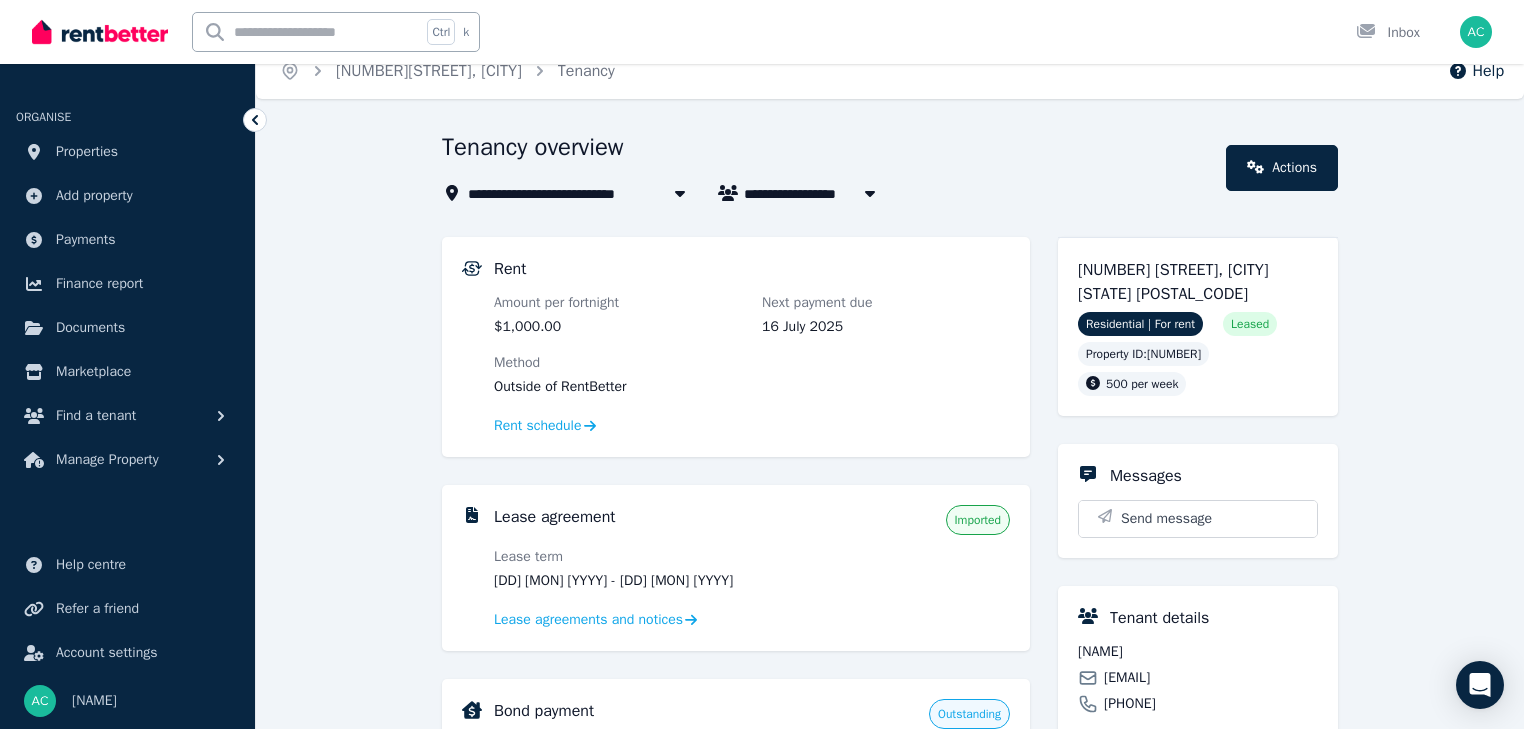 scroll, scrollTop: 0, scrollLeft: 0, axis: both 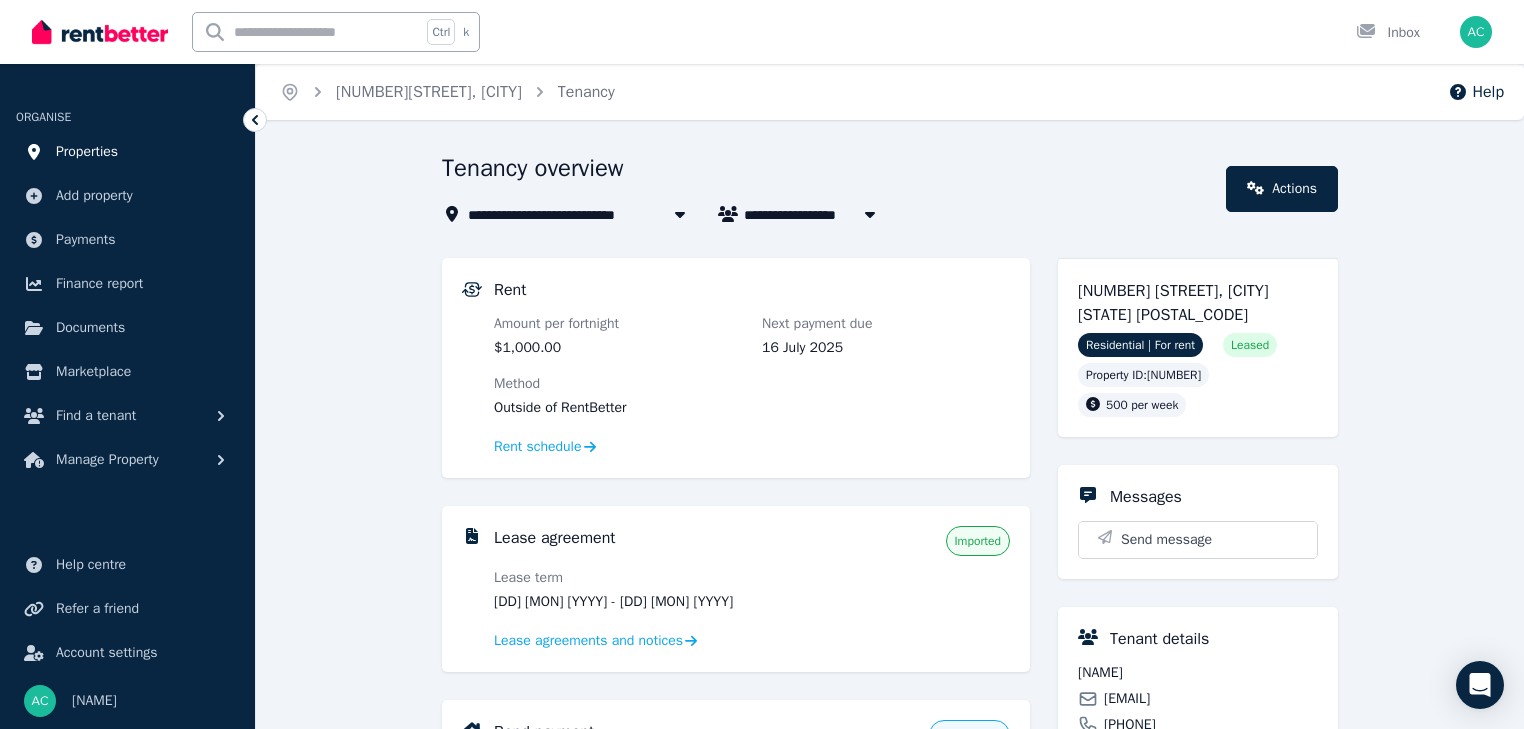 click on "Properties" at bounding box center [87, 152] 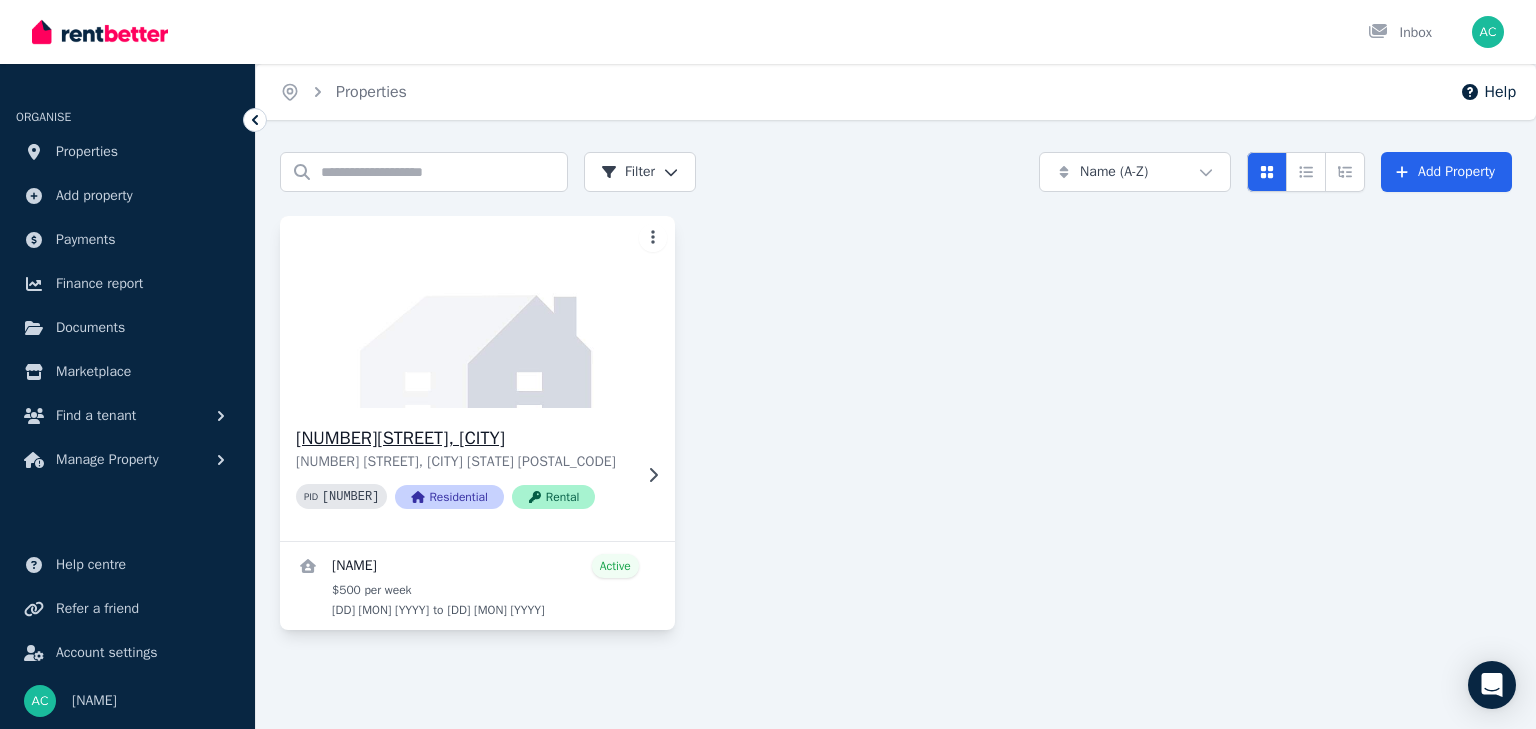 click at bounding box center (477, 312) 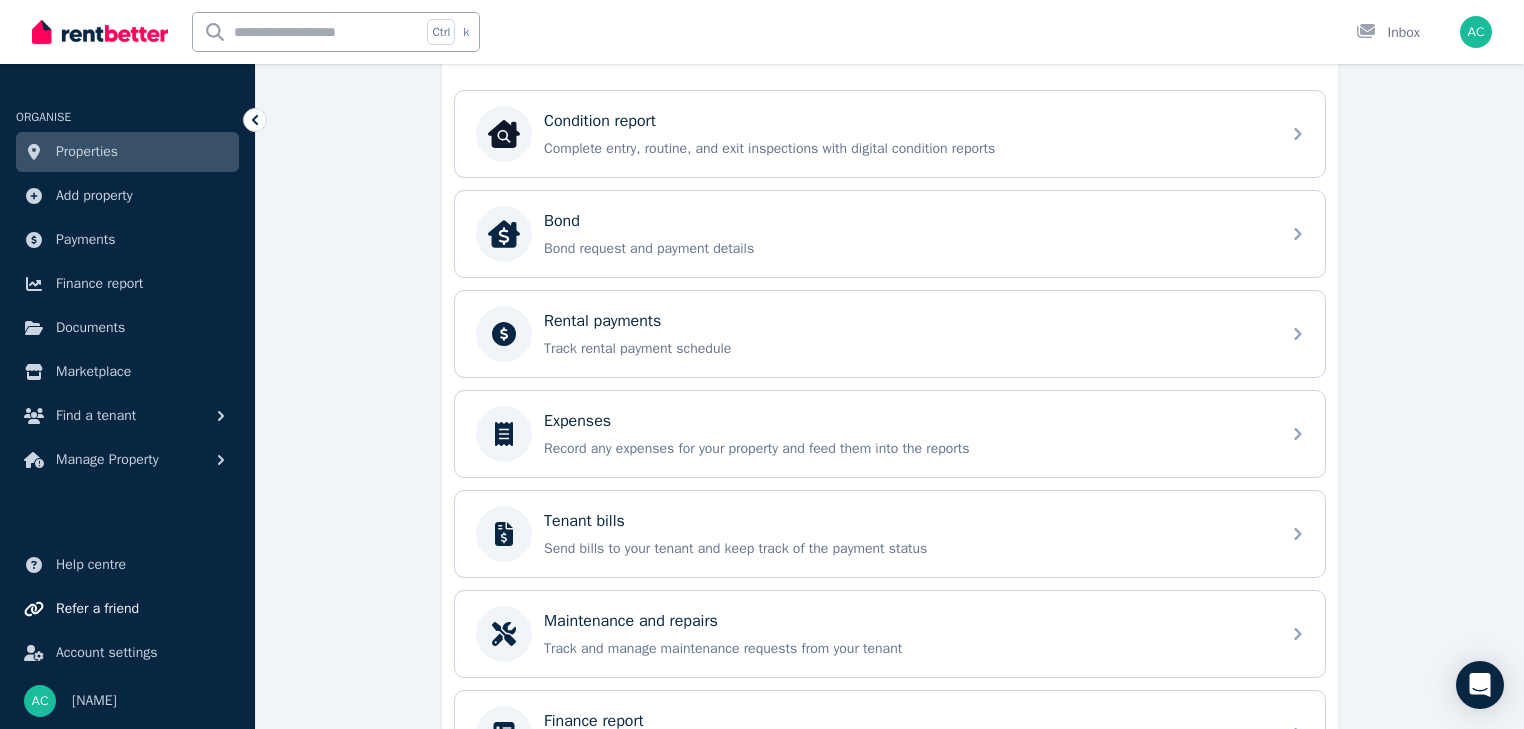 scroll, scrollTop: 637, scrollLeft: 0, axis: vertical 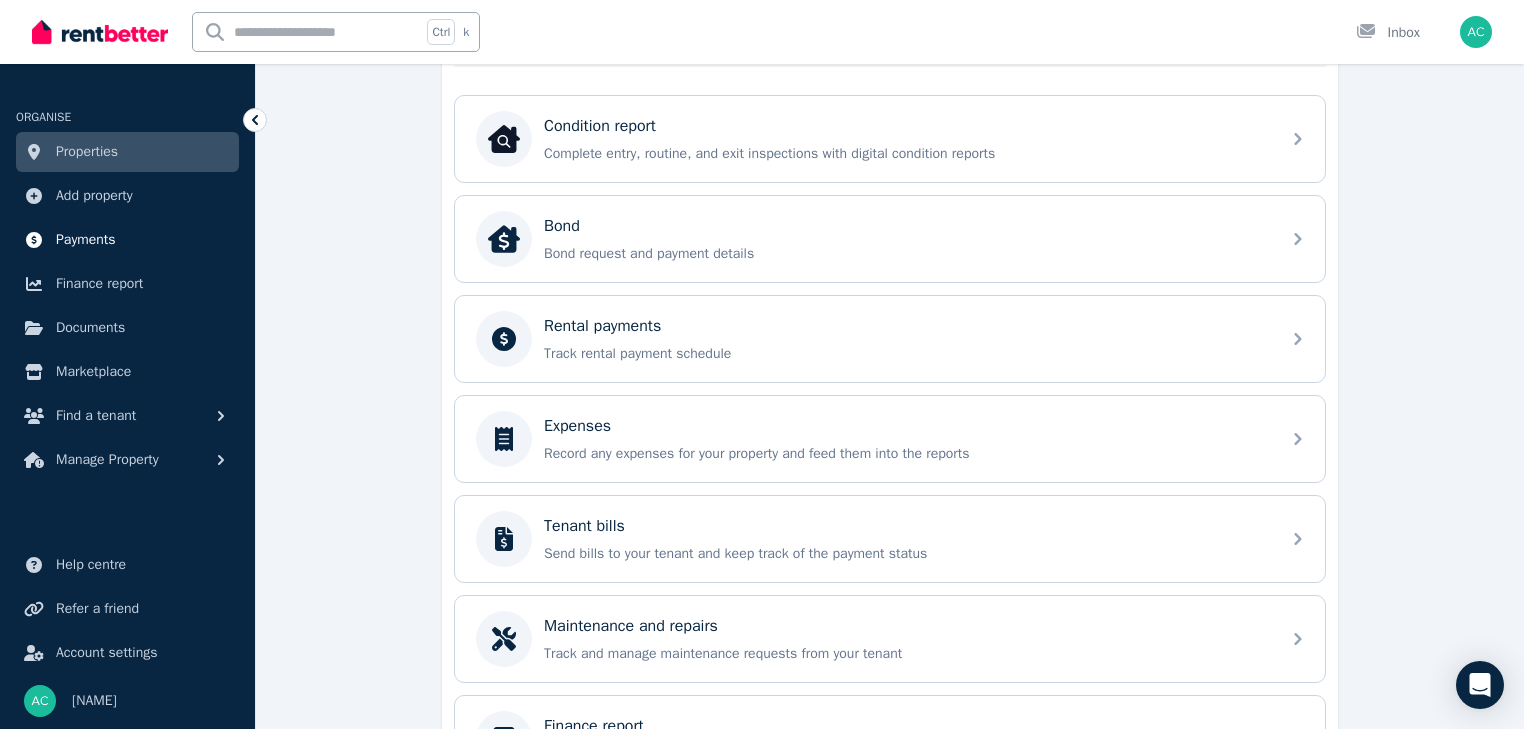 click on "Payments" at bounding box center [127, 240] 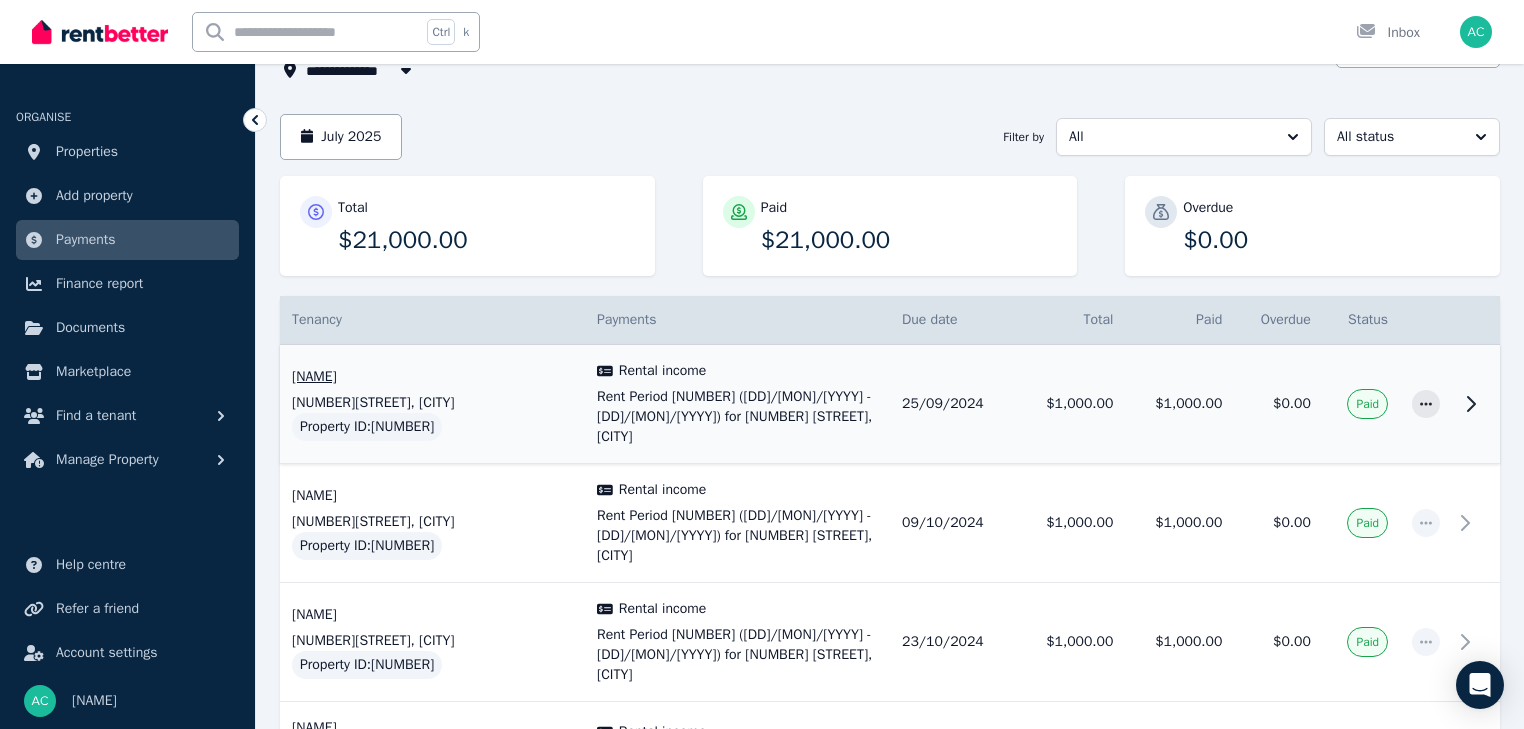 scroll, scrollTop: 147, scrollLeft: 0, axis: vertical 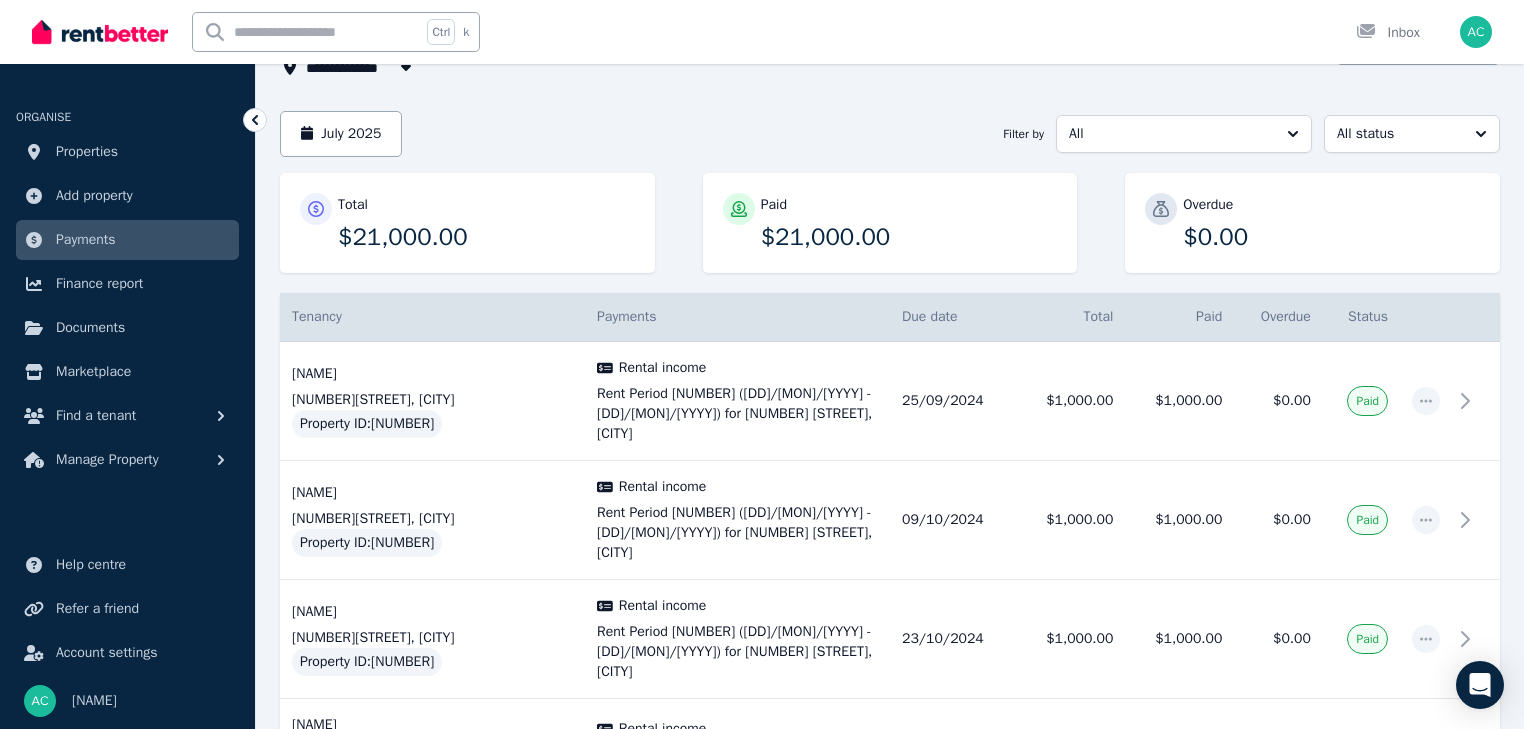 click on "[MON] [YYYY] Filter by All All status" at bounding box center [890, 134] 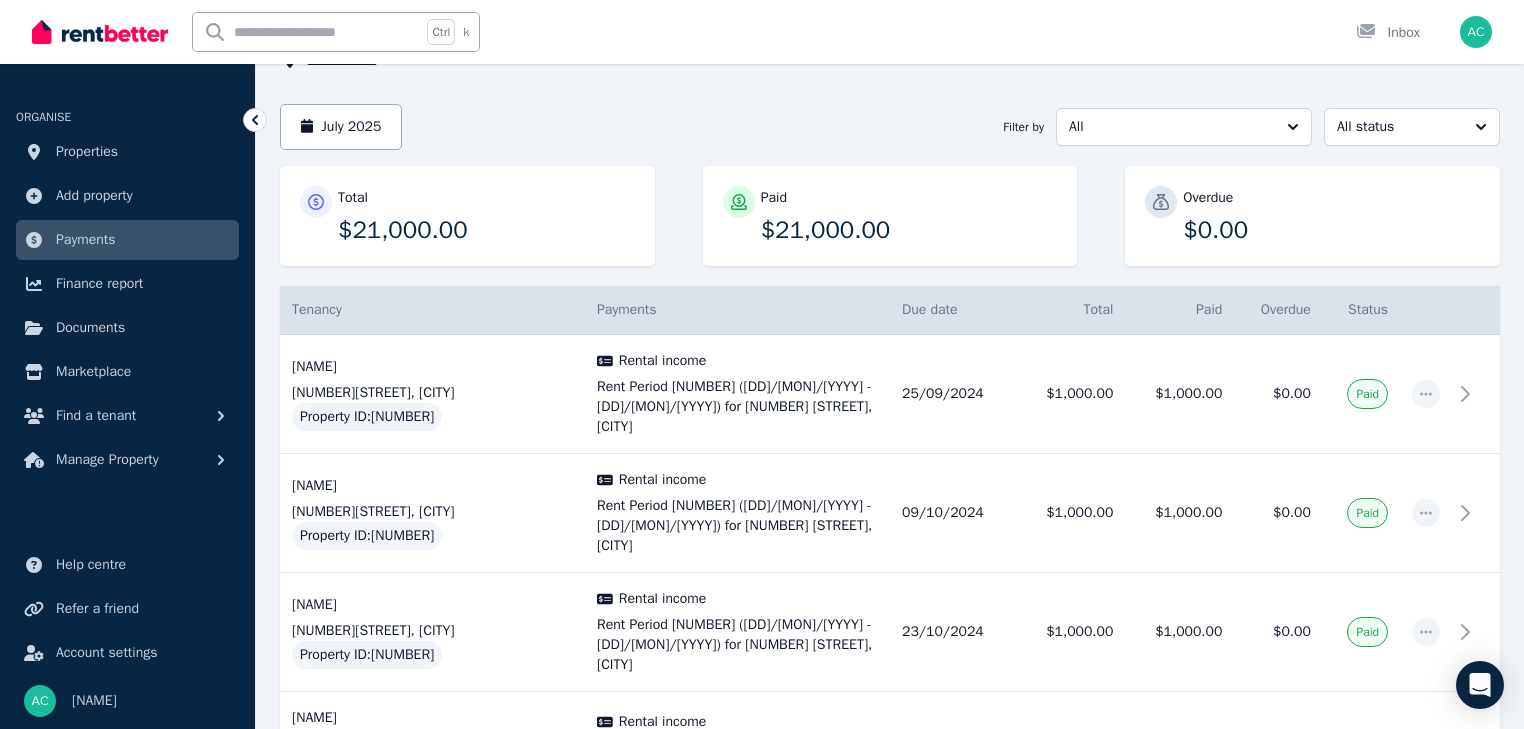 scroll, scrollTop: 0, scrollLeft: 0, axis: both 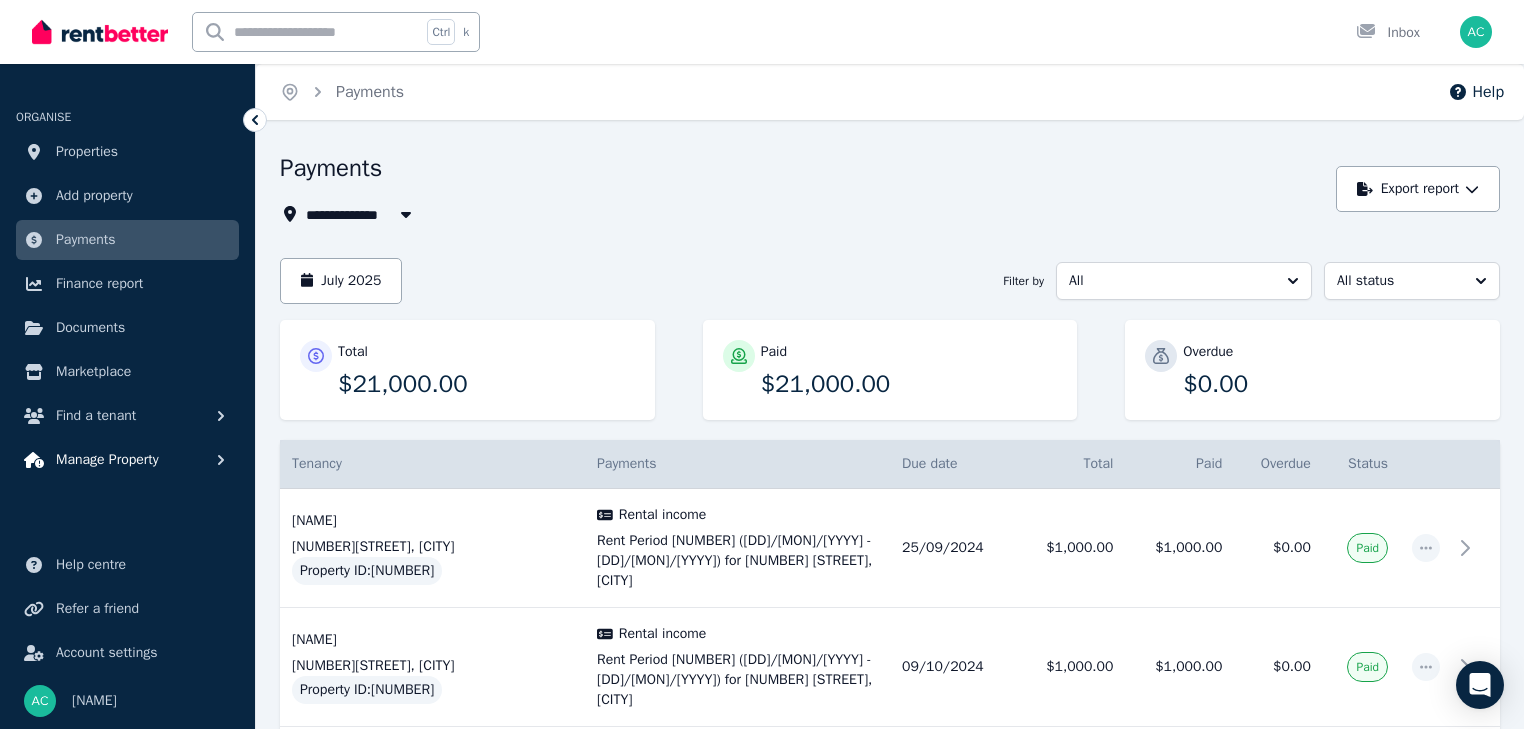 click on "Manage Property" at bounding box center [107, 460] 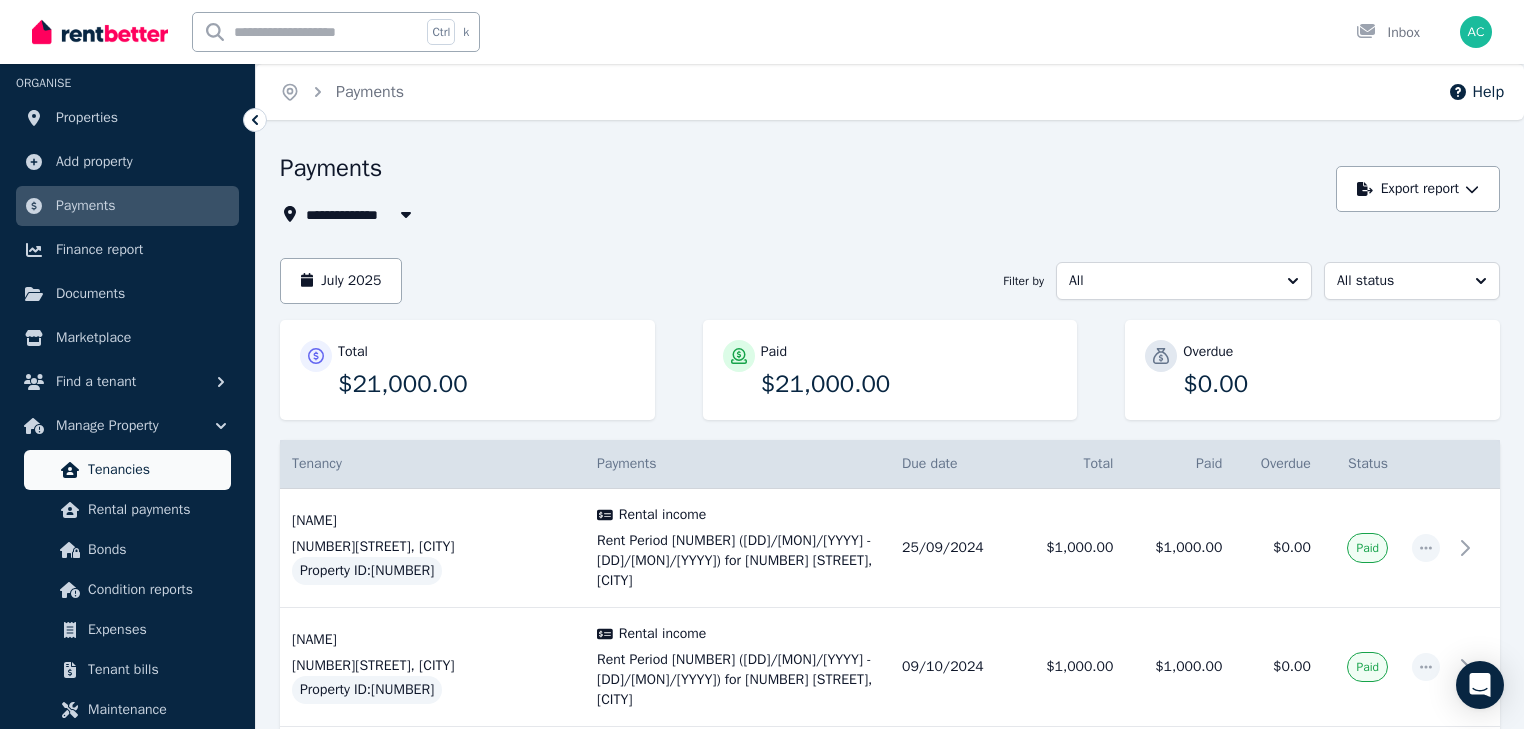 scroll, scrollTop: 36, scrollLeft: 0, axis: vertical 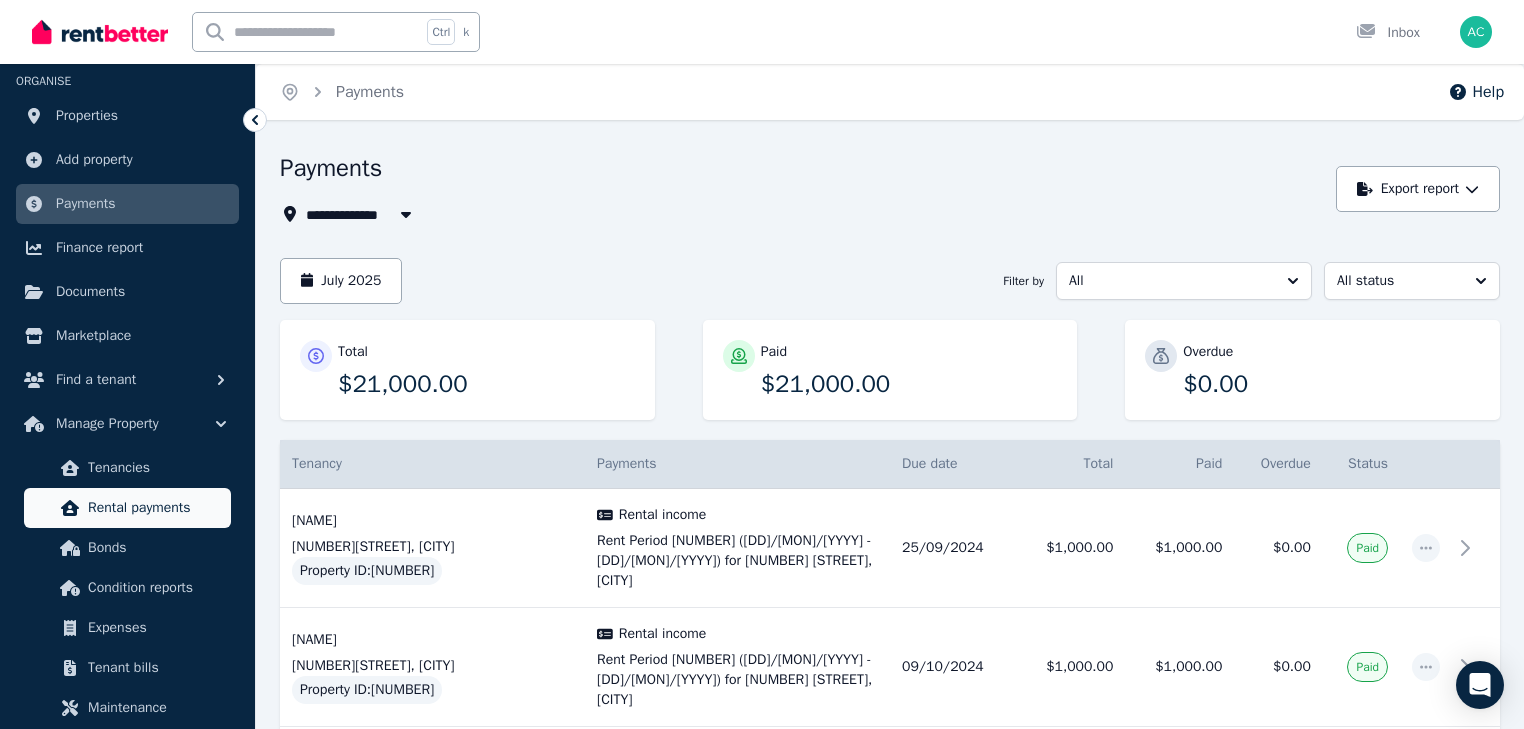 click on "Rental payments" at bounding box center (155, 508) 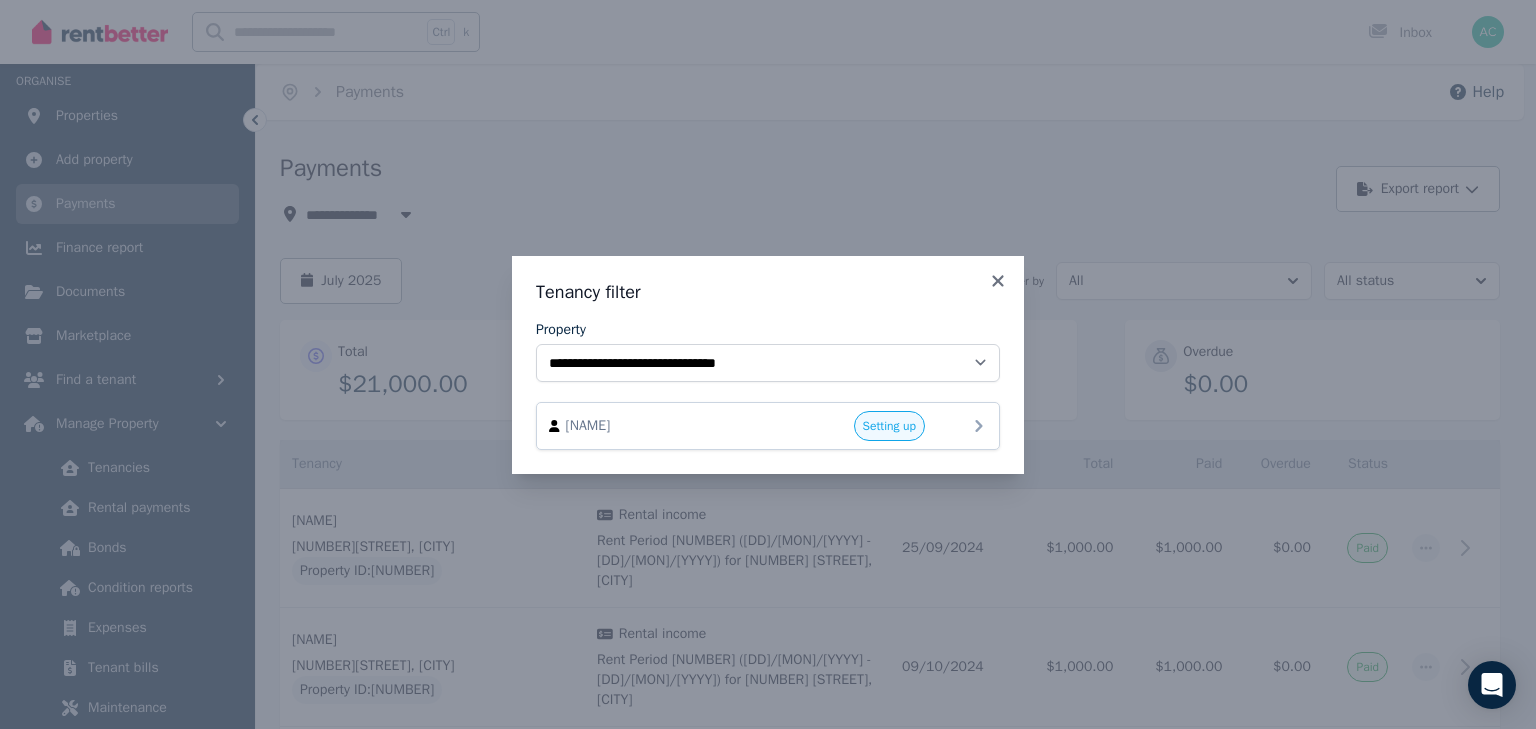 click on "[NAME] Setting up" at bounding box center [768, 426] 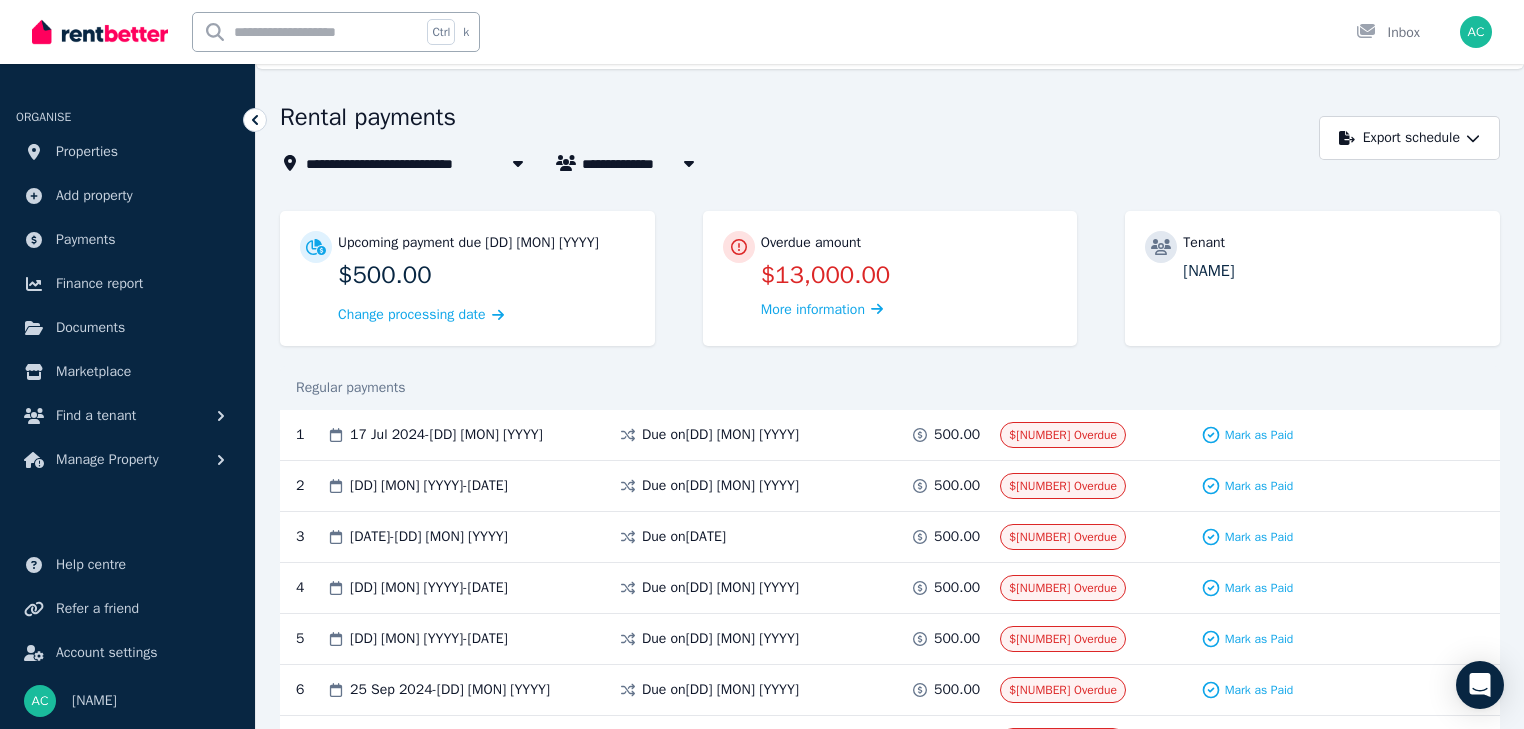 scroll, scrollTop: 50, scrollLeft: 0, axis: vertical 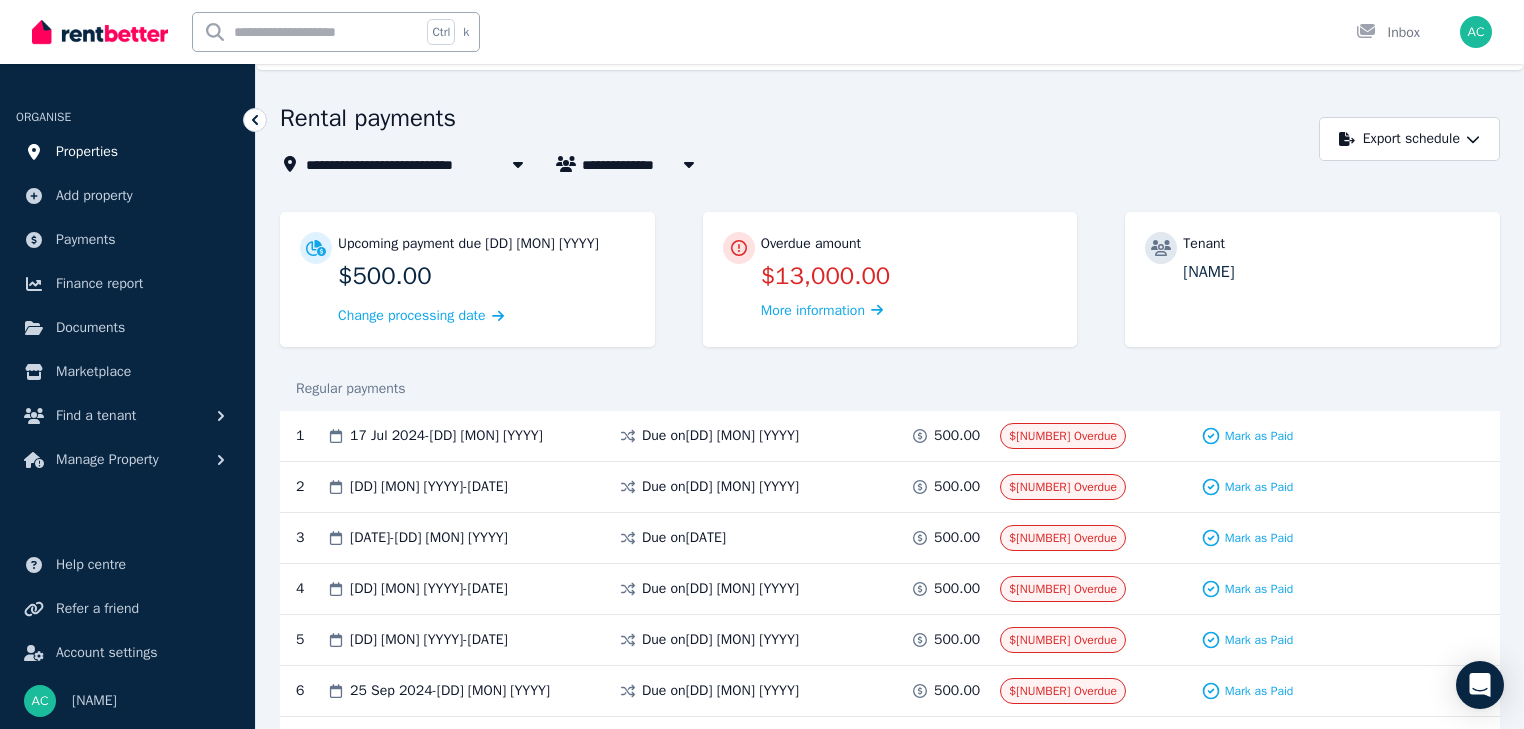 click on "Properties" at bounding box center [87, 152] 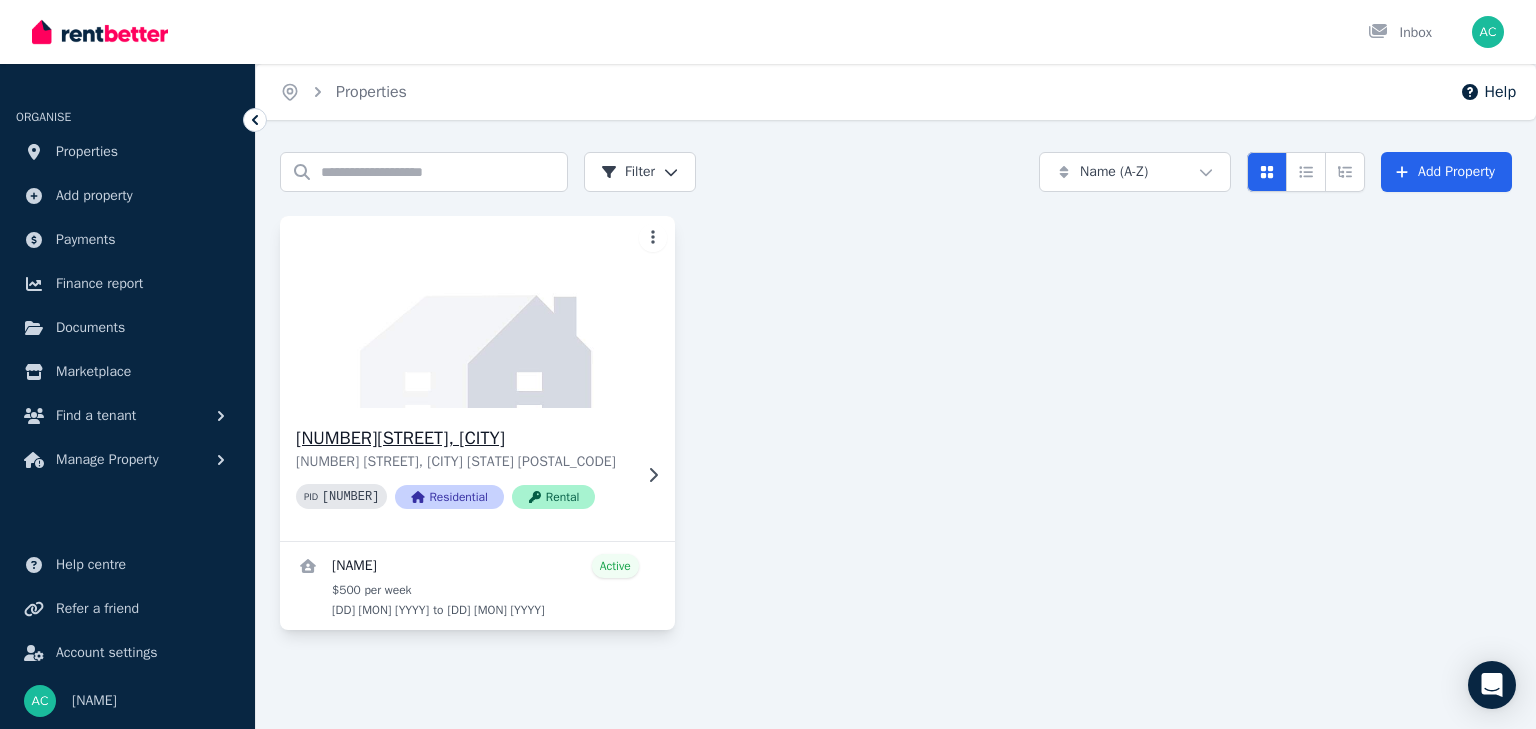 click on "[NUMBER][STREET], [CITY] [NUMBER] [STREET], [CITY] [STATE] [PID] Residential Rental" at bounding box center (477, 474) 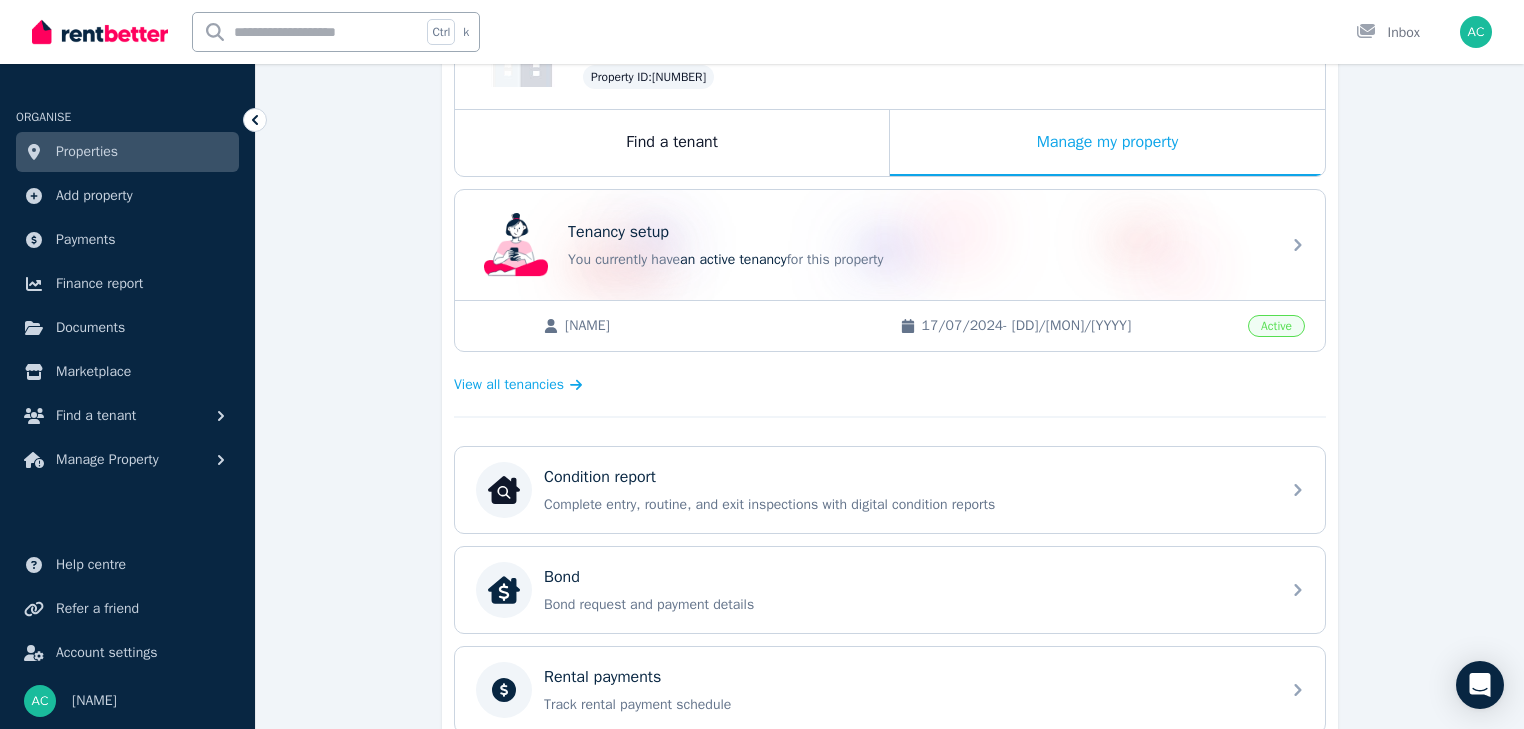 scroll, scrollTop: 287, scrollLeft: 0, axis: vertical 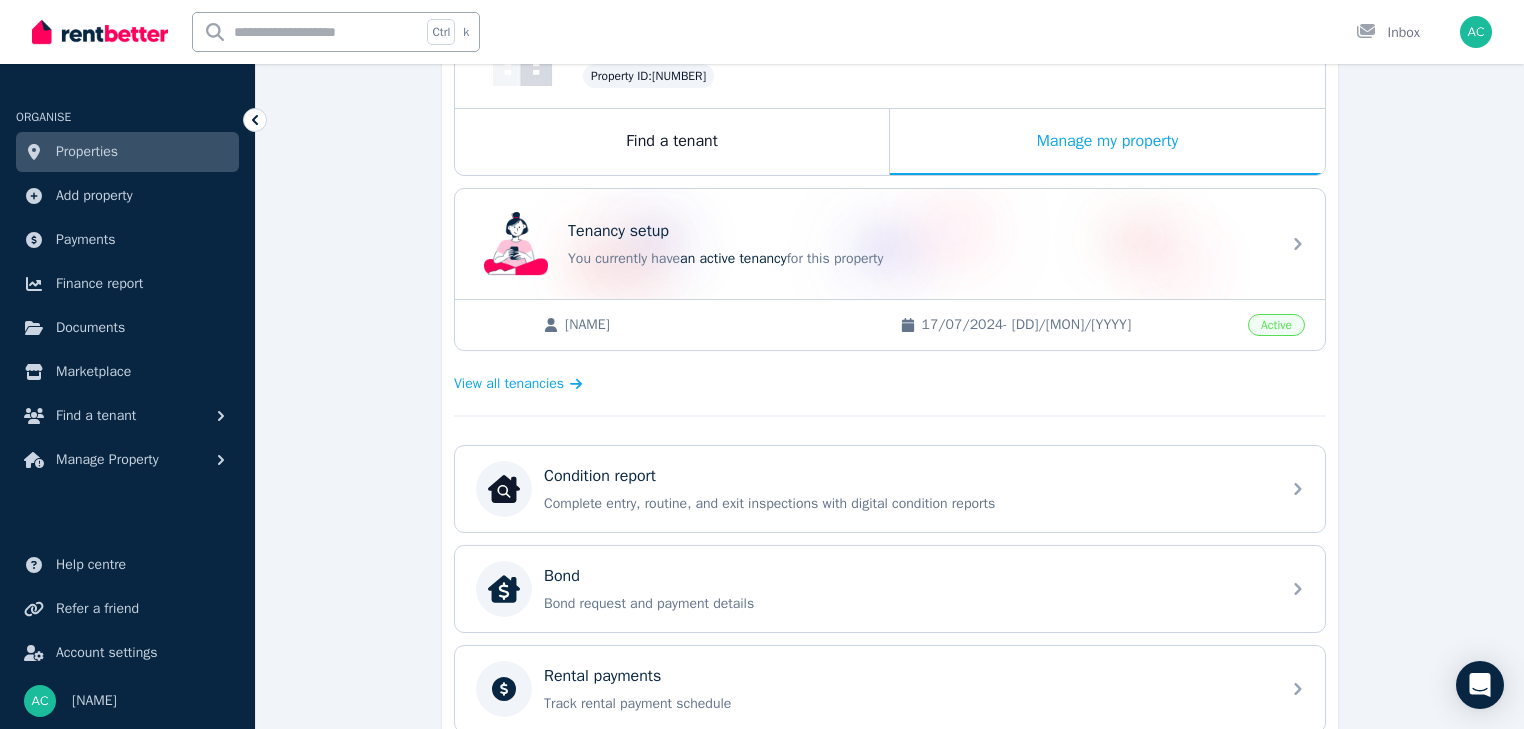 click on "[NAME]" at bounding box center (722, 325) 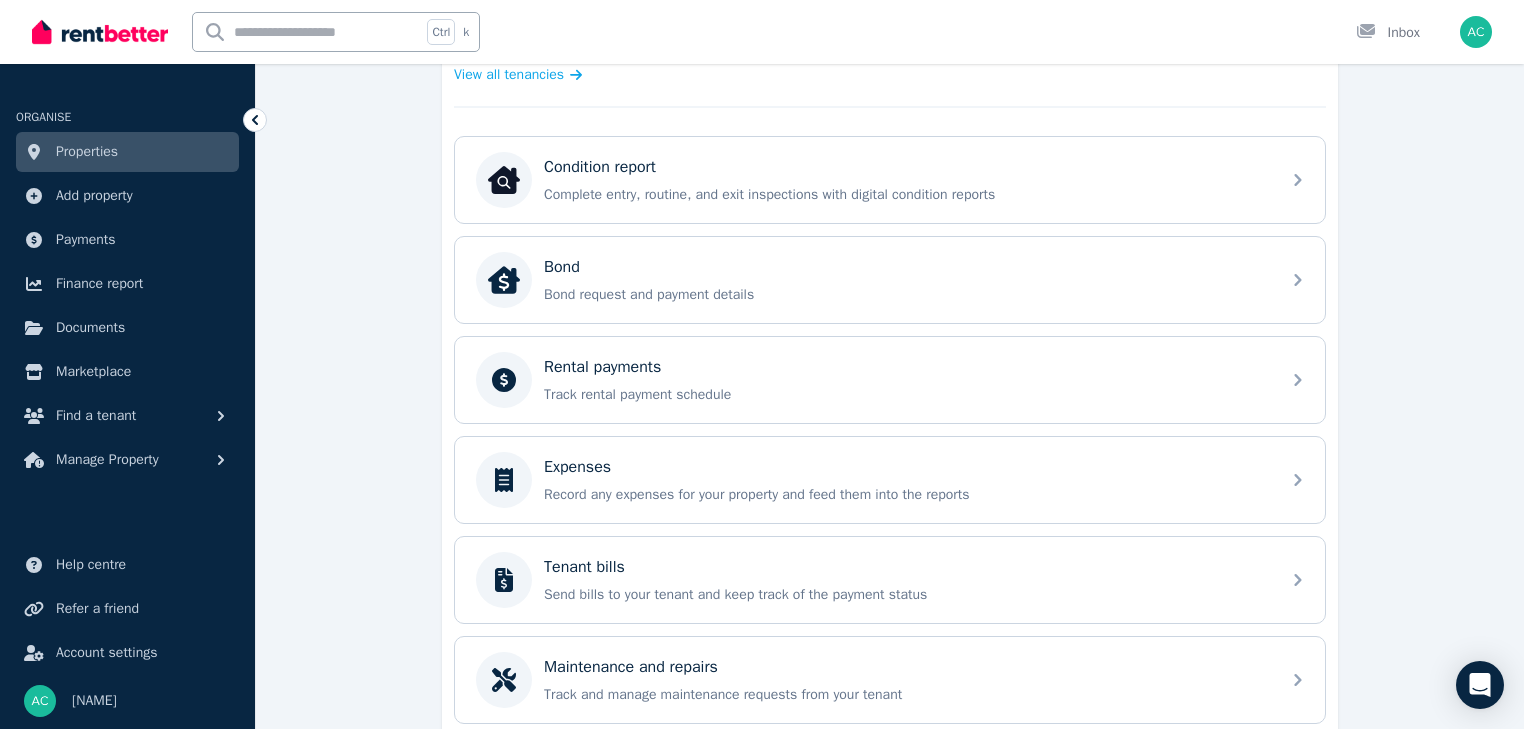 scroll, scrollTop: 596, scrollLeft: 0, axis: vertical 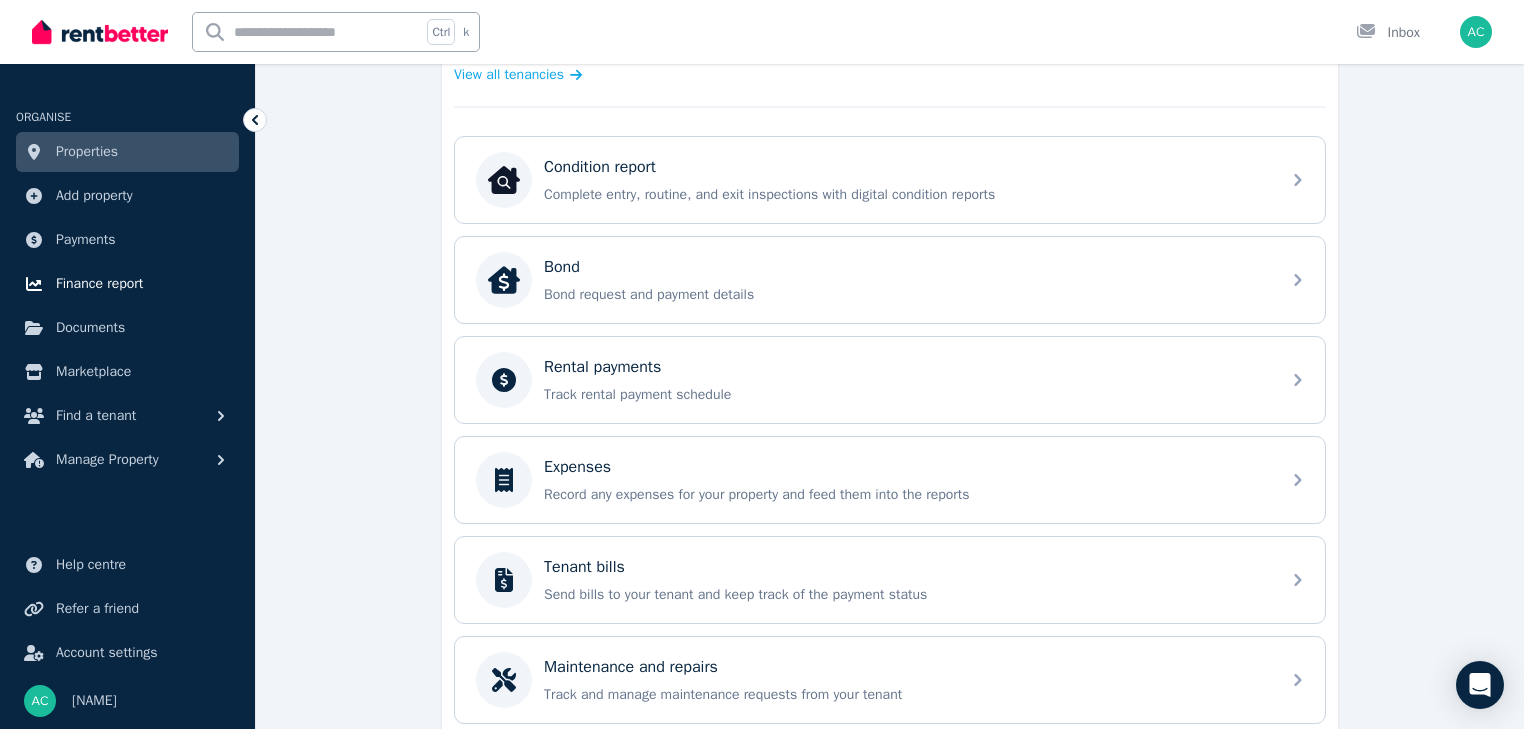 click on "Finance report" at bounding box center [99, 284] 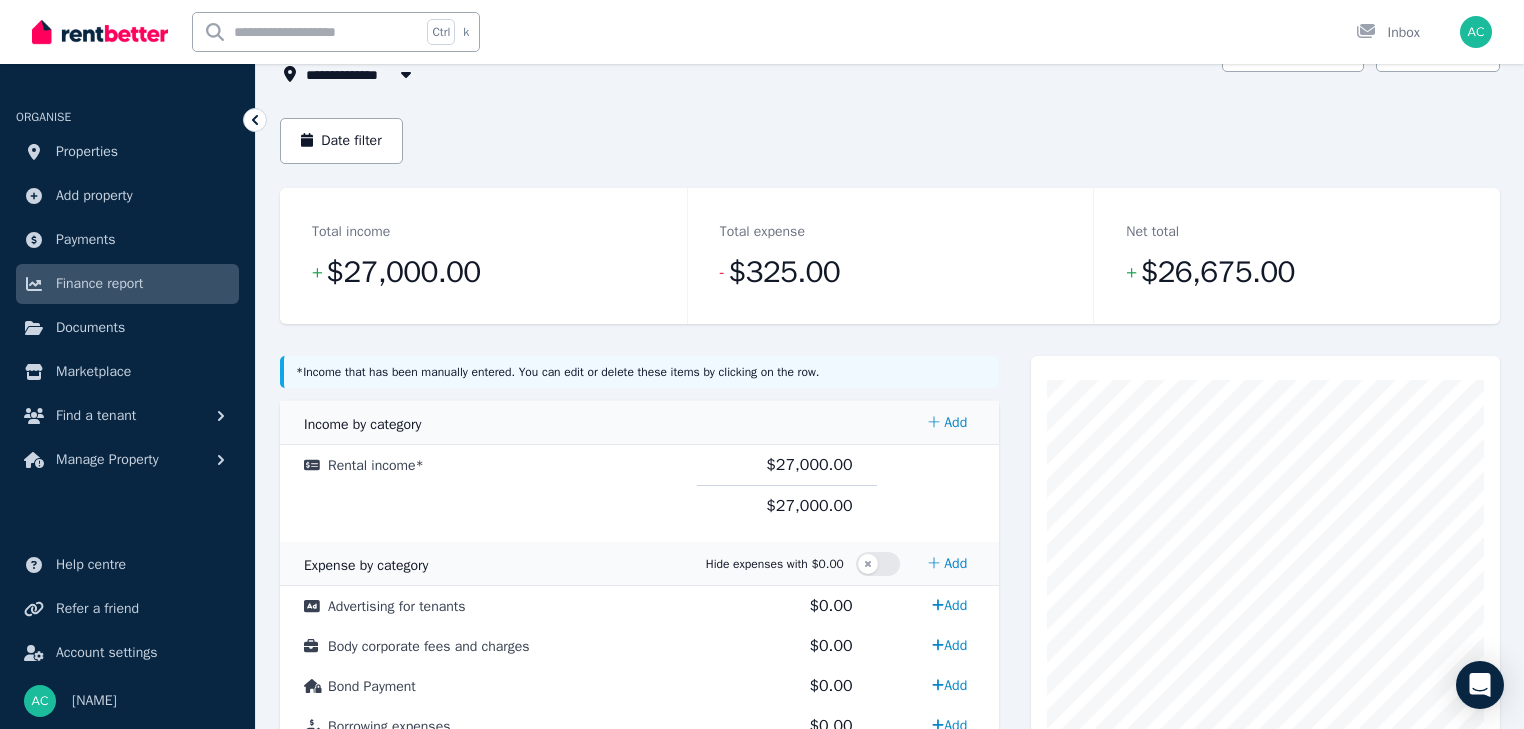 scroll, scrollTop: 0, scrollLeft: 0, axis: both 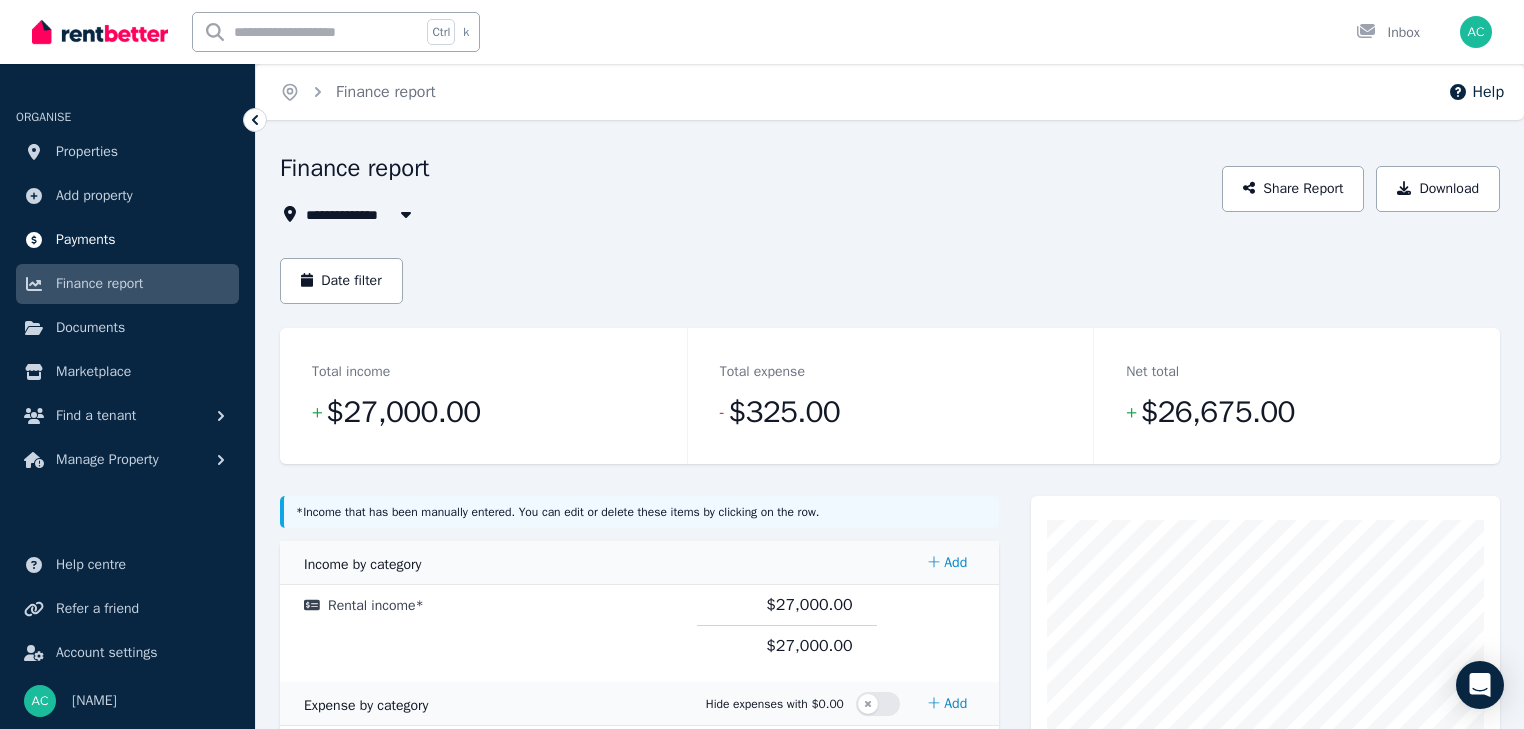 click on "Payments" at bounding box center (86, 240) 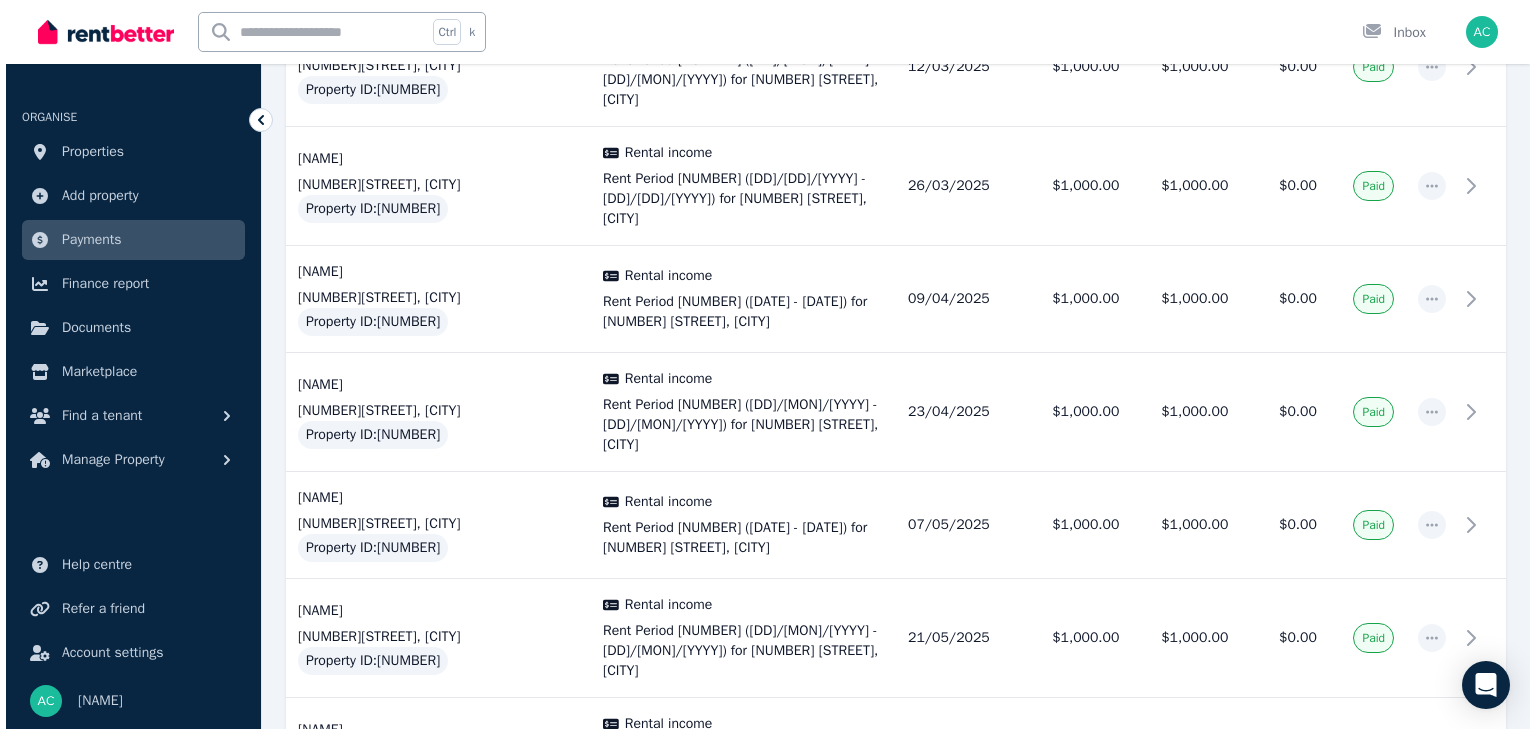 scroll, scrollTop: 2109, scrollLeft: 0, axis: vertical 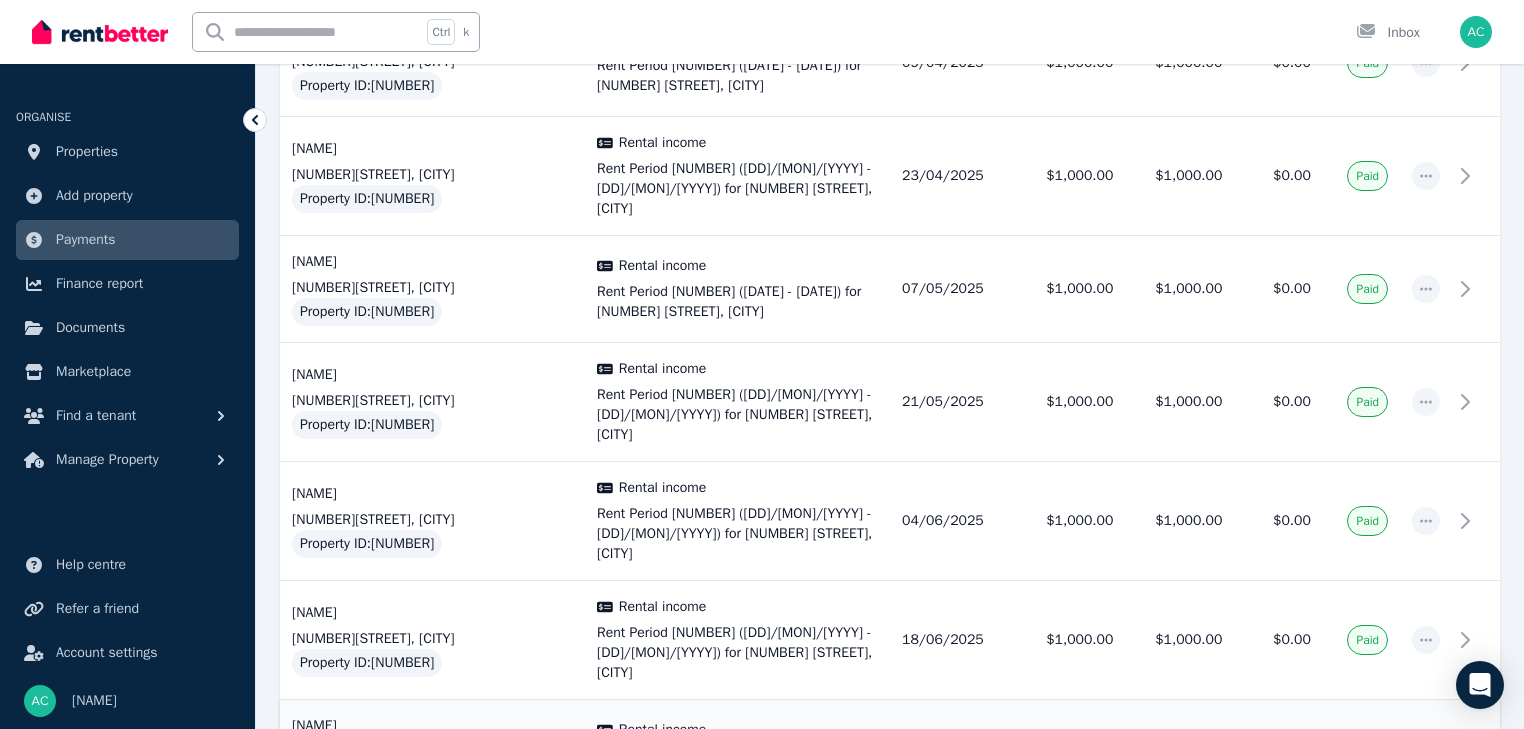 click 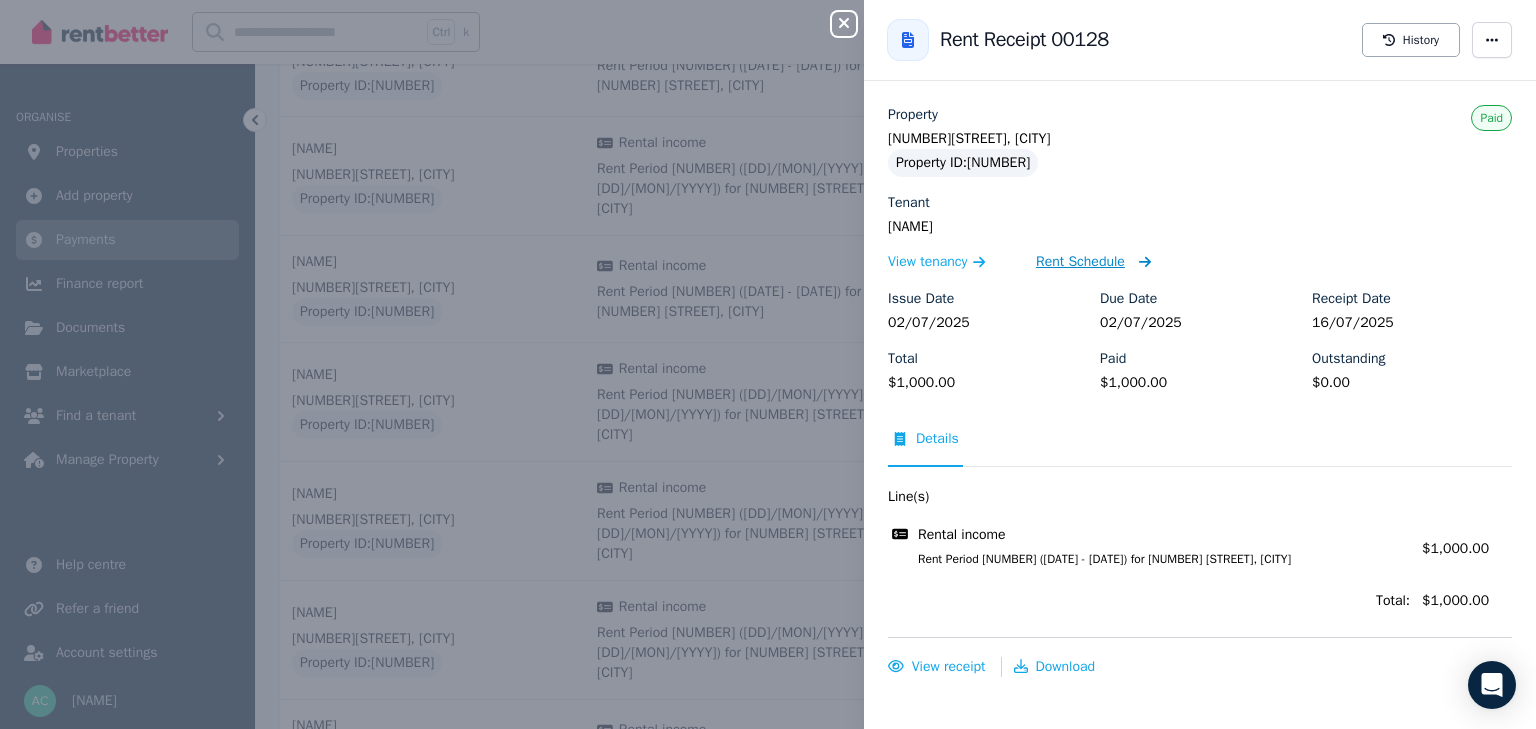 click on "Rent Schedule" at bounding box center [1080, 262] 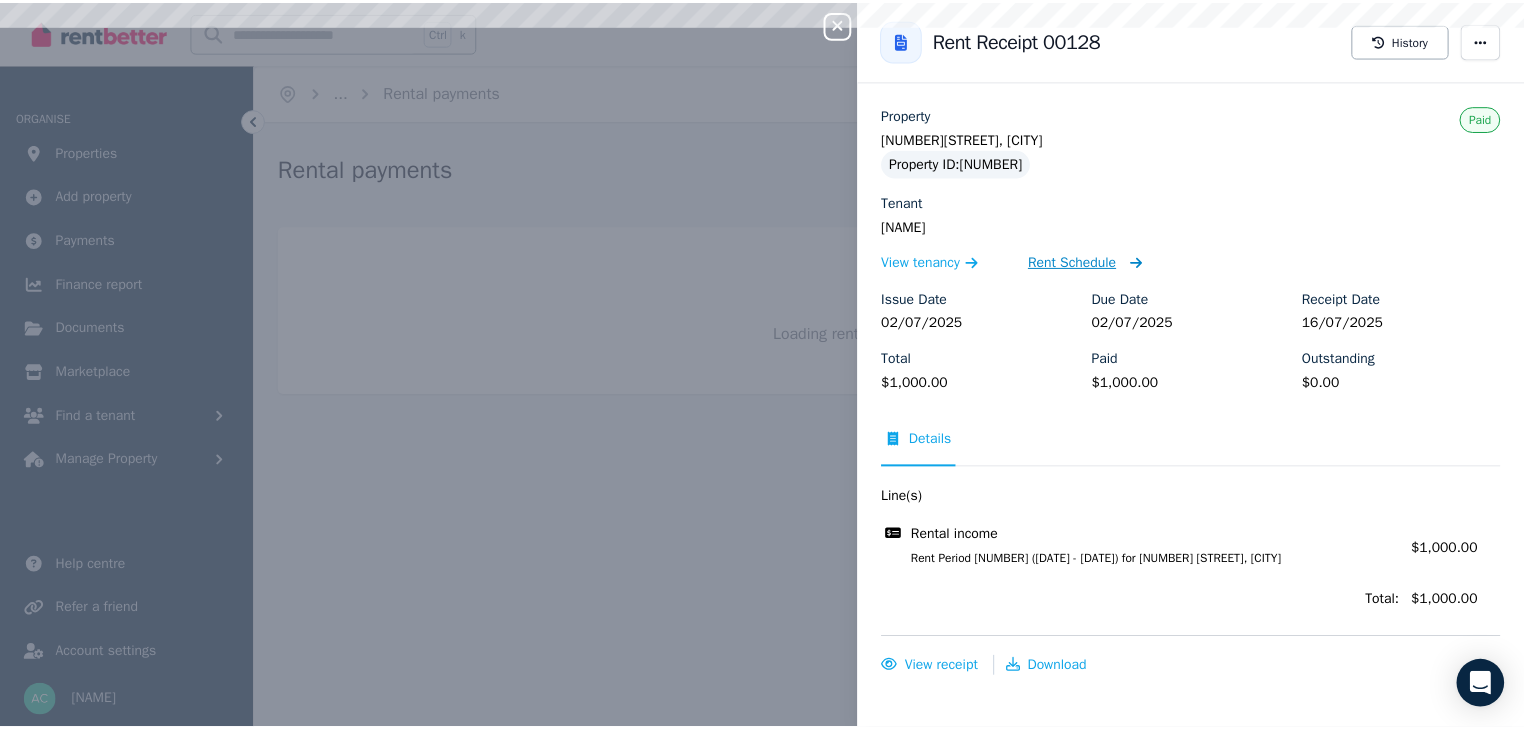 scroll, scrollTop: 0, scrollLeft: 0, axis: both 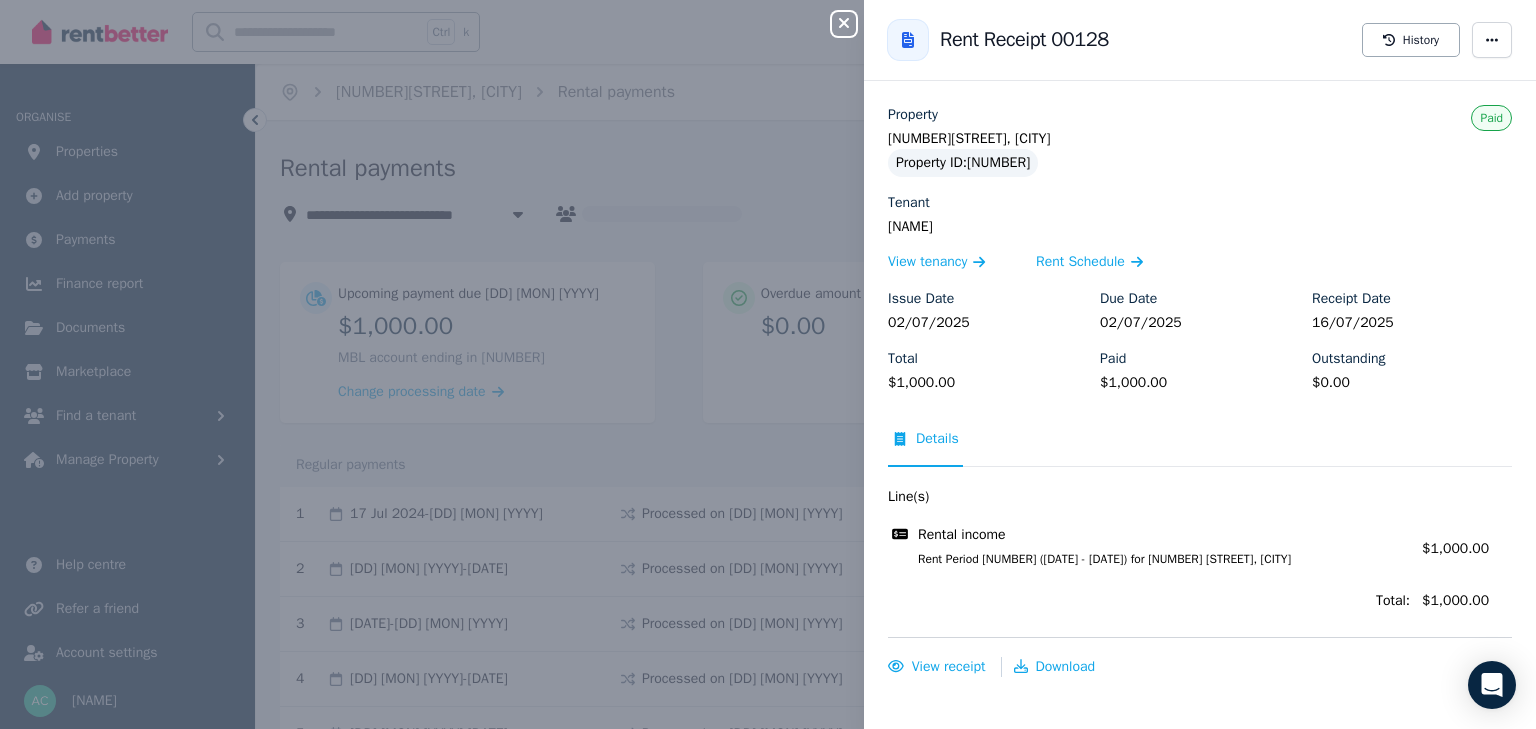 click 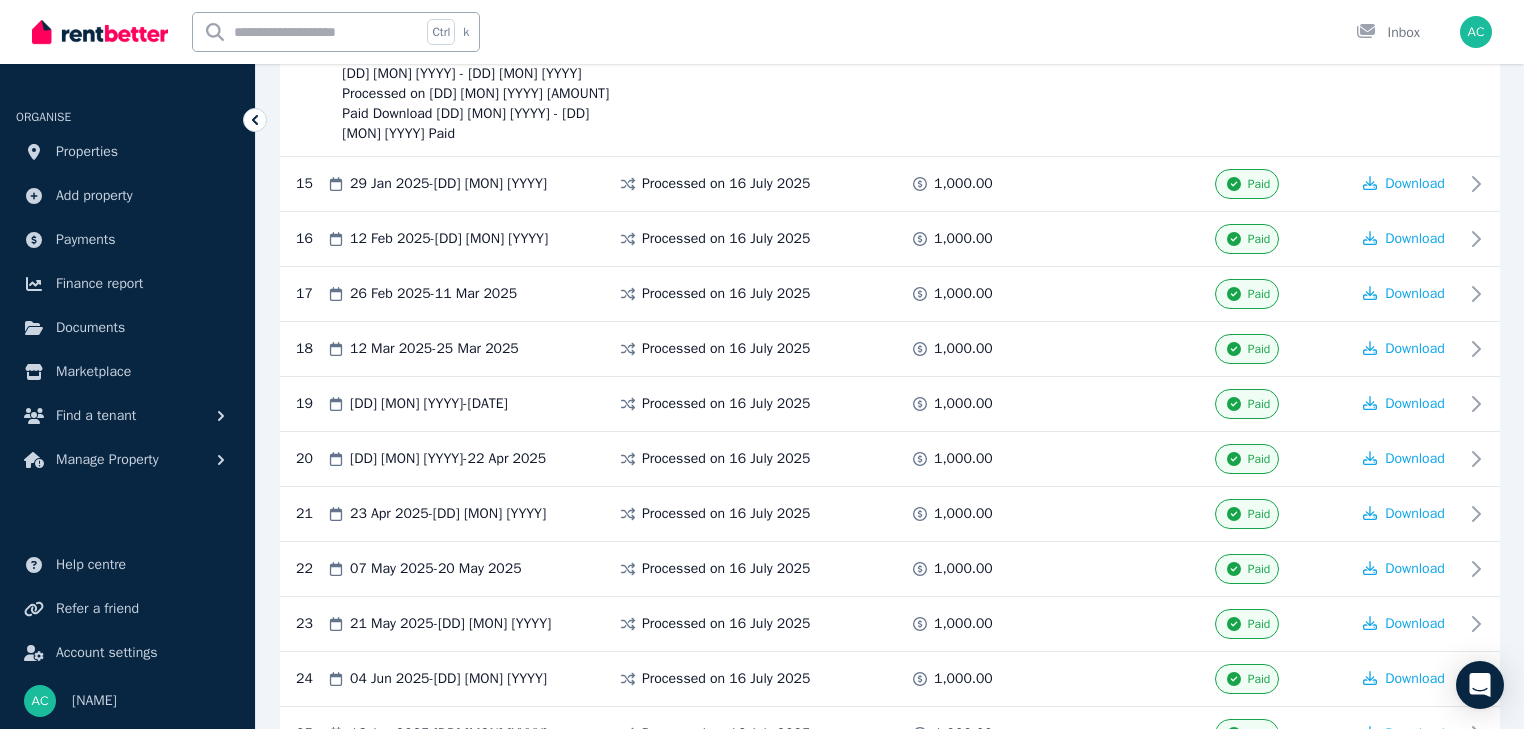 scroll, scrollTop: 1640, scrollLeft: 0, axis: vertical 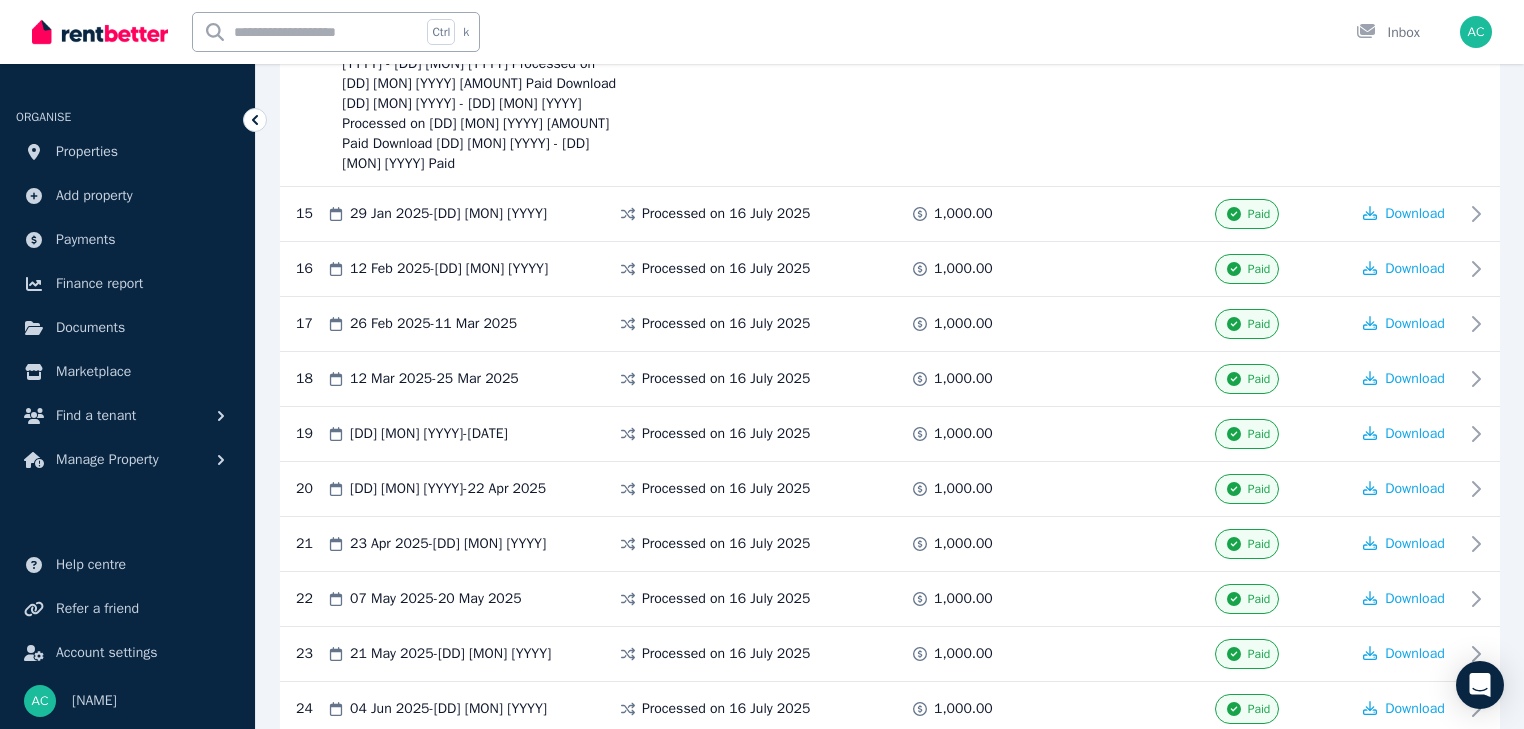 click on "Mark as Paid" at bounding box center [1259, 869] 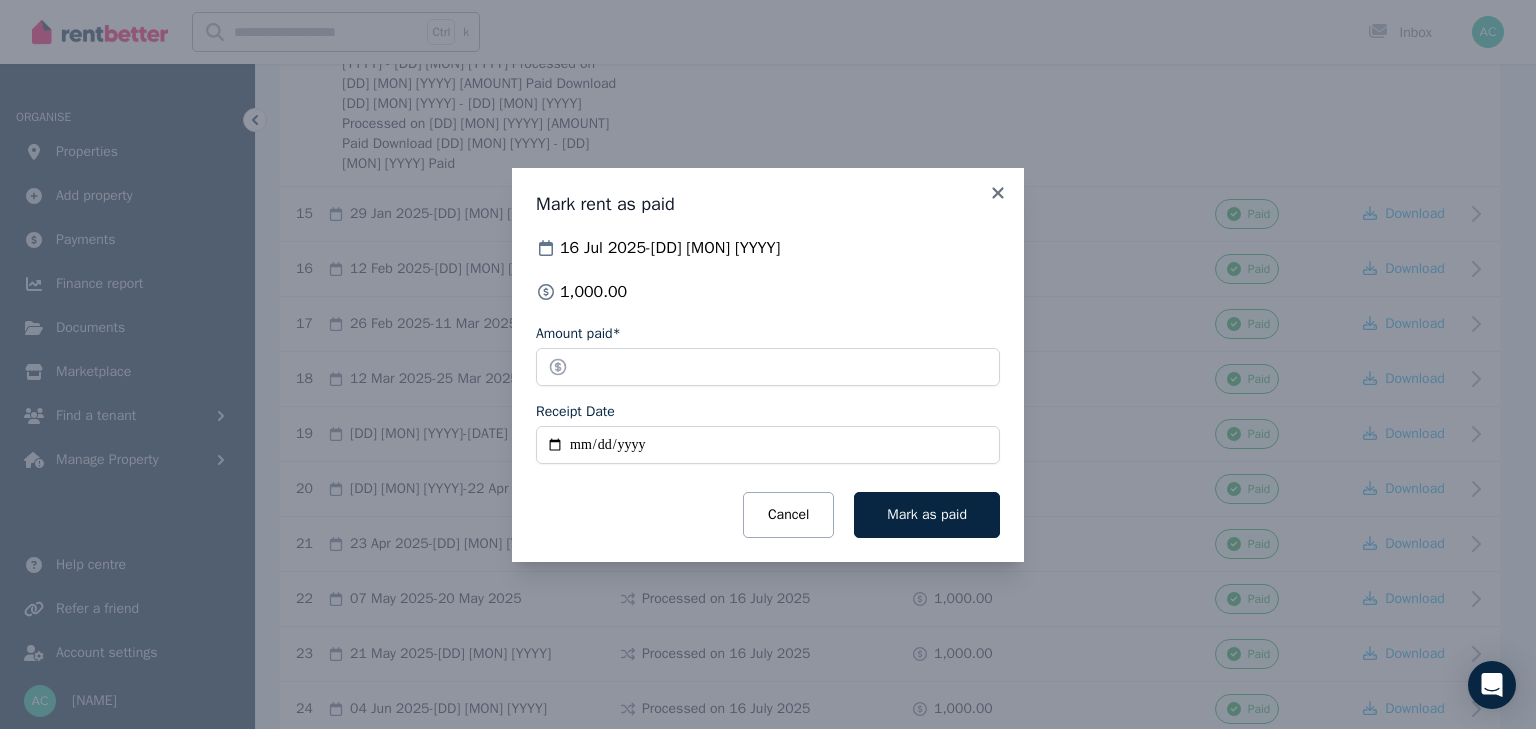 click on "Receipt Date" at bounding box center (768, 445) 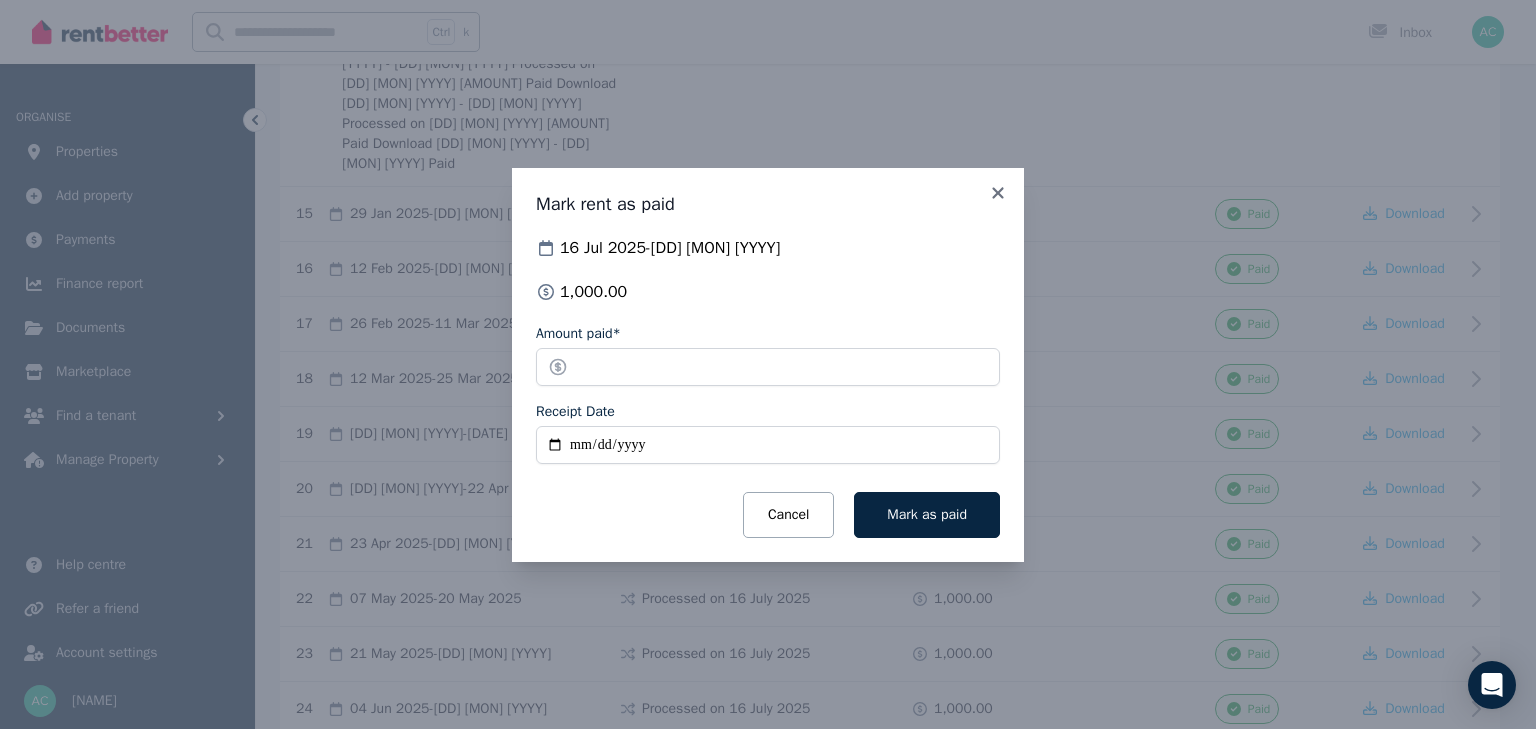type on "**********" 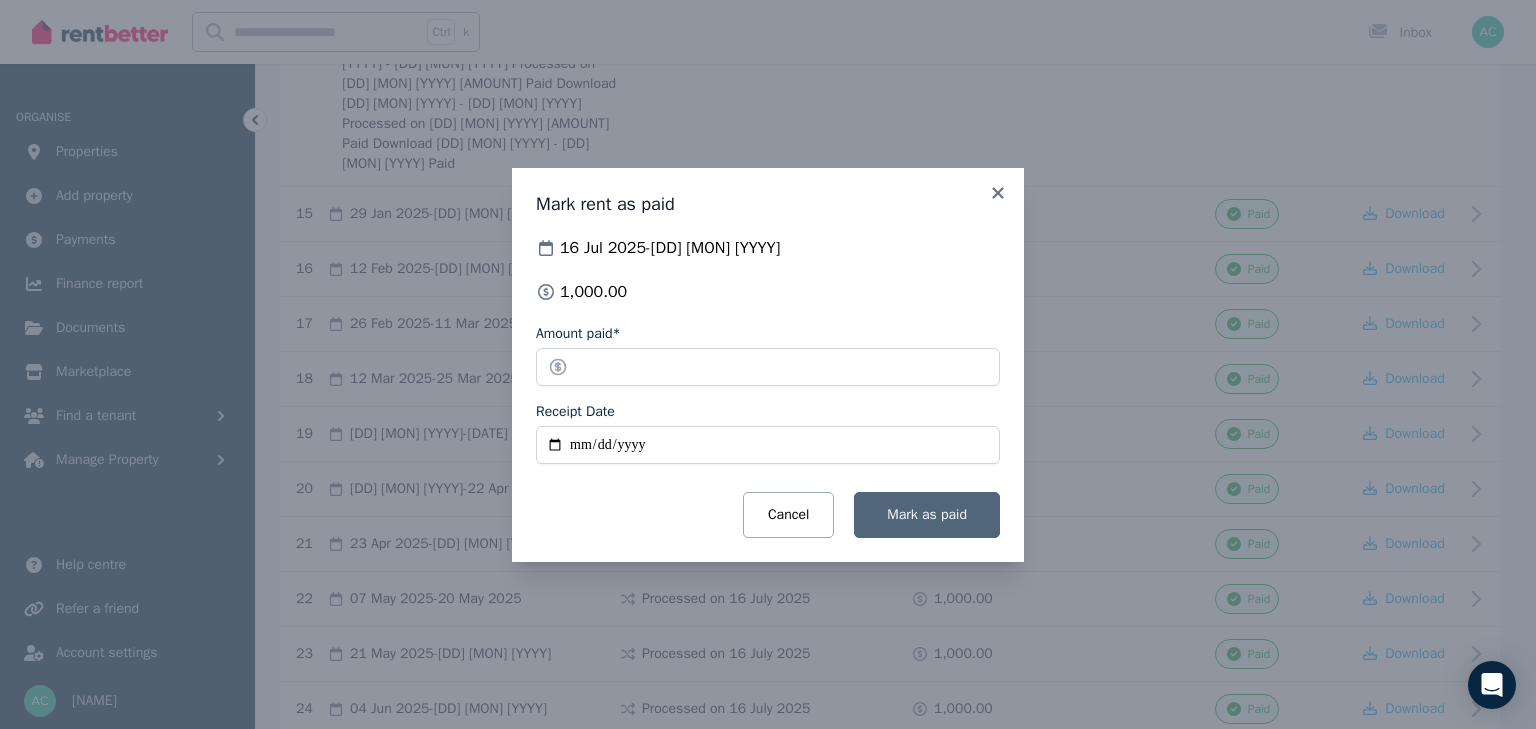 click on "Mark as paid" at bounding box center (927, 514) 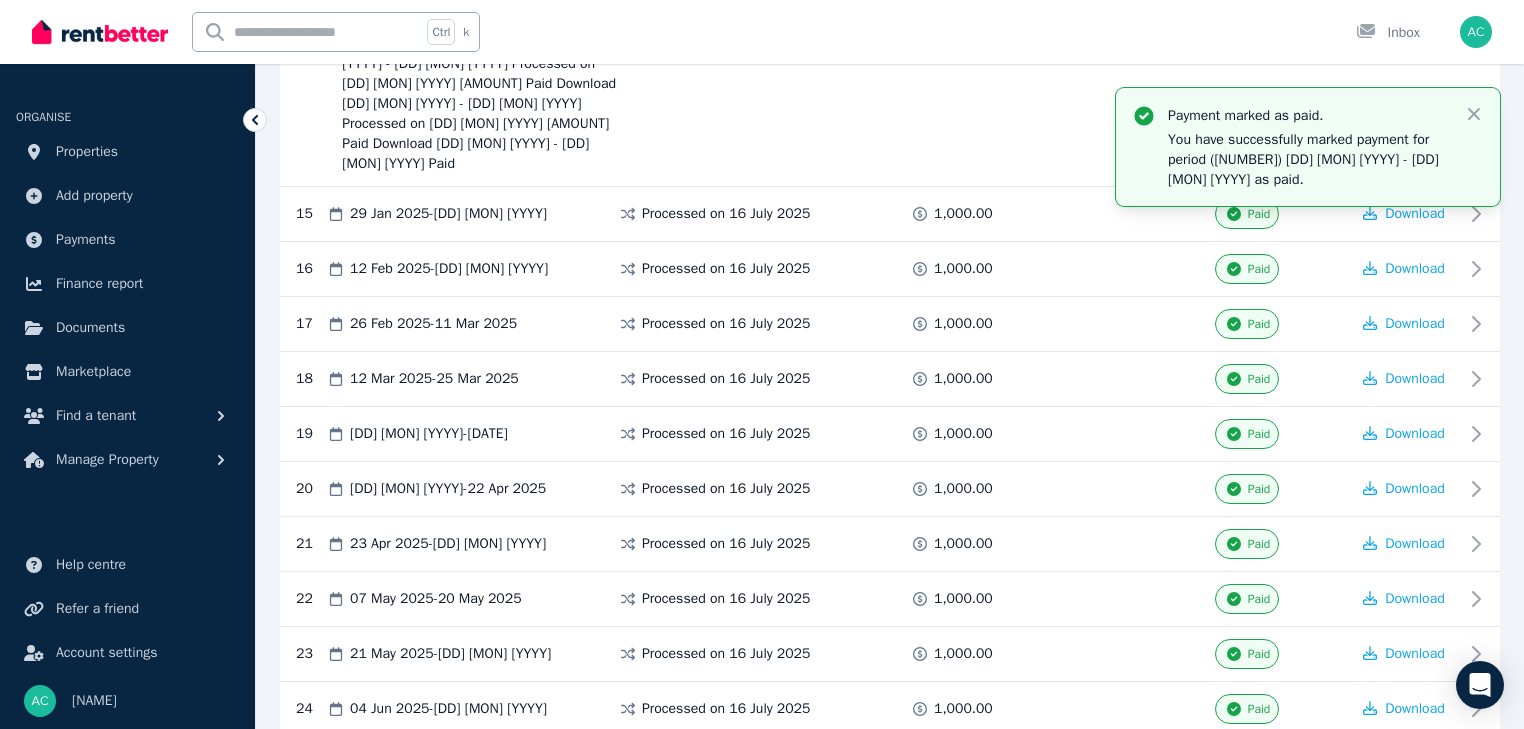click on "Mark as Paid" at bounding box center (1259, 924) 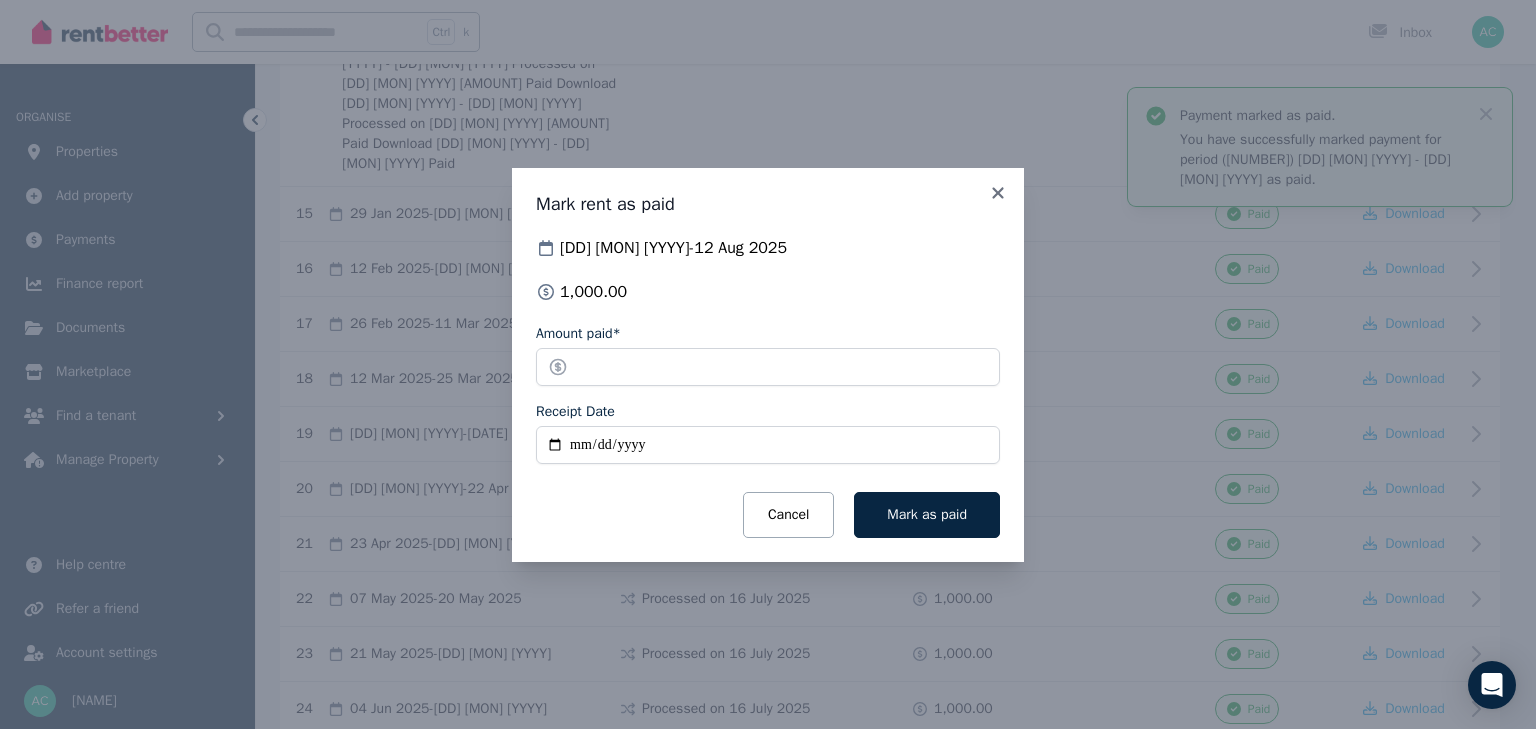 click on "Receipt Date" at bounding box center [768, 445] 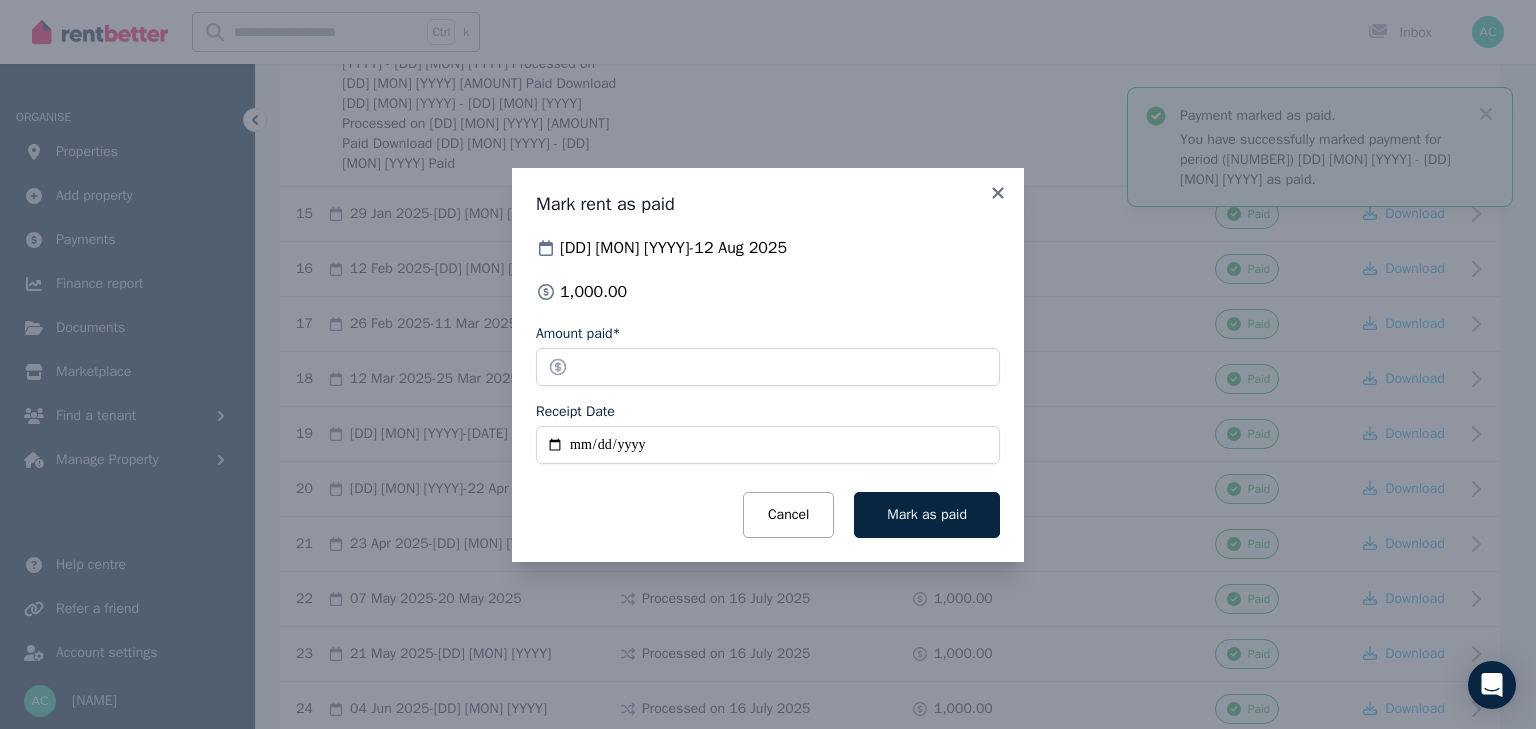 type on "**********" 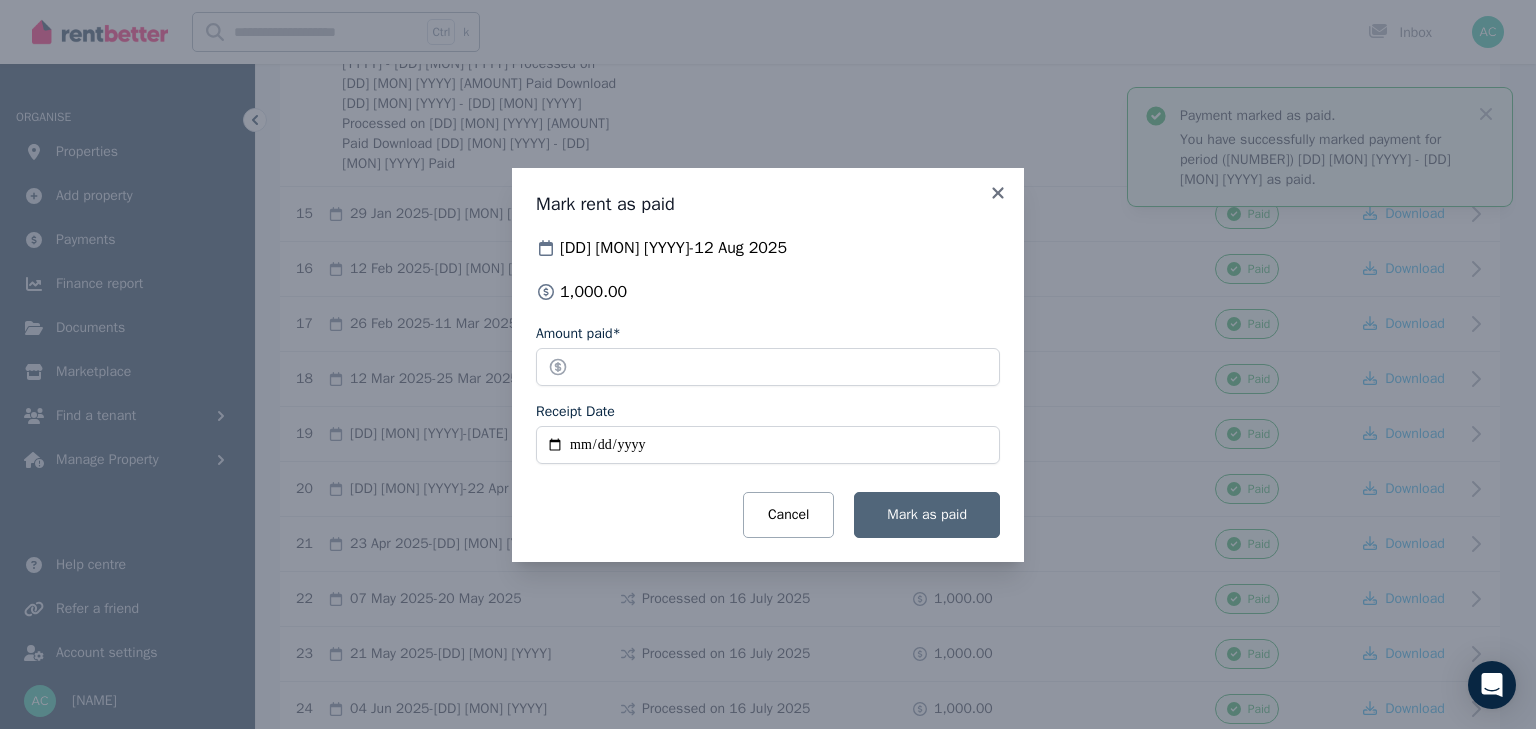 click on "Mark as paid" at bounding box center [927, 514] 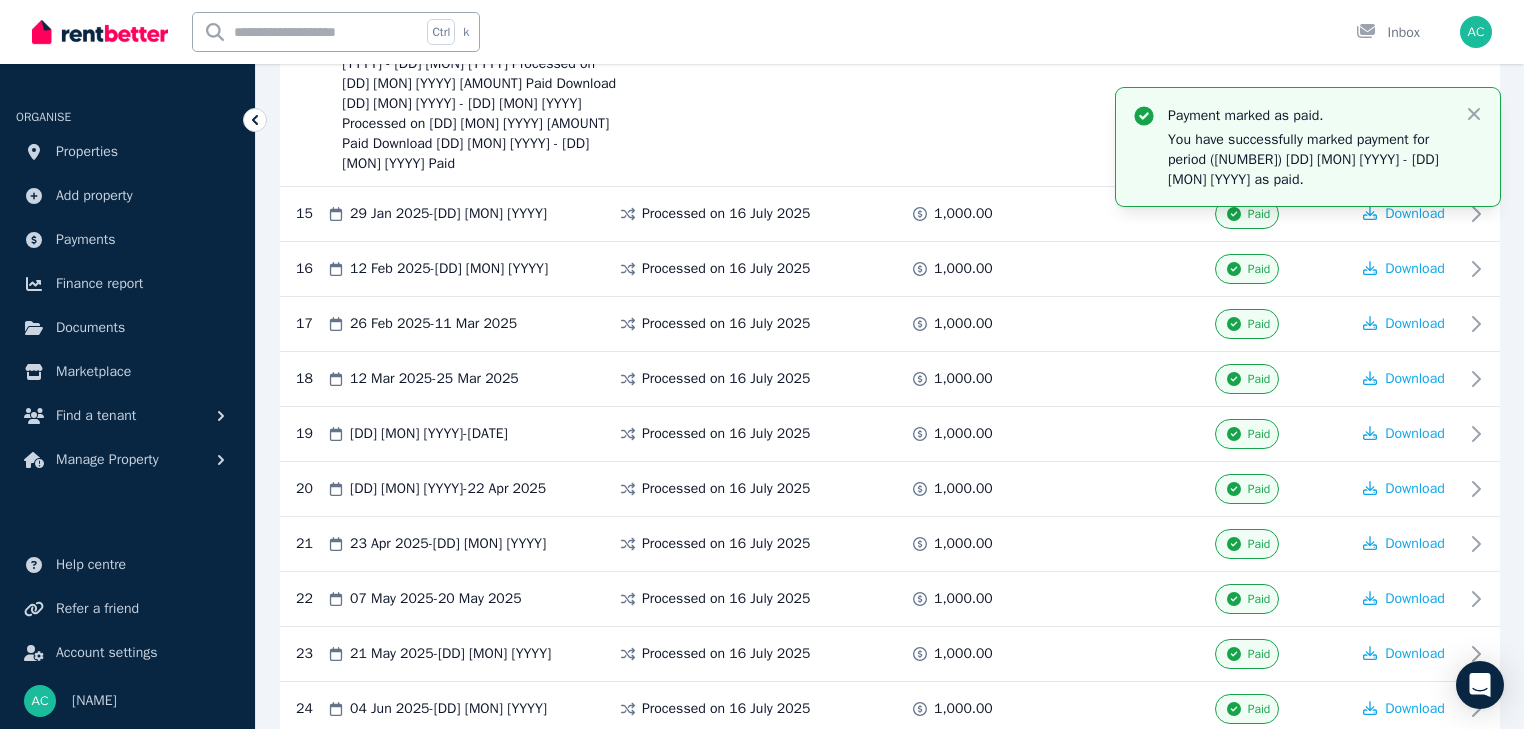 drag, startPoint x: 1001, startPoint y: 204, endPoint x: 1089, endPoint y: 364, distance: 182.6034 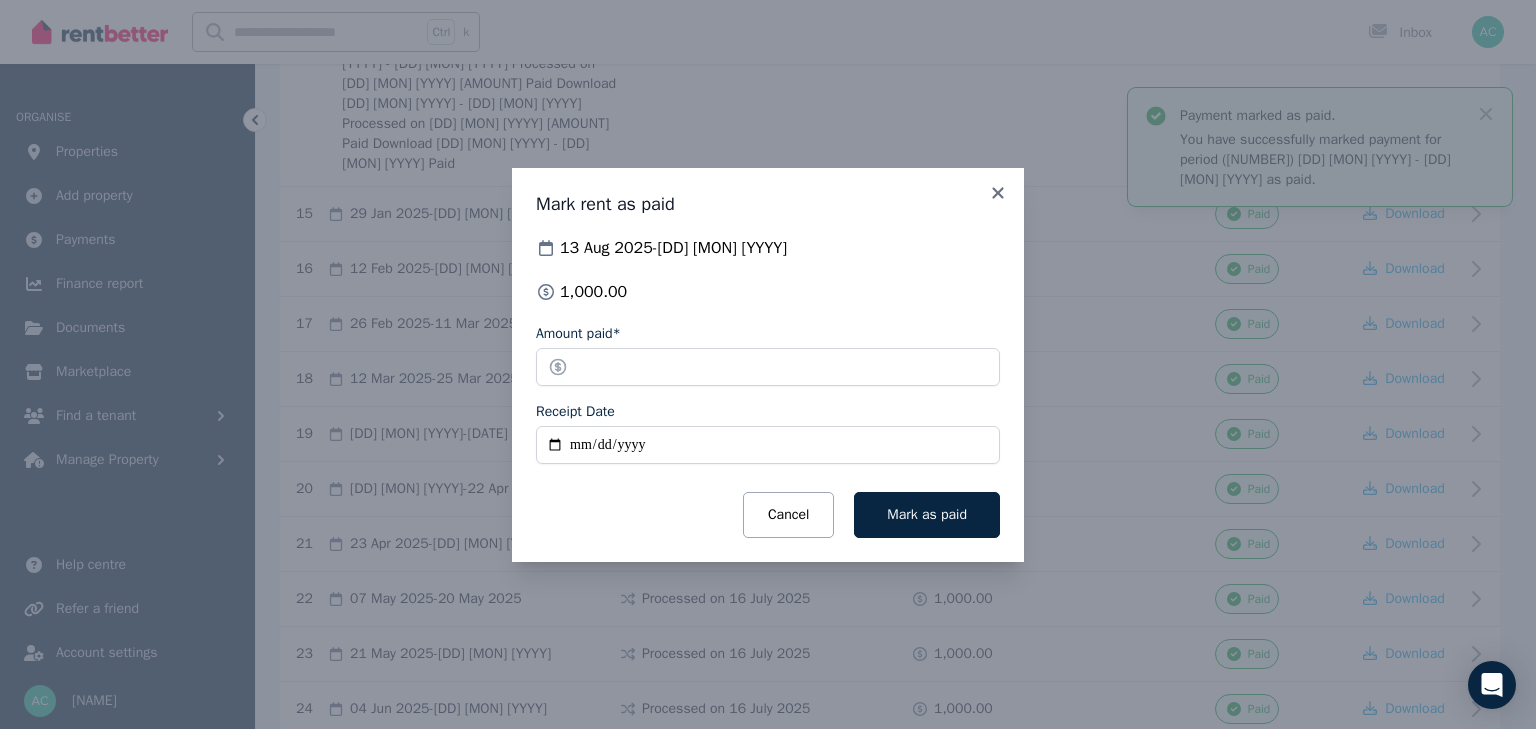click on "Receipt Date" at bounding box center [768, 445] 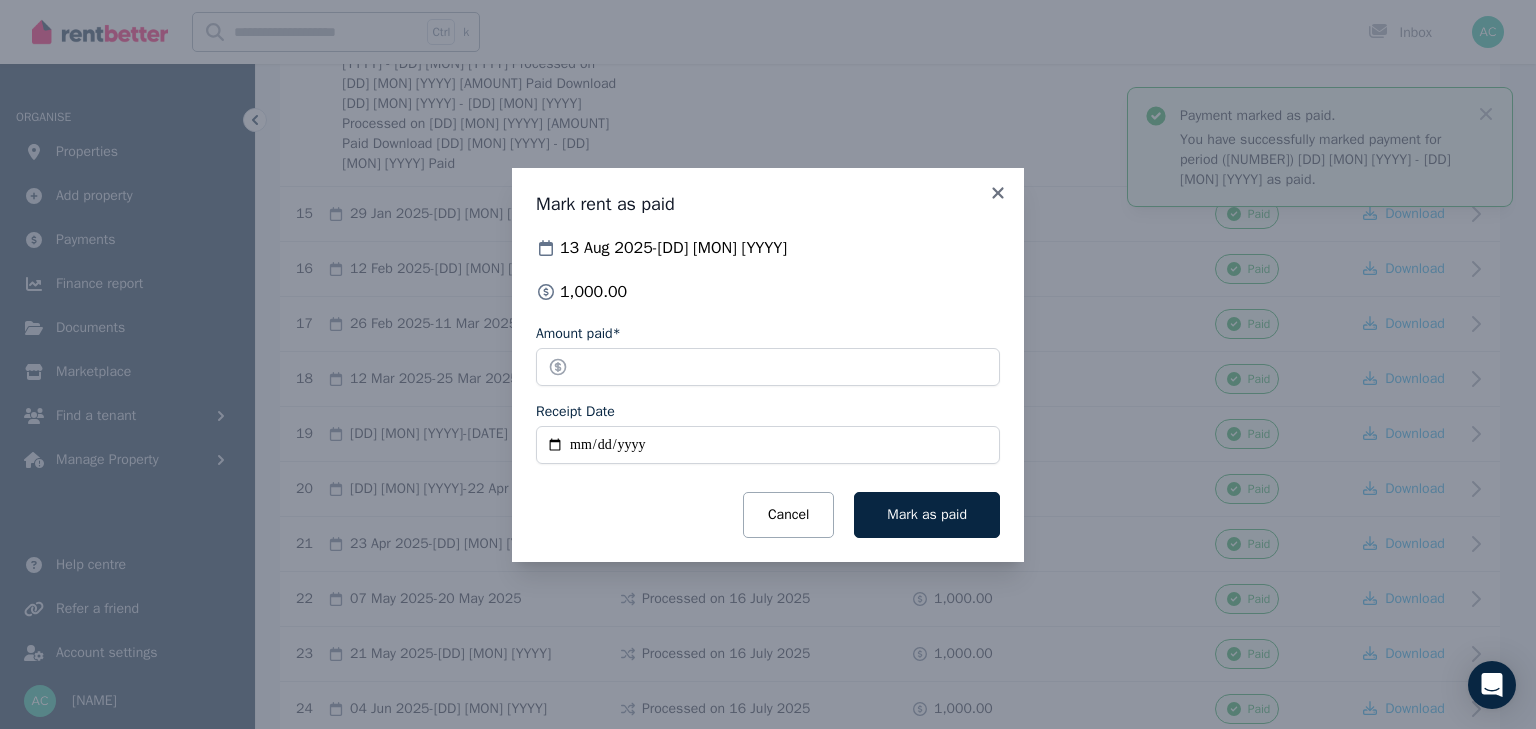 type on "**********" 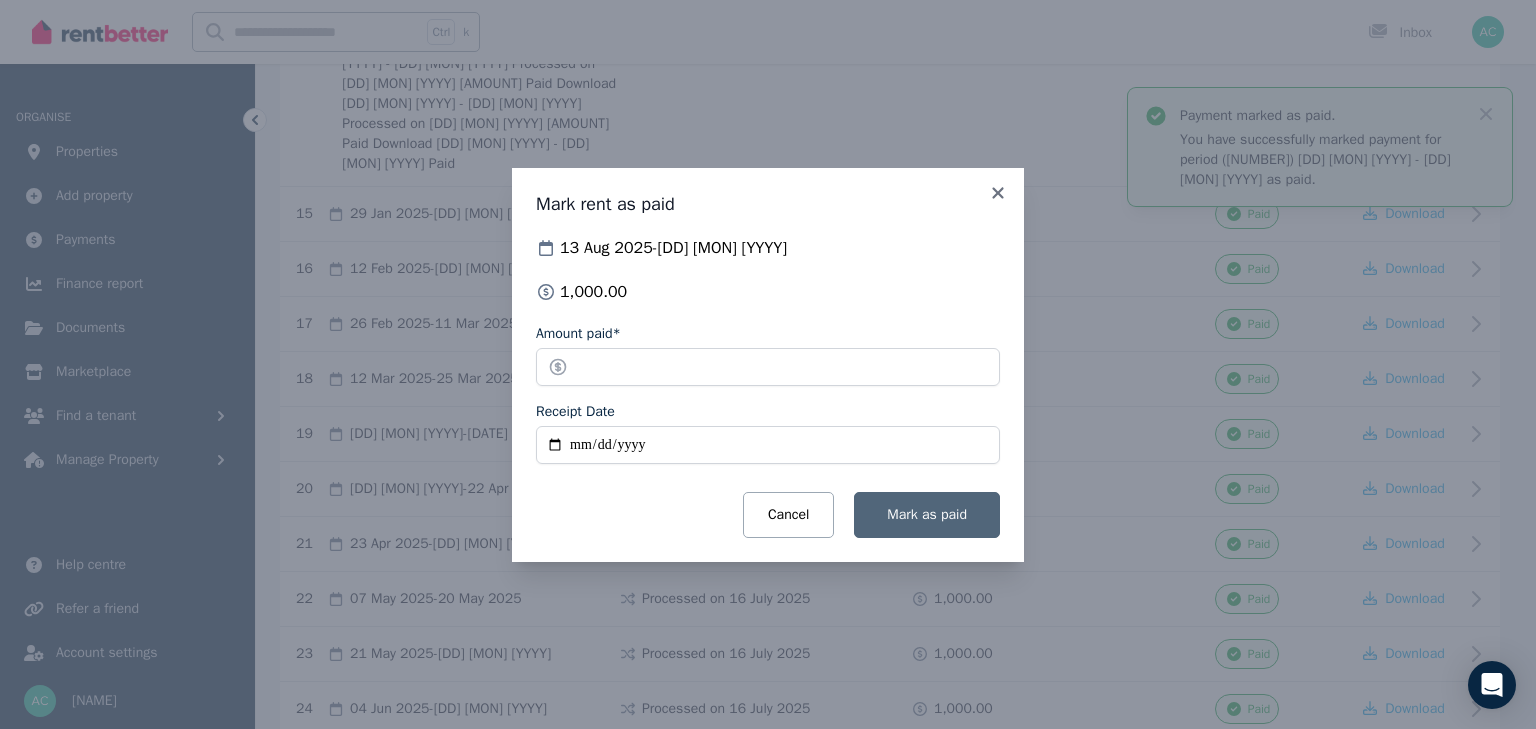 click on "Mark as paid" at bounding box center [927, 514] 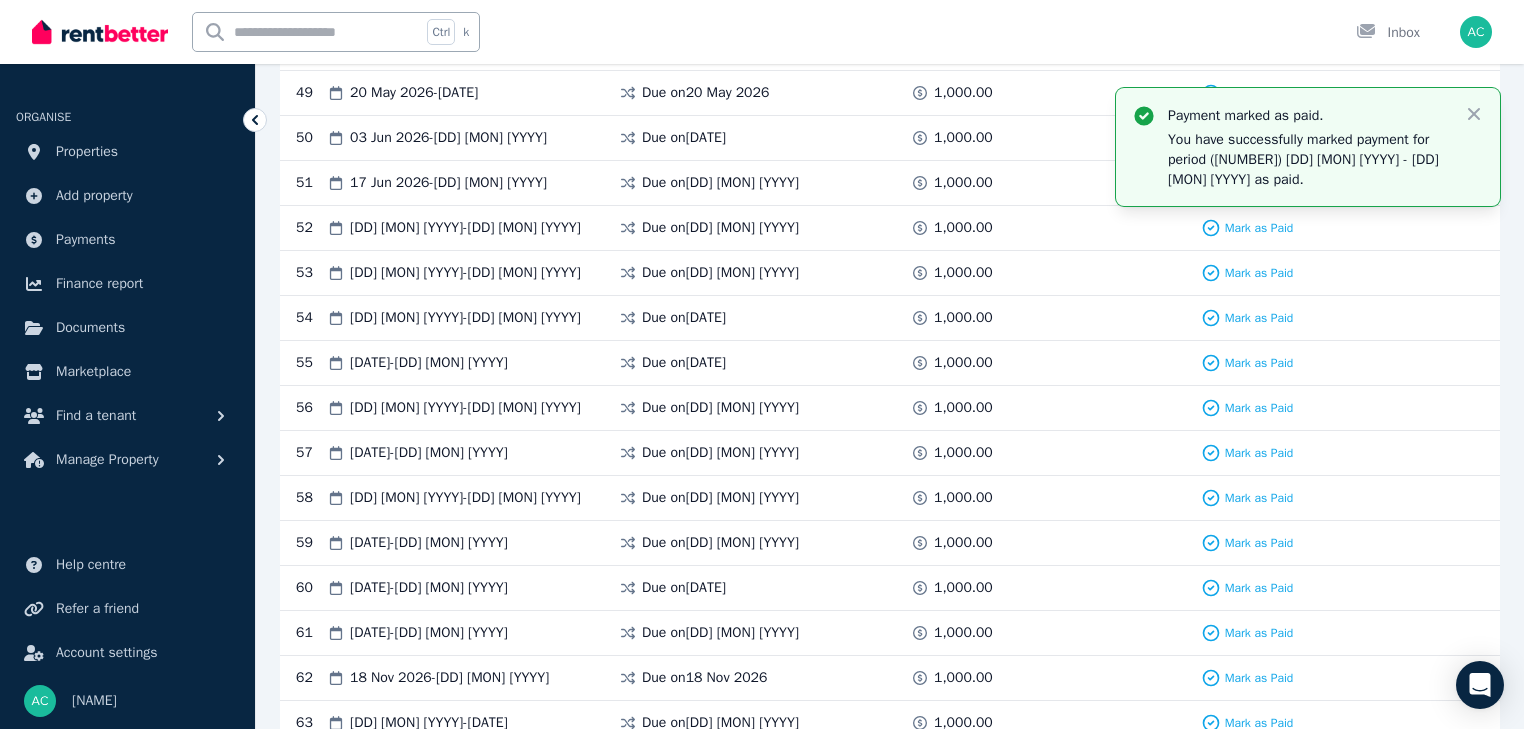 scroll, scrollTop: 3648, scrollLeft: 0, axis: vertical 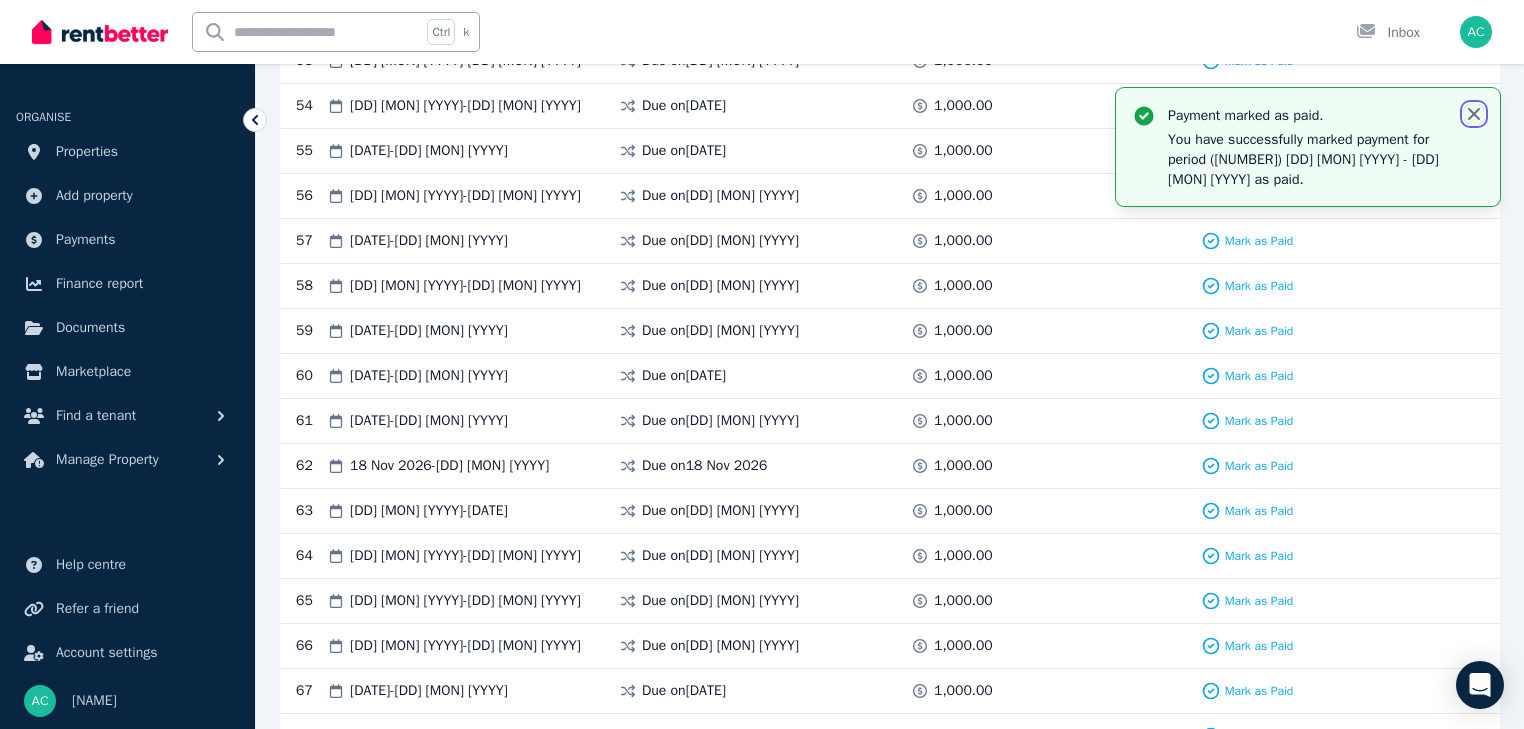click 